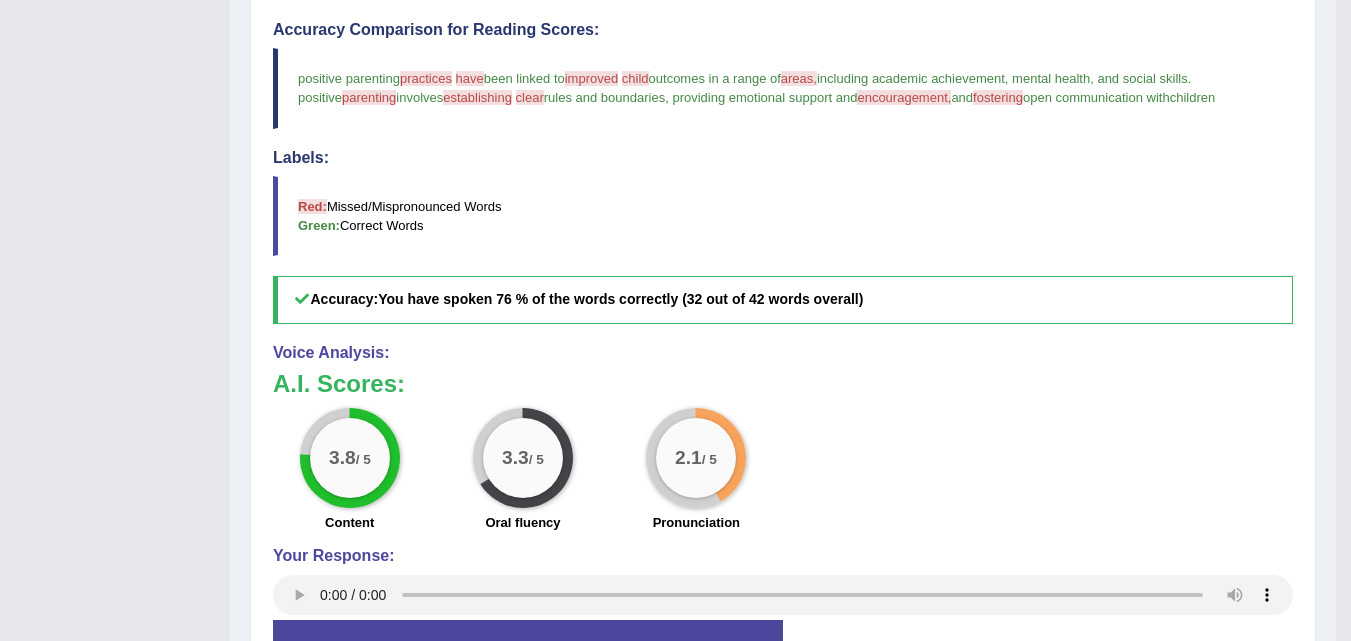 scroll, scrollTop: 642, scrollLeft: 0, axis: vertical 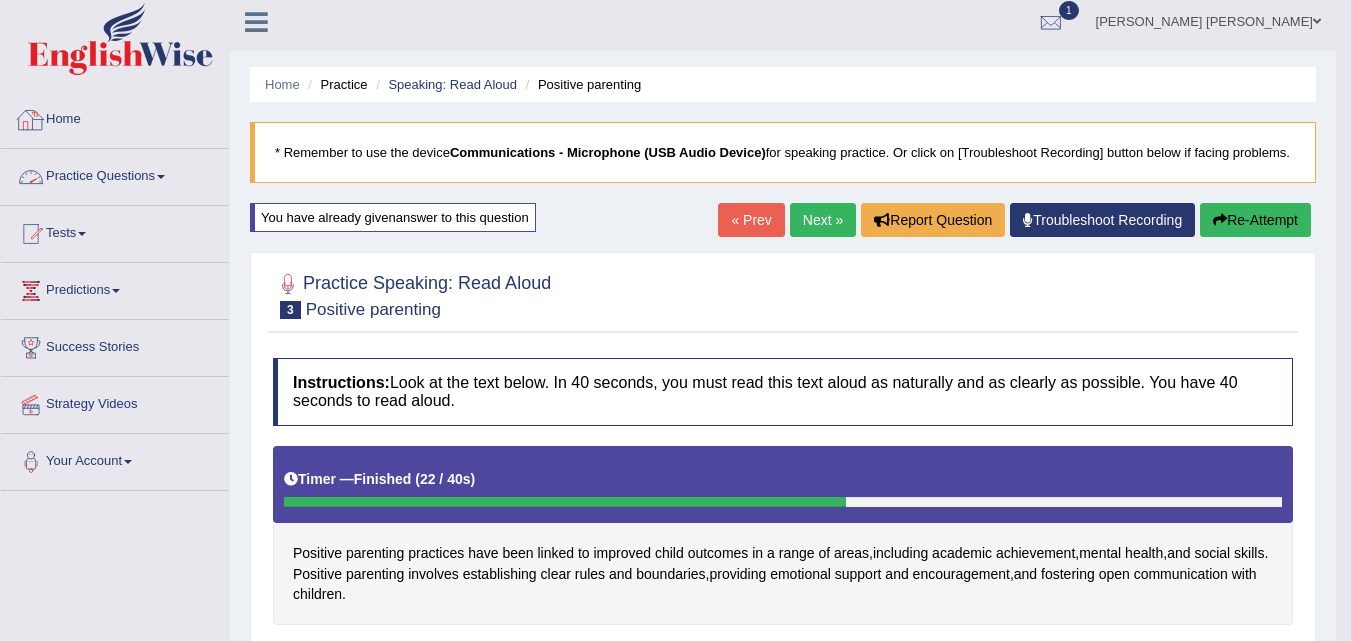 click on "Home" at bounding box center (115, 117) 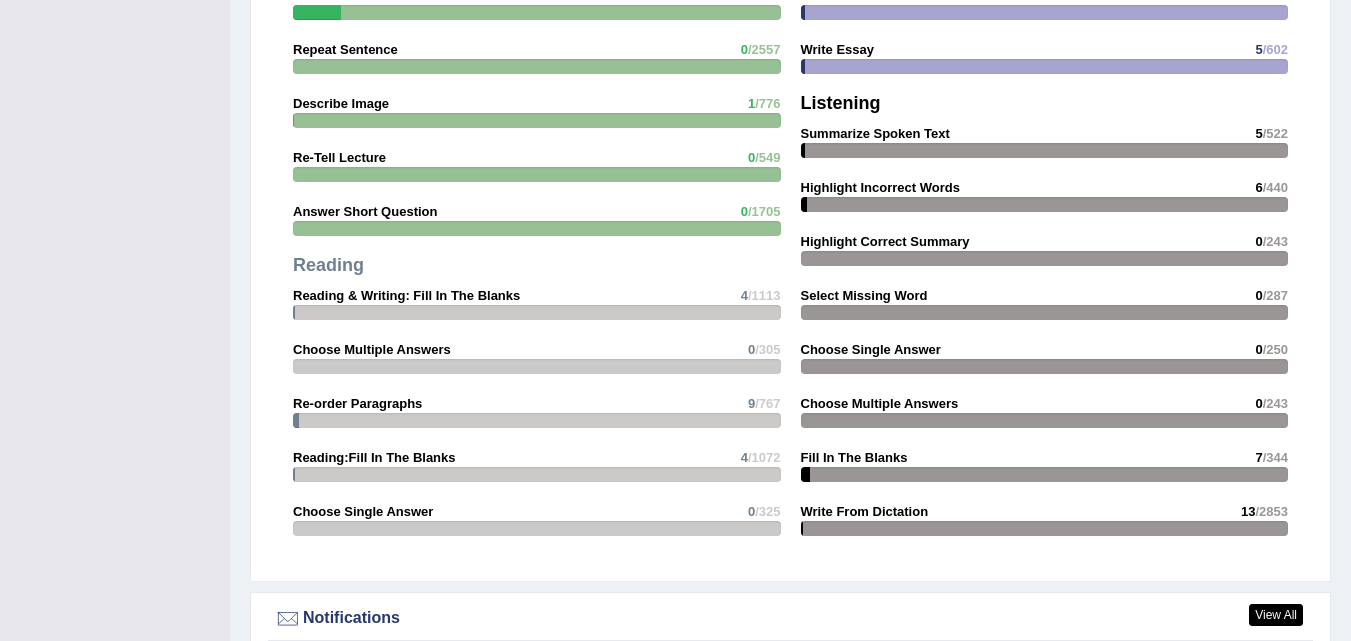 scroll, scrollTop: 2146, scrollLeft: 0, axis: vertical 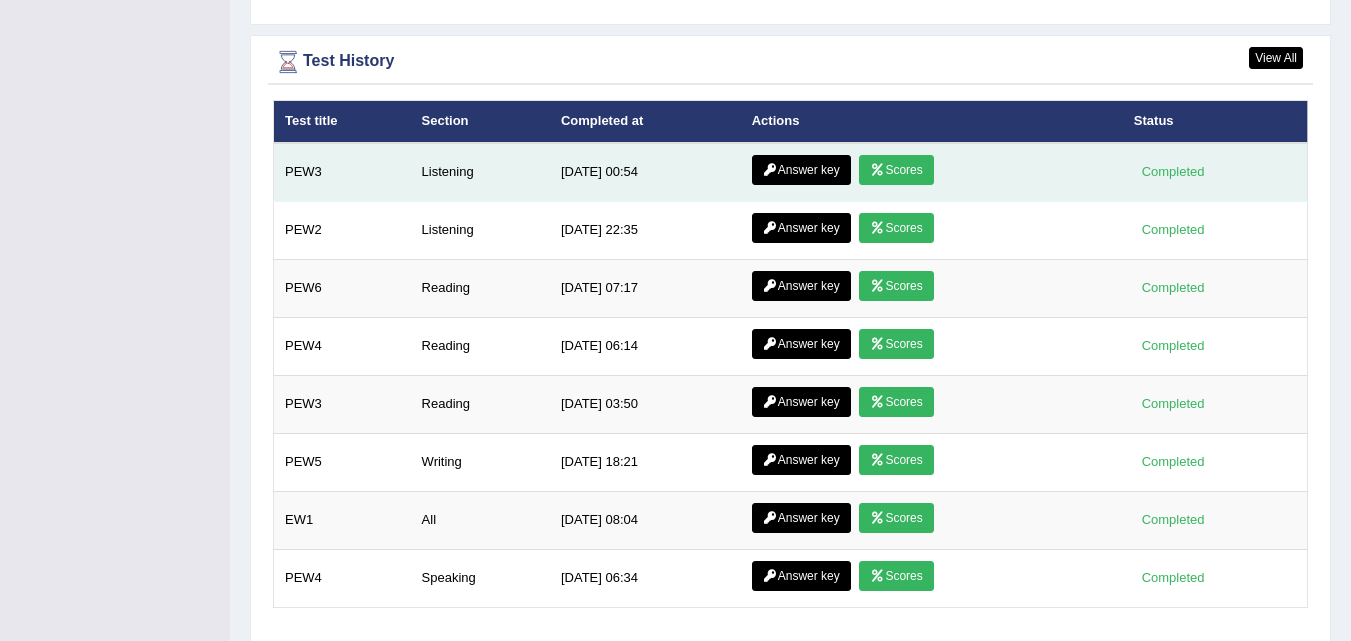 click on "Answer key" at bounding box center (801, 170) 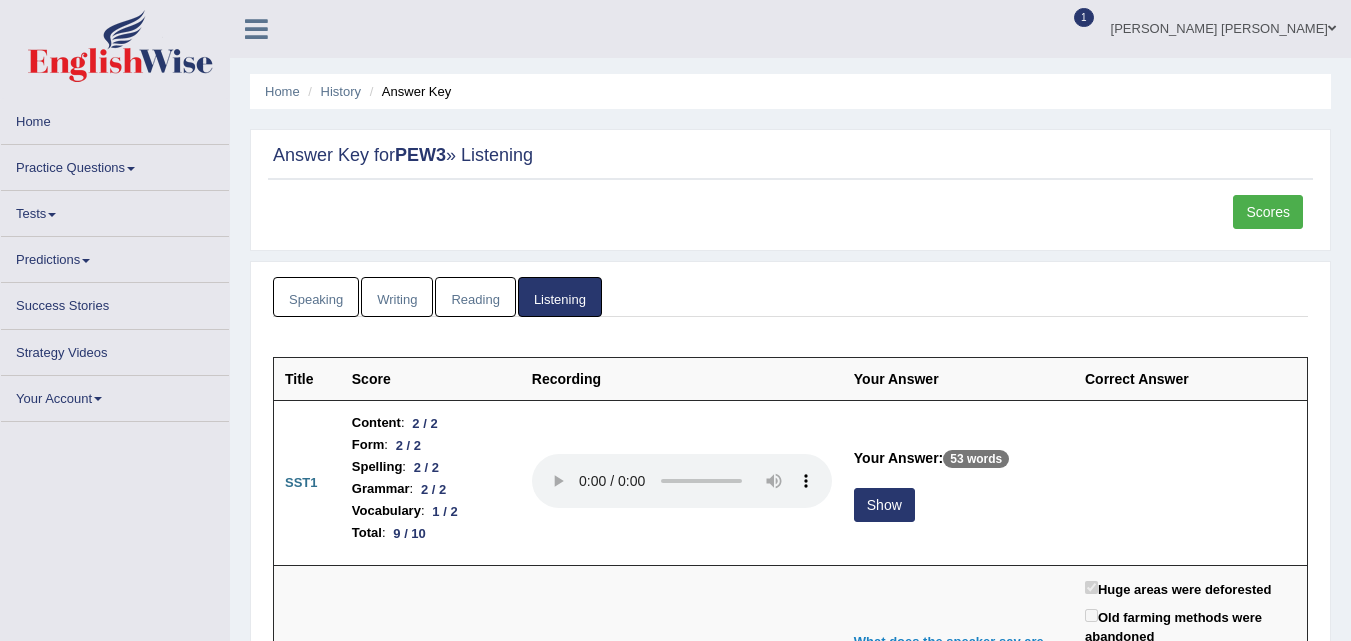 scroll, scrollTop: 0, scrollLeft: 0, axis: both 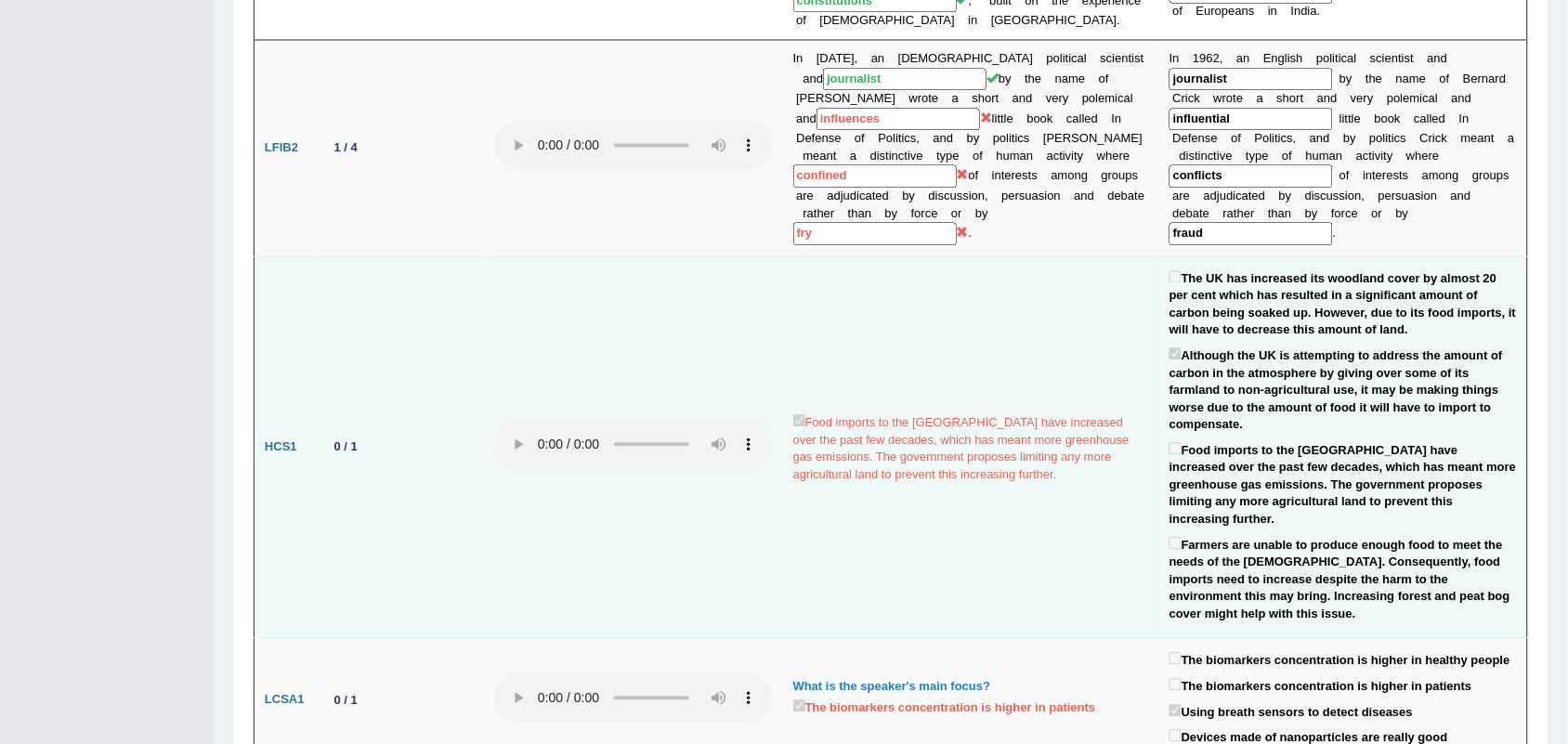 click on "Food imports to the UK have increased over the past few decades, which has meant more greenhouse gas emissions. The government proposes limiting any more agricultural land to prevent this increasing further." at bounding box center (1343, 484) 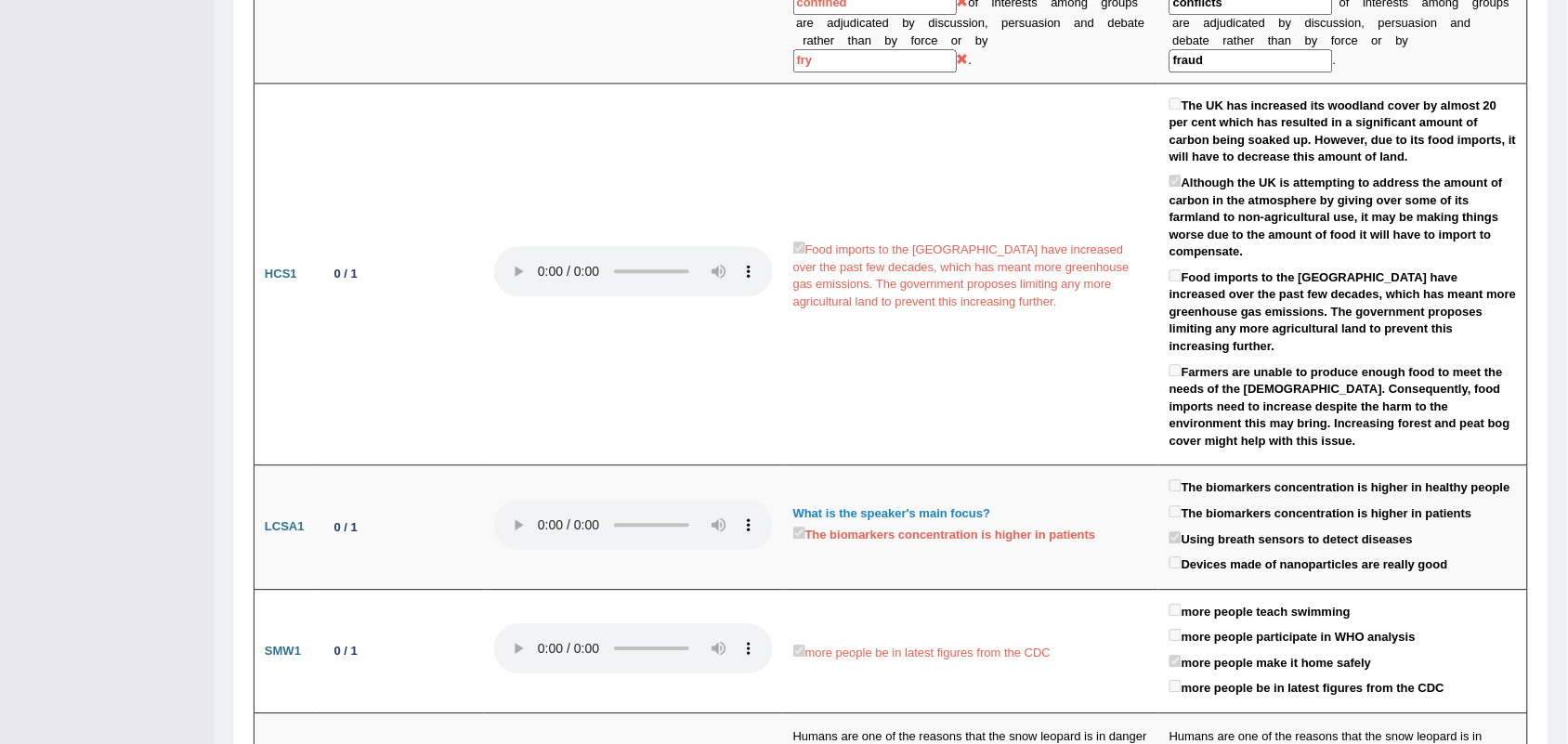 scroll, scrollTop: 1365, scrollLeft: 0, axis: vertical 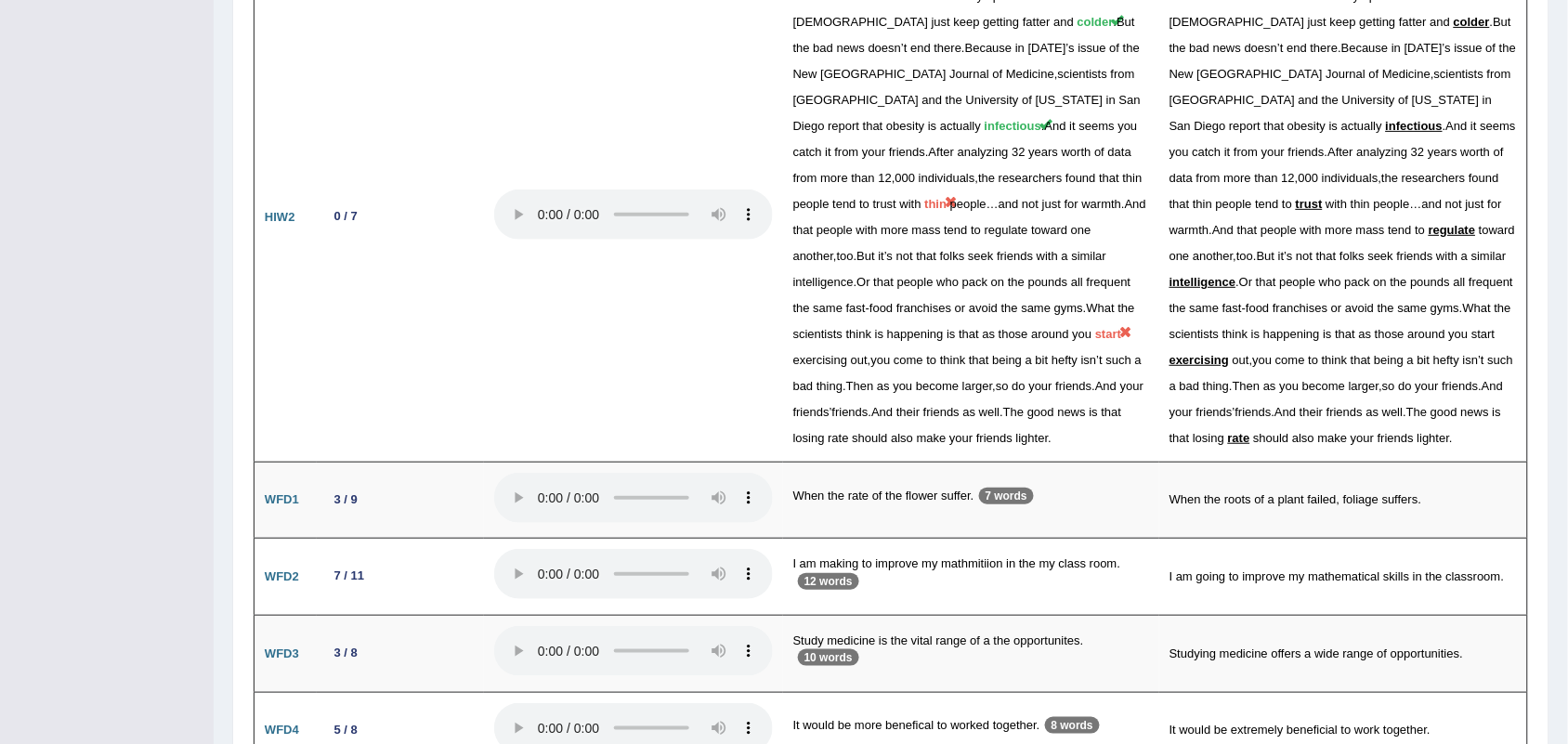 click on "Home
History
Answer Key
Answer Key for  PEW3   » Listening
Scores
Speaking
Writing
Reading
Listening
Title Question Audio Your Answer Transcript/Question Image RA1 [Not answered ] RA2 [Not answered ] RA3 [Not answered ] RA4 [Not answered ] RA5 [Not answered ] RA6 [Not answered ] RS1 [Not answered ] RS2 [Not answered ] RS3 [Not answered ] RS4 [Not answered ] RS5 [Not answered ] RS6 [Not answered ] RS7 [Not answered ] RS8 [Not answered ] RS9 [Not answered ] RS10 [Not answered ] DI1 [Not answered ] DI2 [Not answered ] DI3 [Not answered ] RL1 [Not answered ] ASQ1 [Not answered ] ASQ2 [Not answered ] ASQ3 [Not answered ] ASQ4 [Not answered ] ASQ5 [Not answered ]
Summarize written text1   [ Not answered ] Summarize written text2 Write essay1 CMA1" at bounding box center [891, -710] 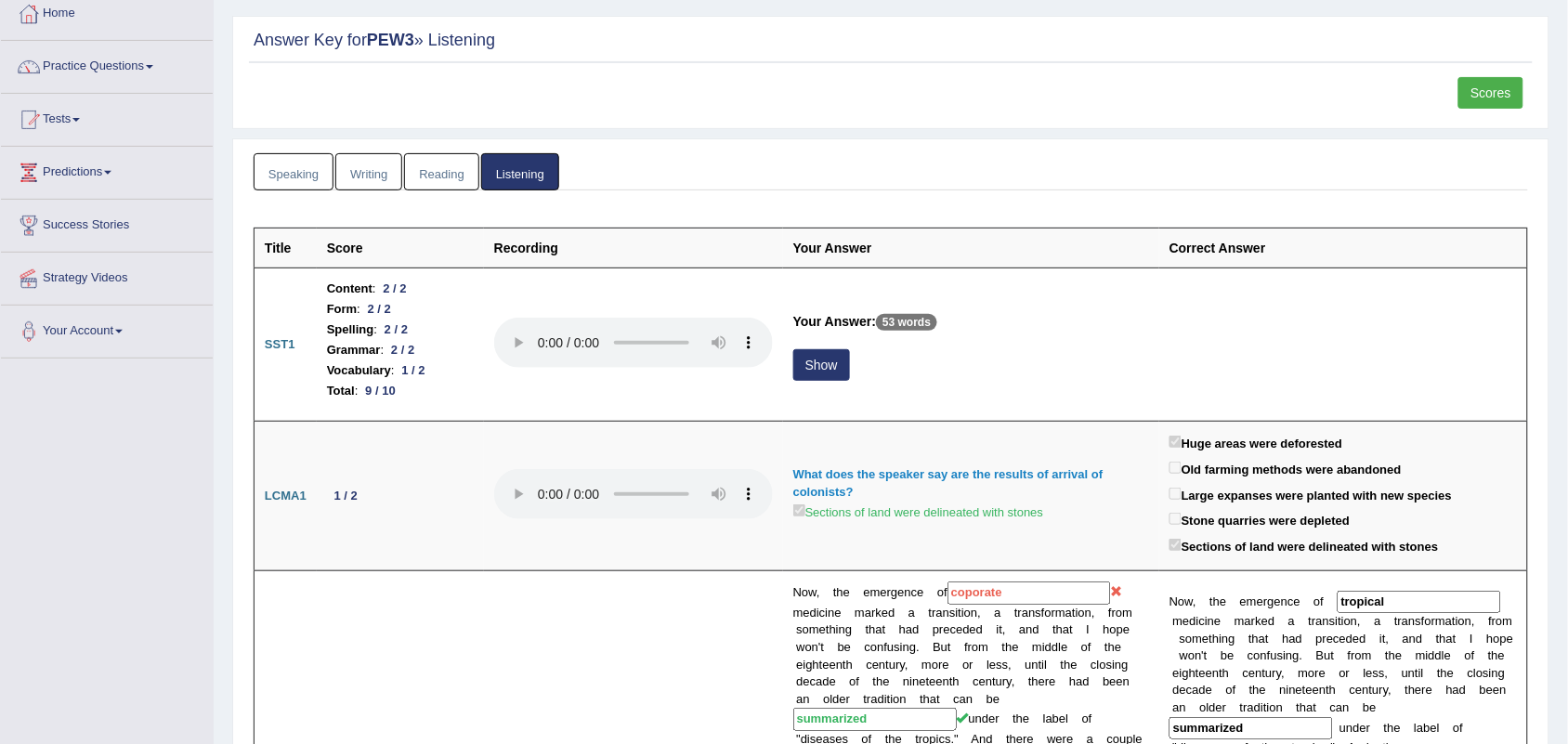 scroll, scrollTop: 0, scrollLeft: 0, axis: both 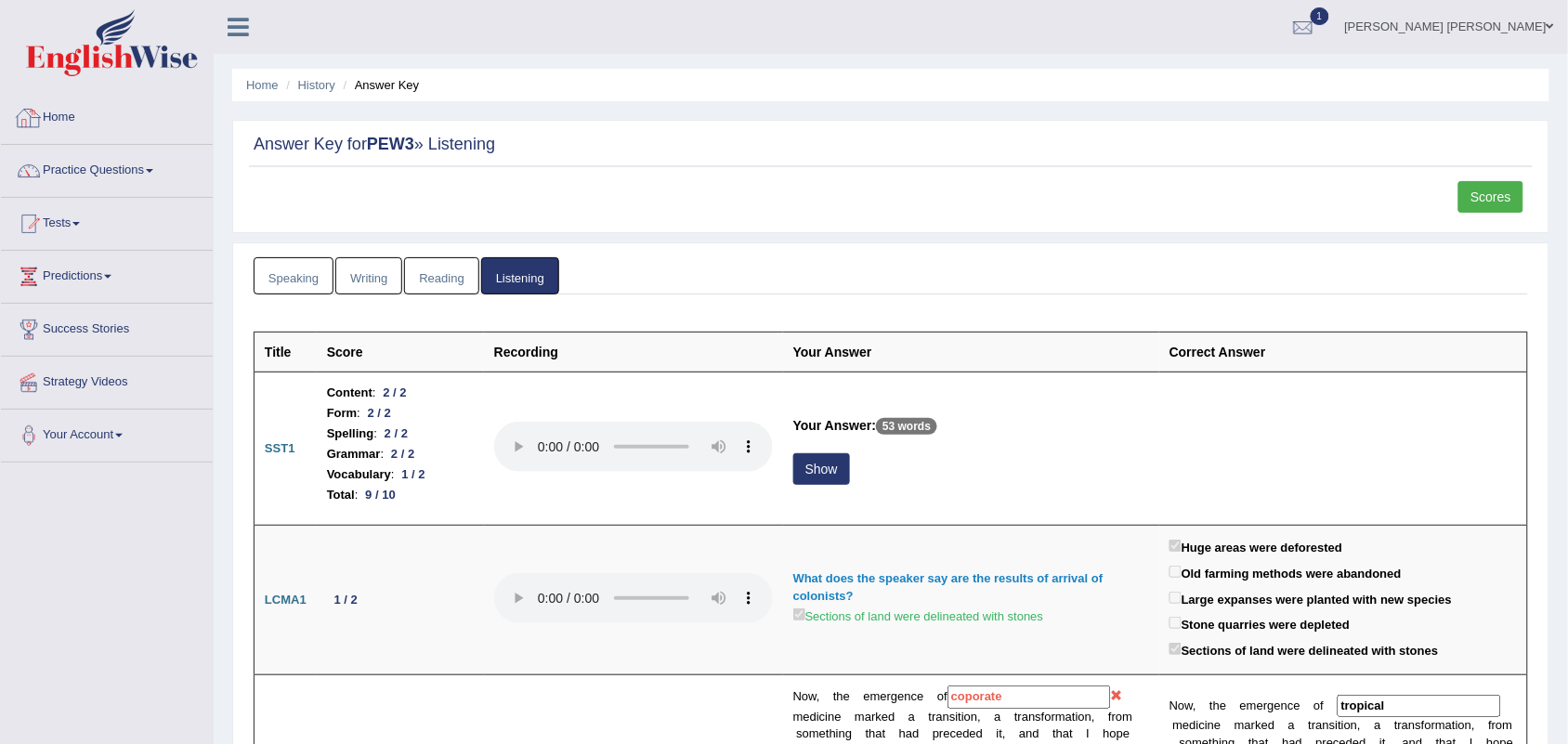 click on "Home" at bounding box center [107, 115] 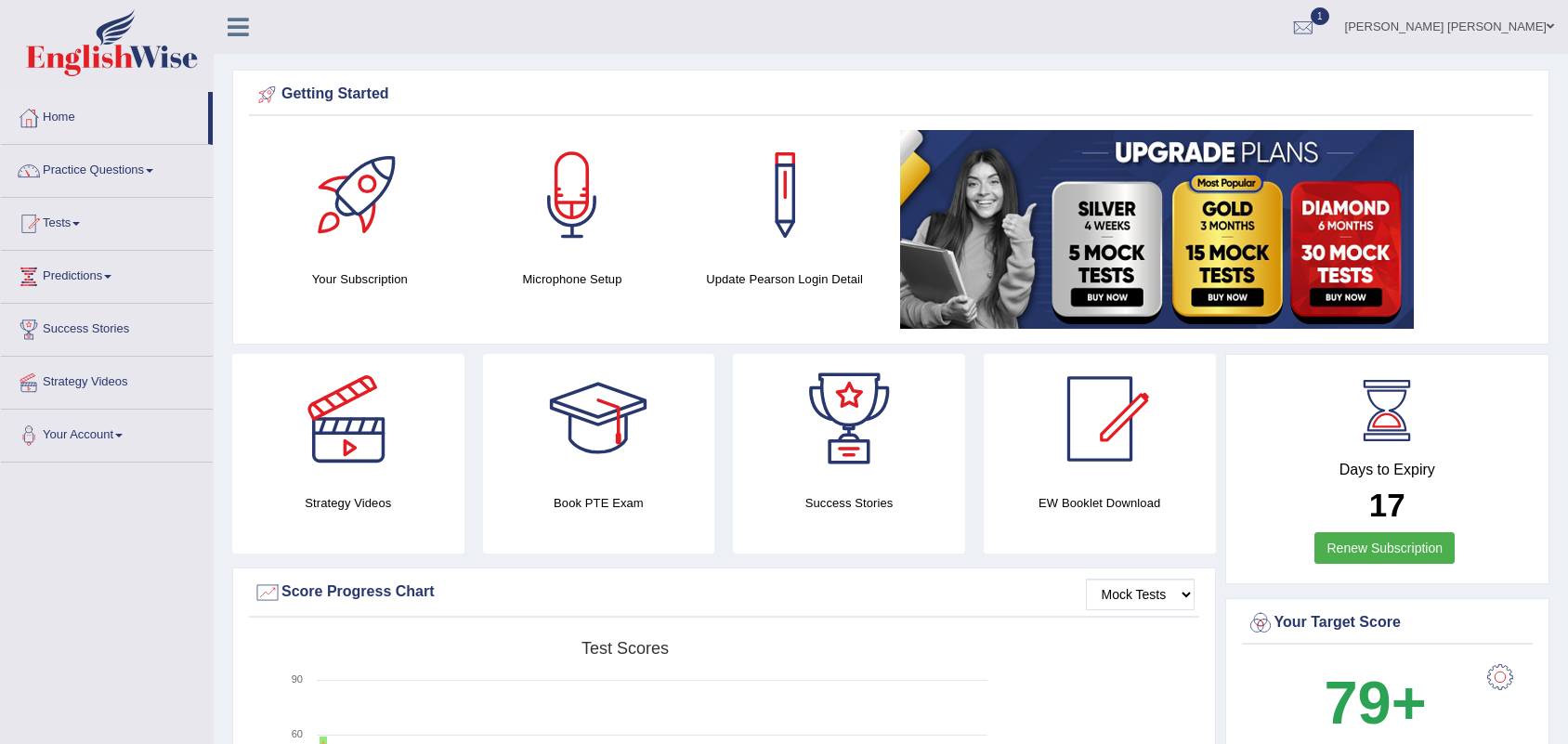 scroll, scrollTop: 0, scrollLeft: 0, axis: both 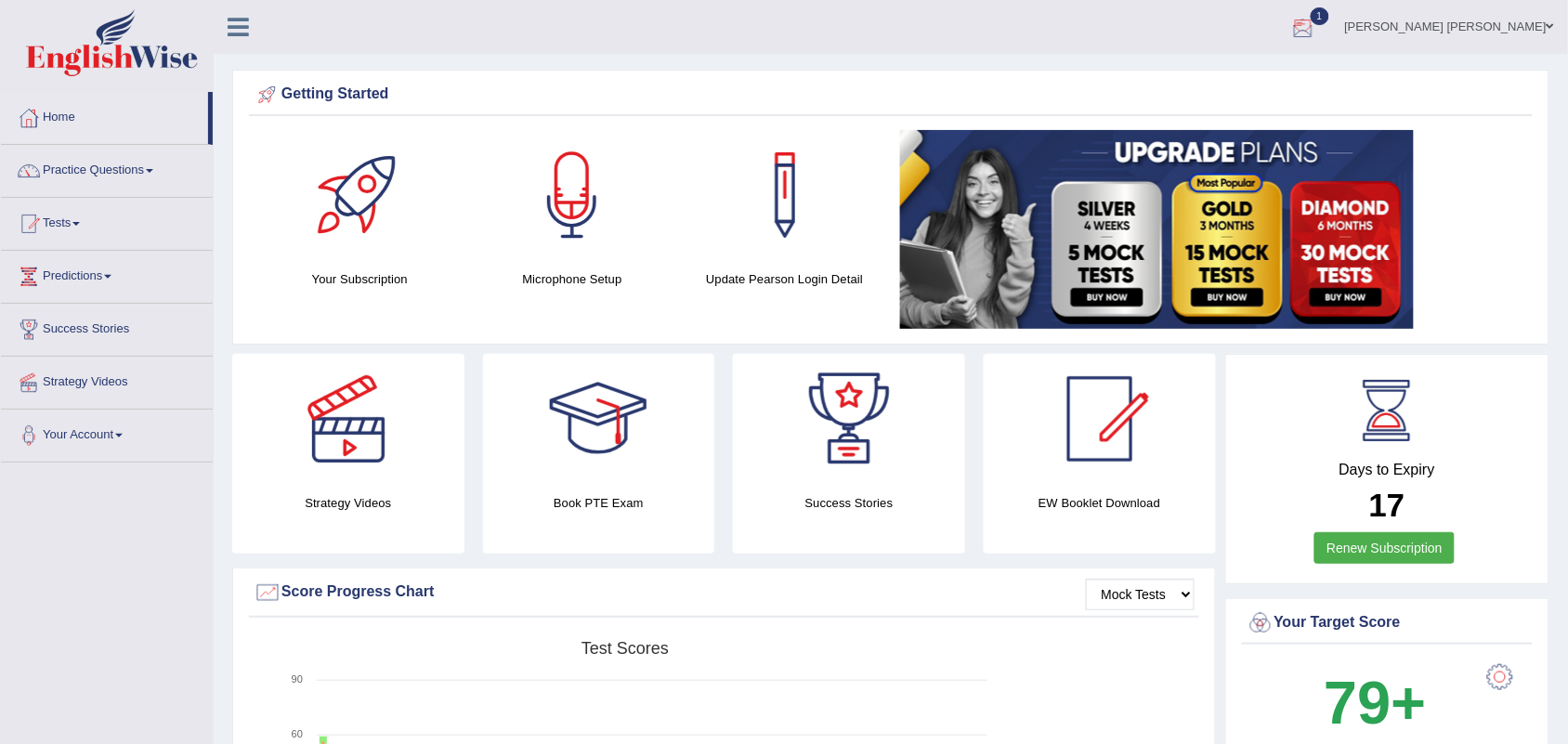 click at bounding box center (1303, 28) 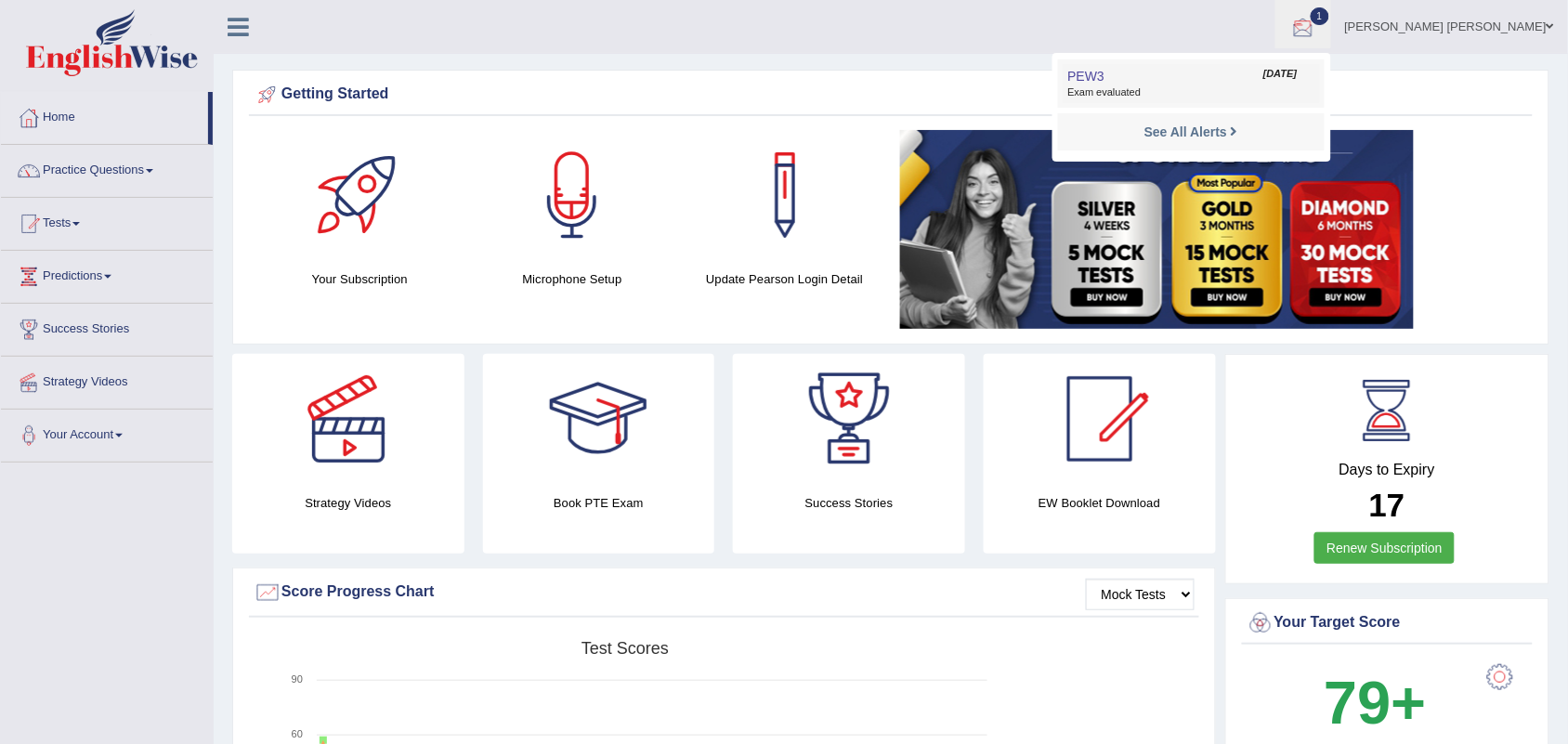 click on "Jul 21, 2025" at bounding box center [1280, 74] 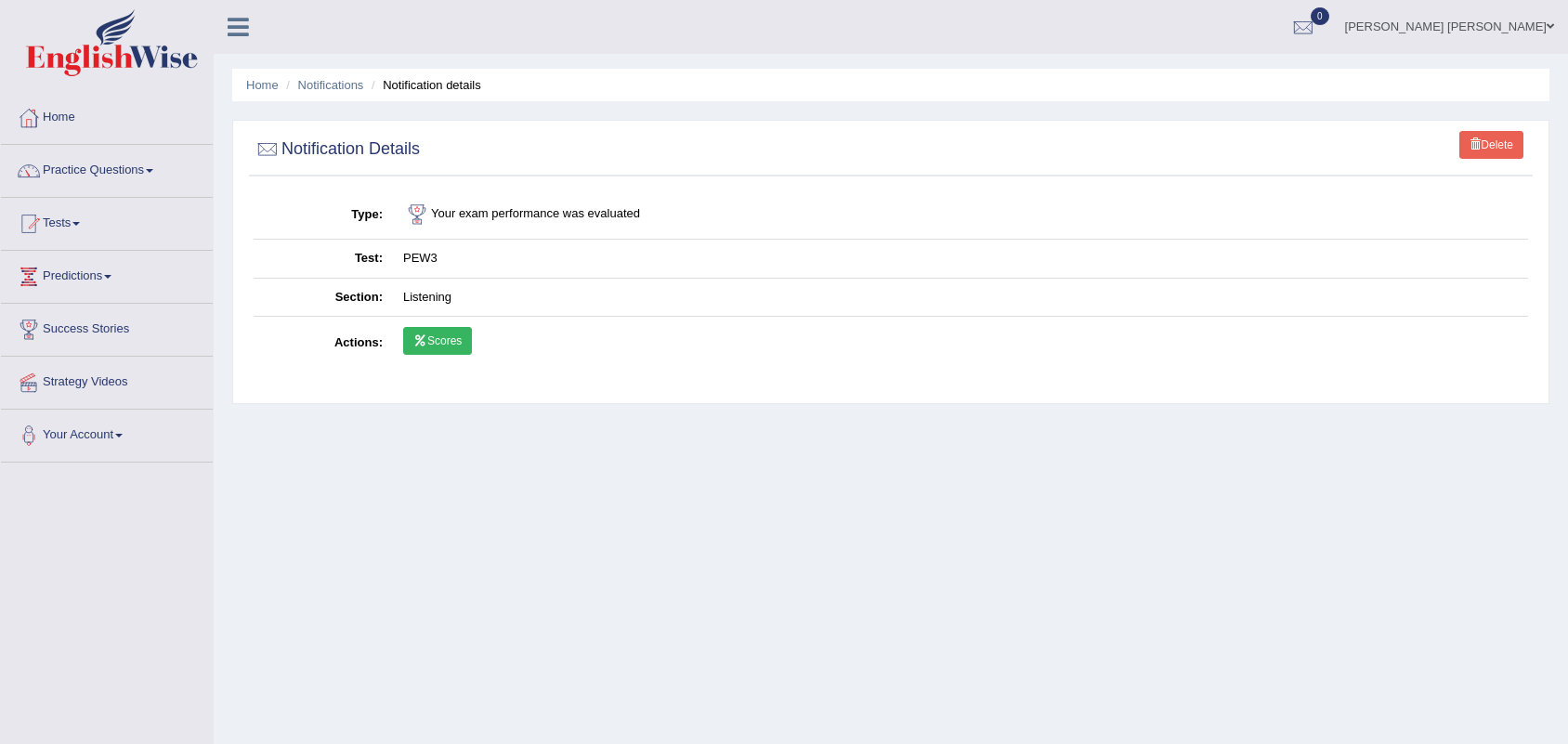 scroll, scrollTop: 0, scrollLeft: 0, axis: both 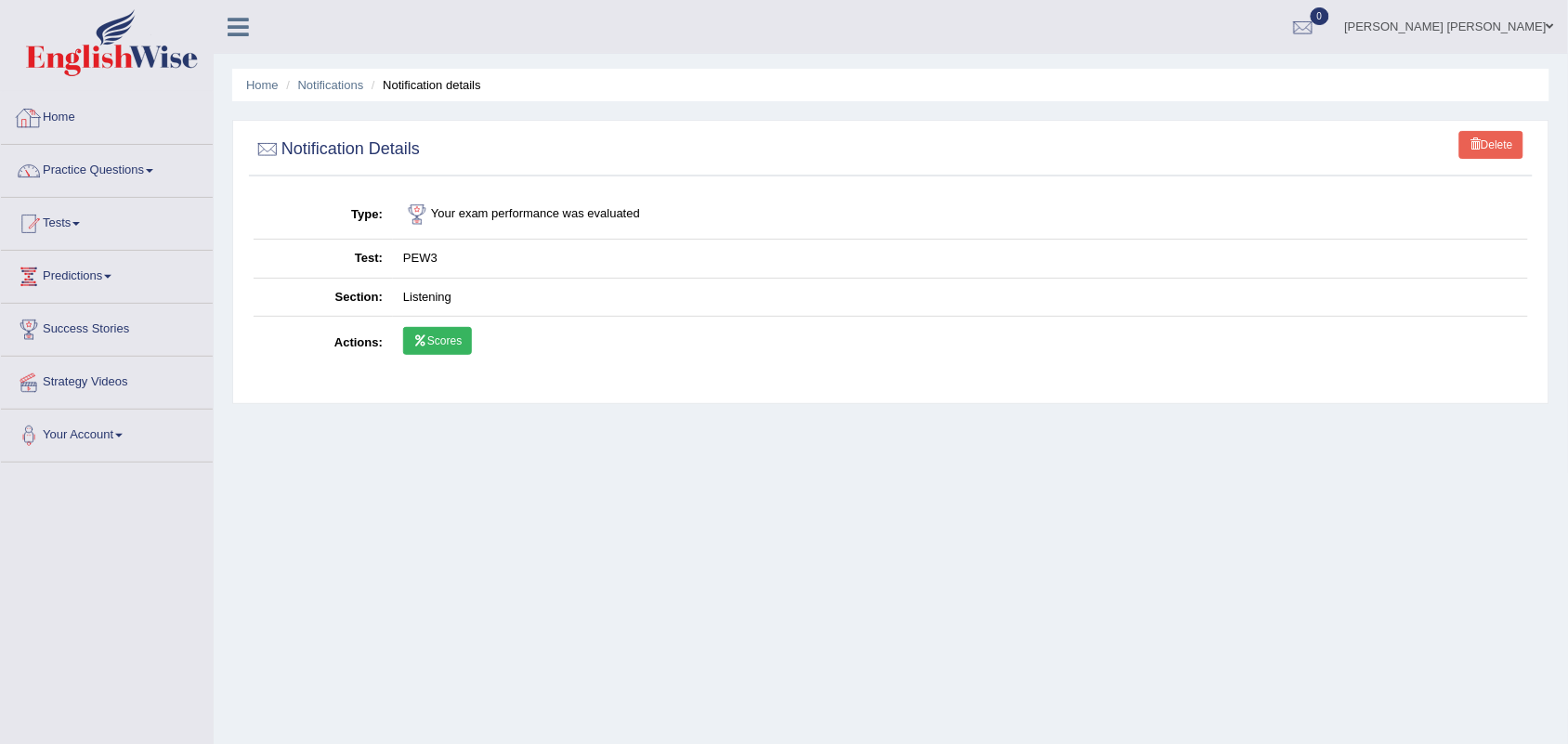 click on "Home" at bounding box center [107, 115] 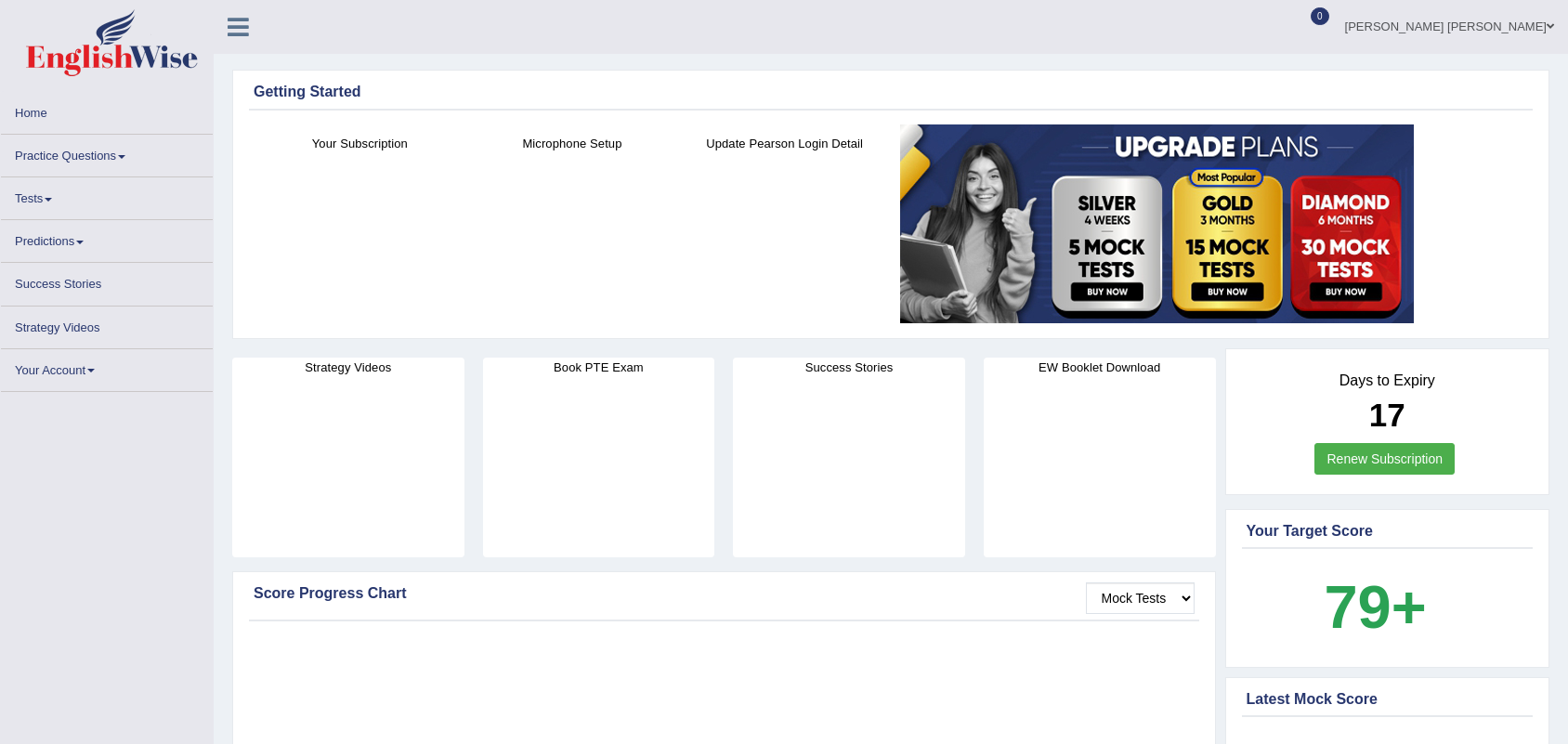 scroll, scrollTop: 0, scrollLeft: 0, axis: both 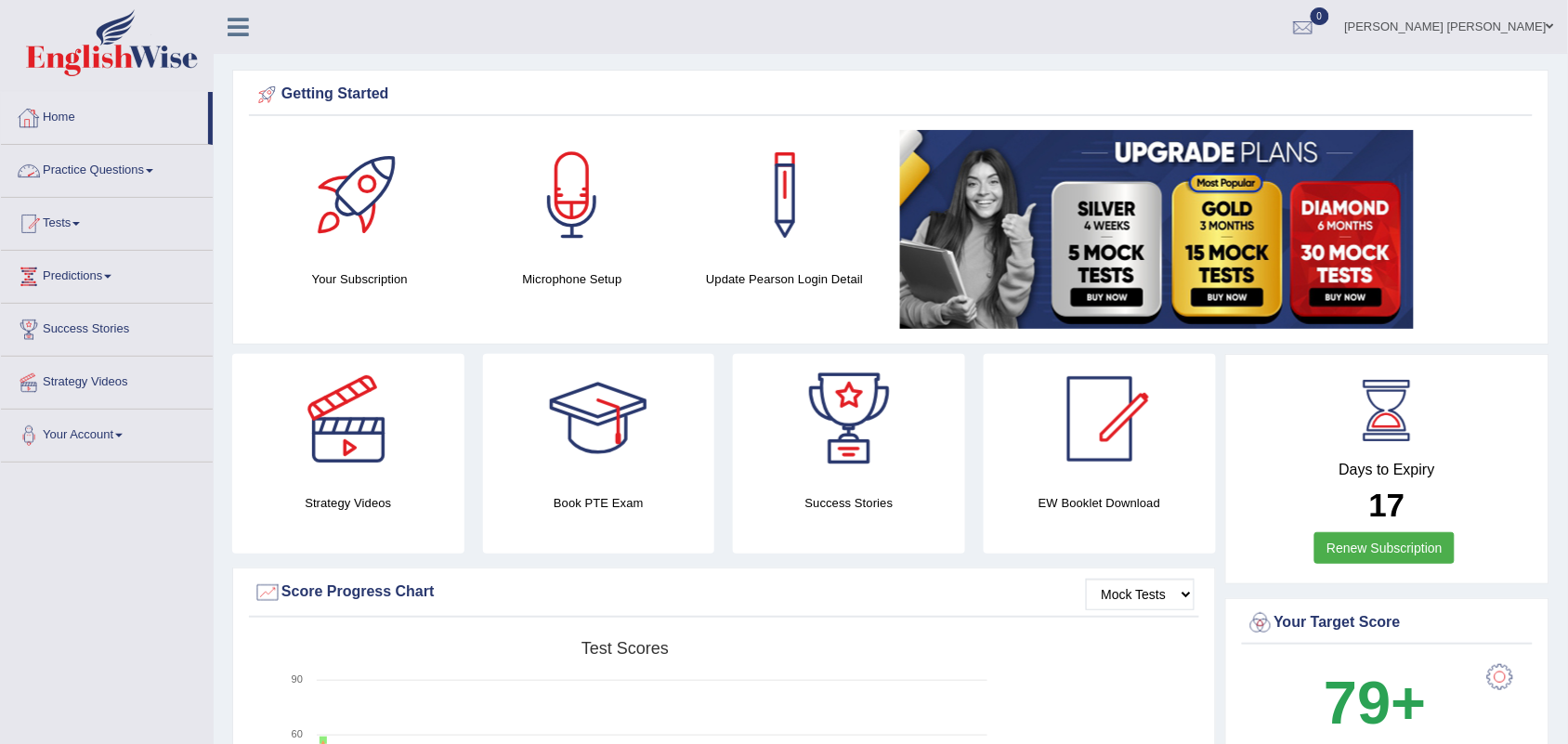 click on "Practice Questions" at bounding box center [107, 168] 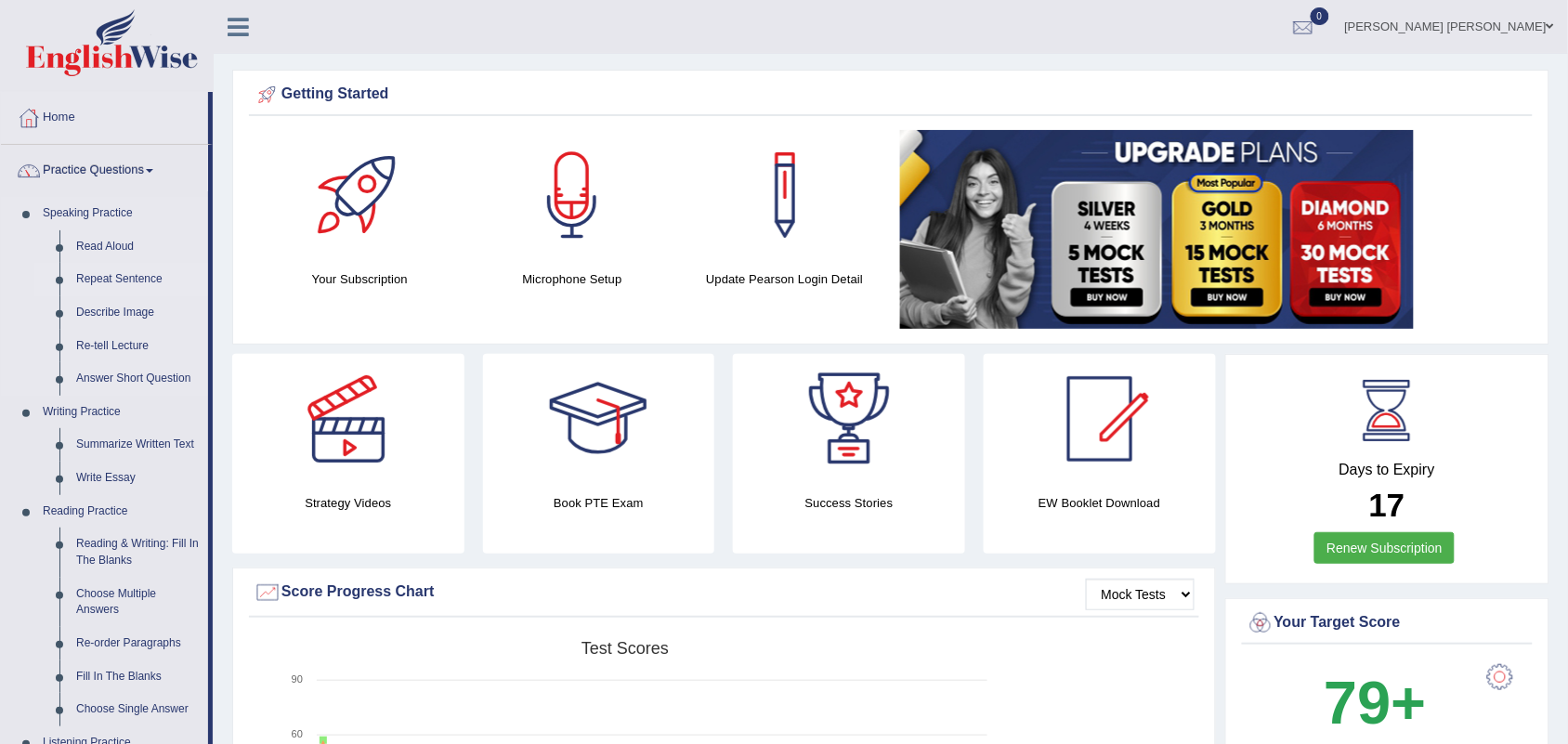 click on "Repeat Sentence" at bounding box center (137, 280) 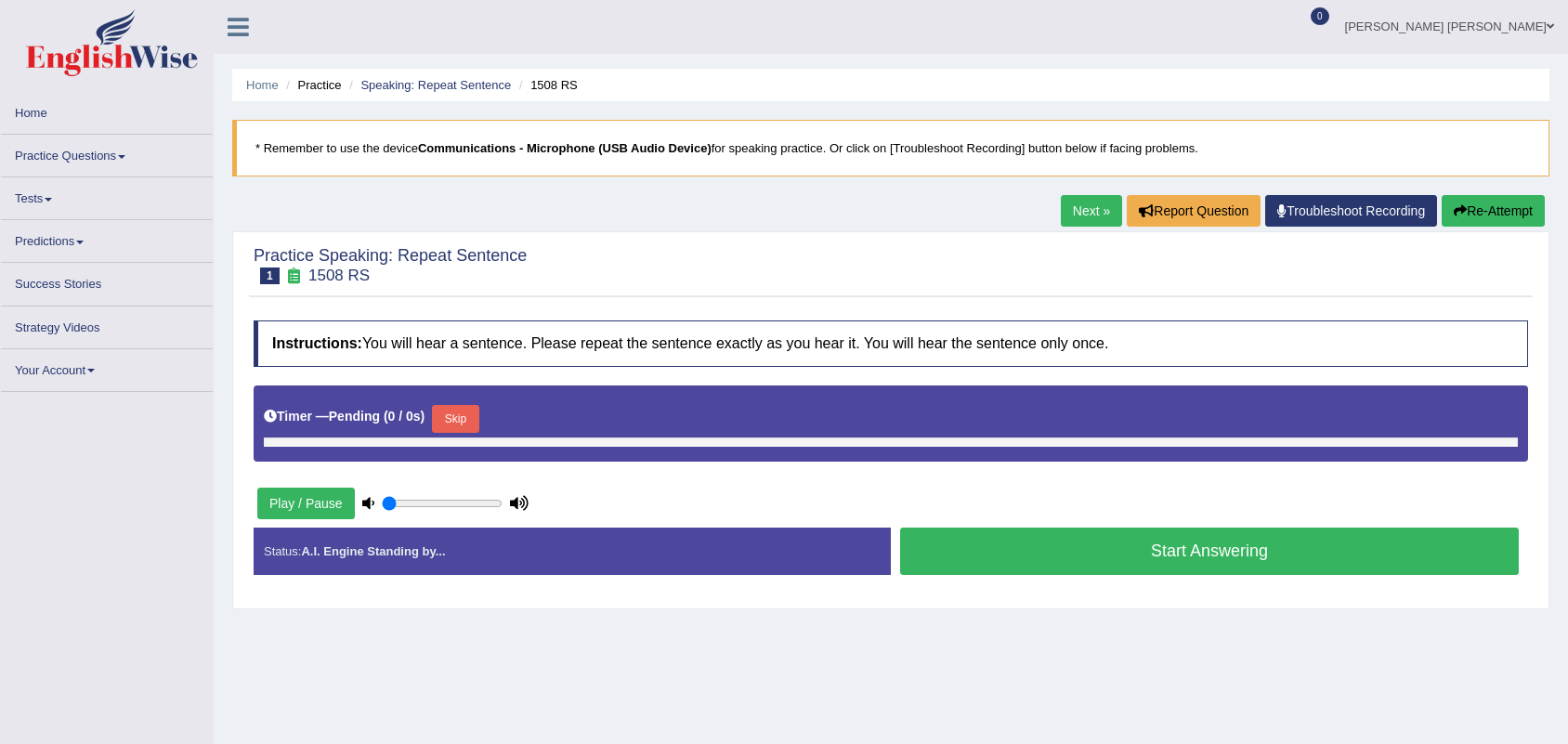 scroll, scrollTop: 0, scrollLeft: 0, axis: both 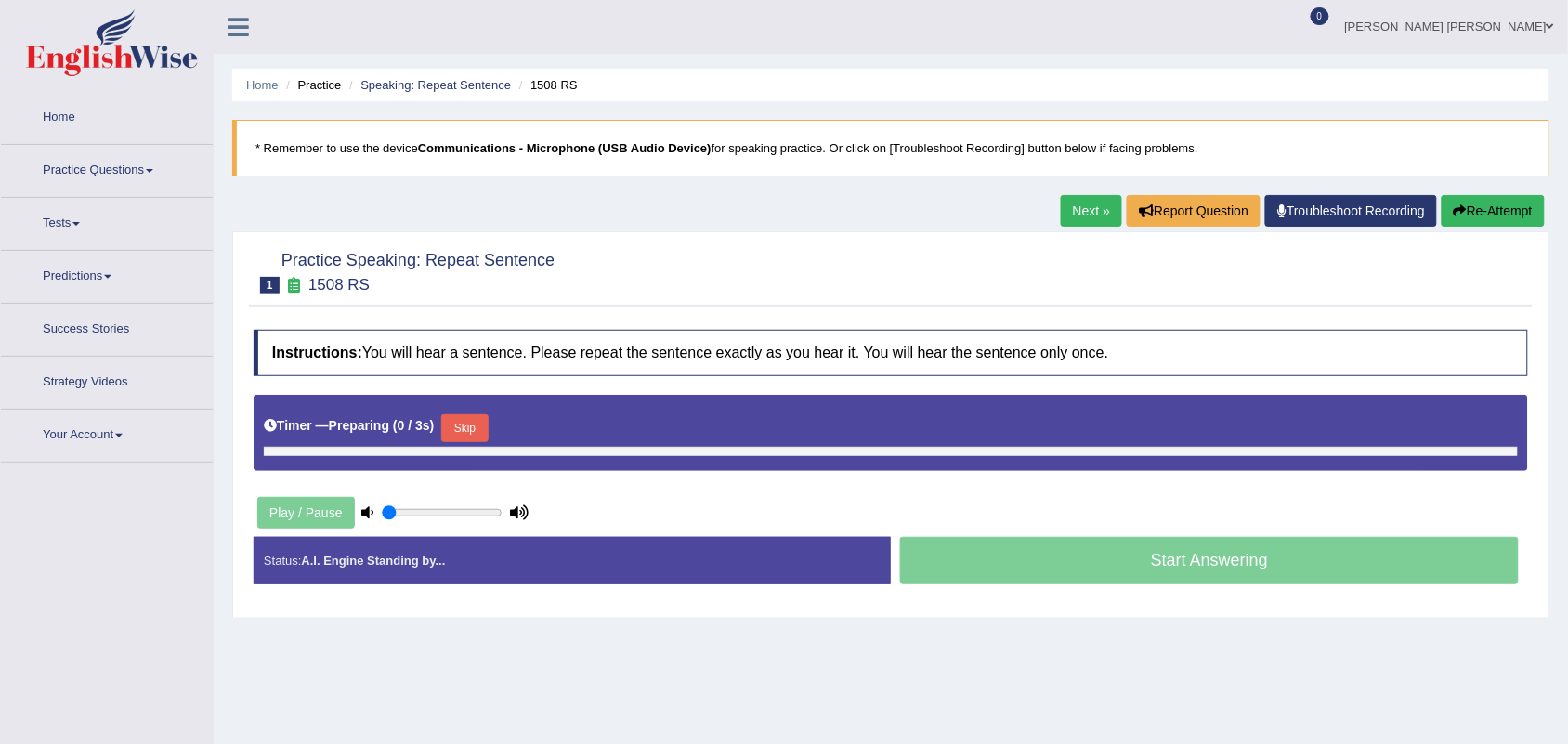 type on "1" 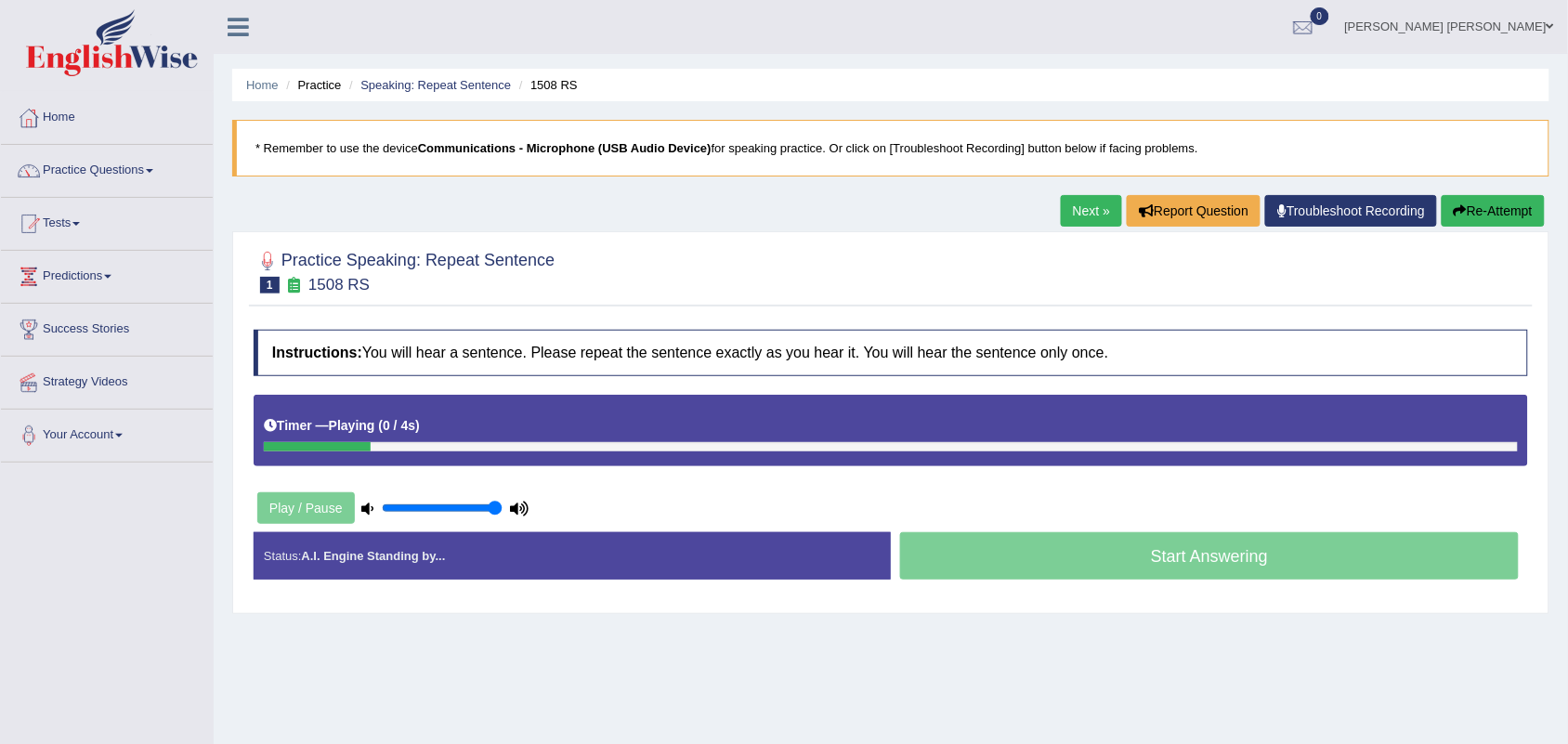 scroll, scrollTop: 0, scrollLeft: 0, axis: both 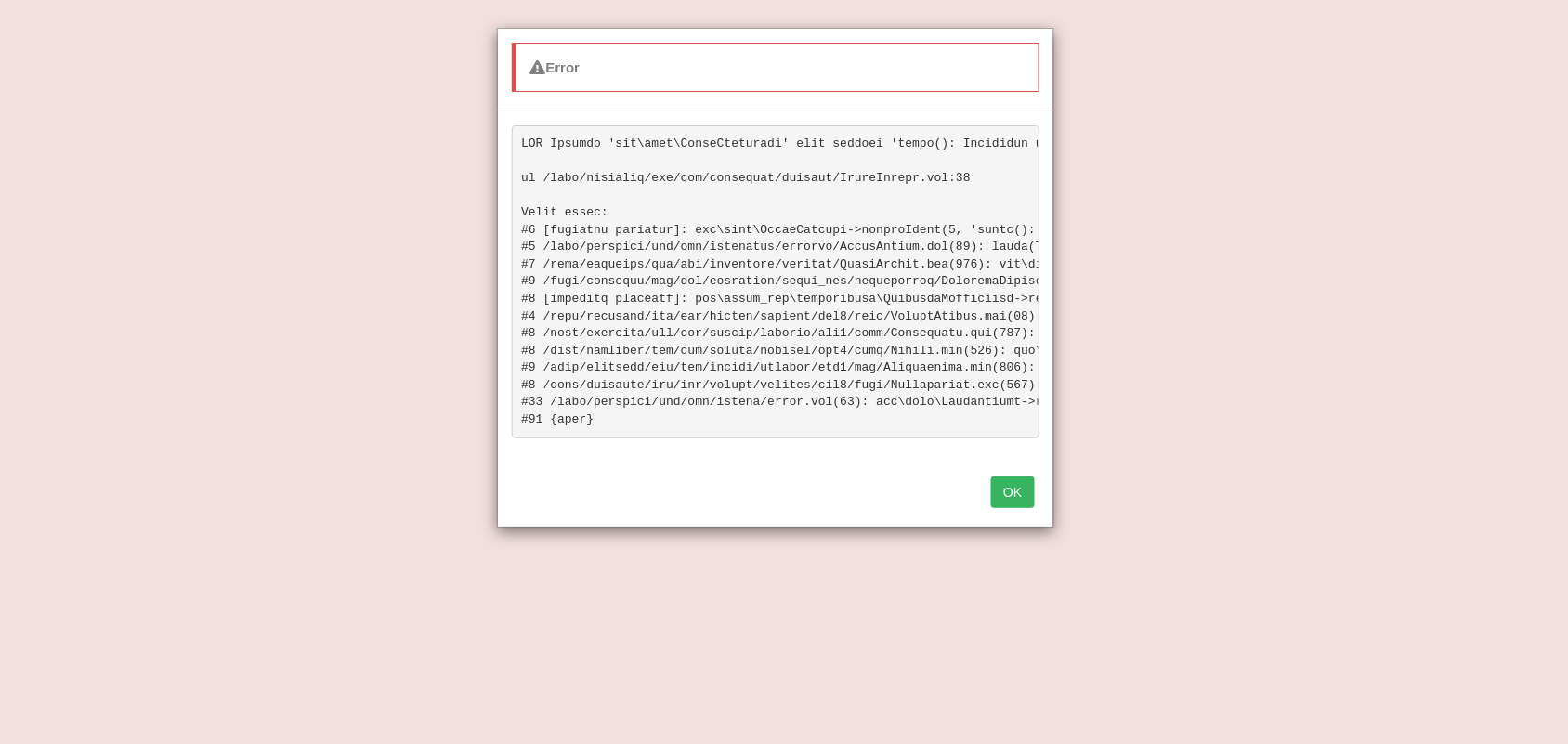 click on "OK" at bounding box center [1013, 492] 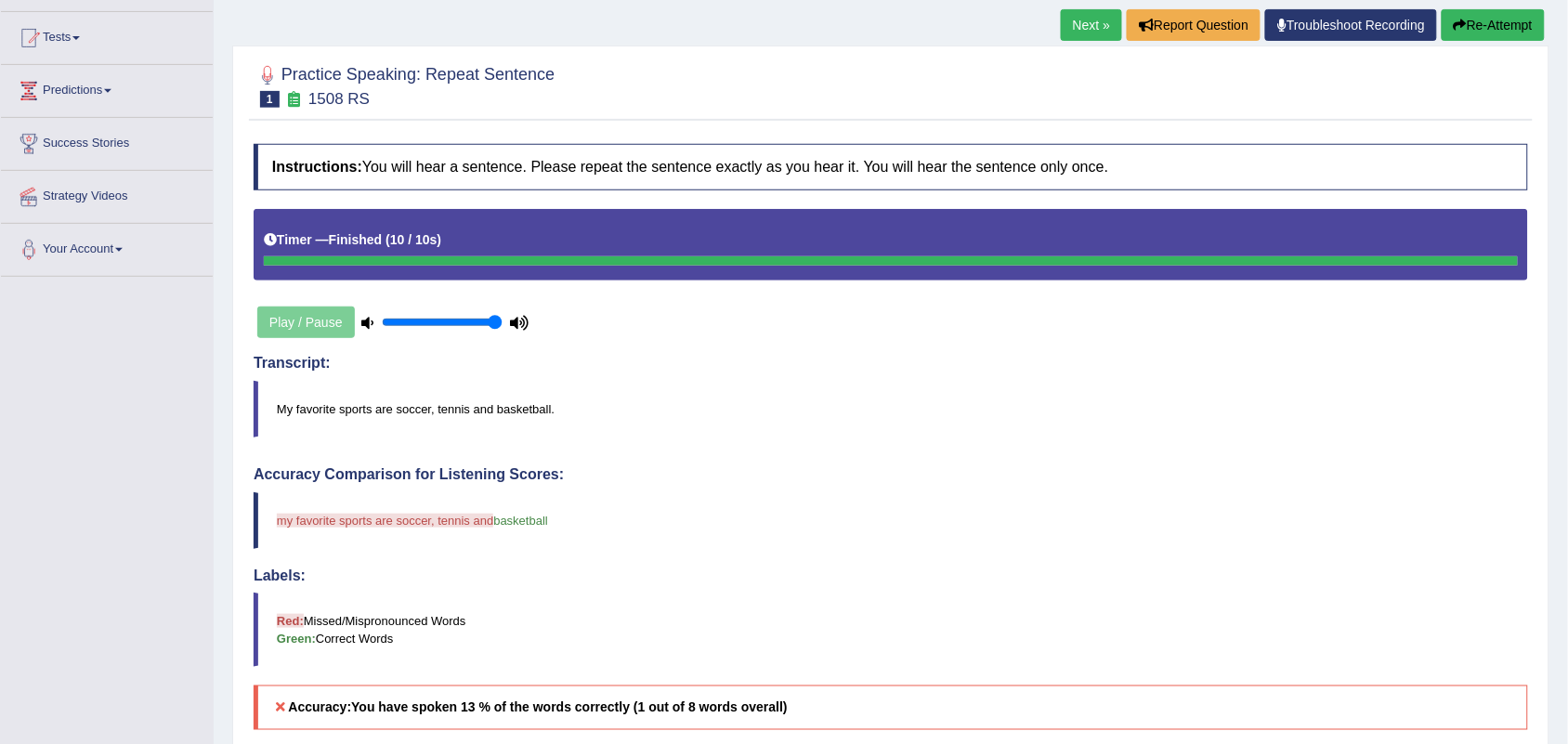scroll, scrollTop: 178, scrollLeft: 0, axis: vertical 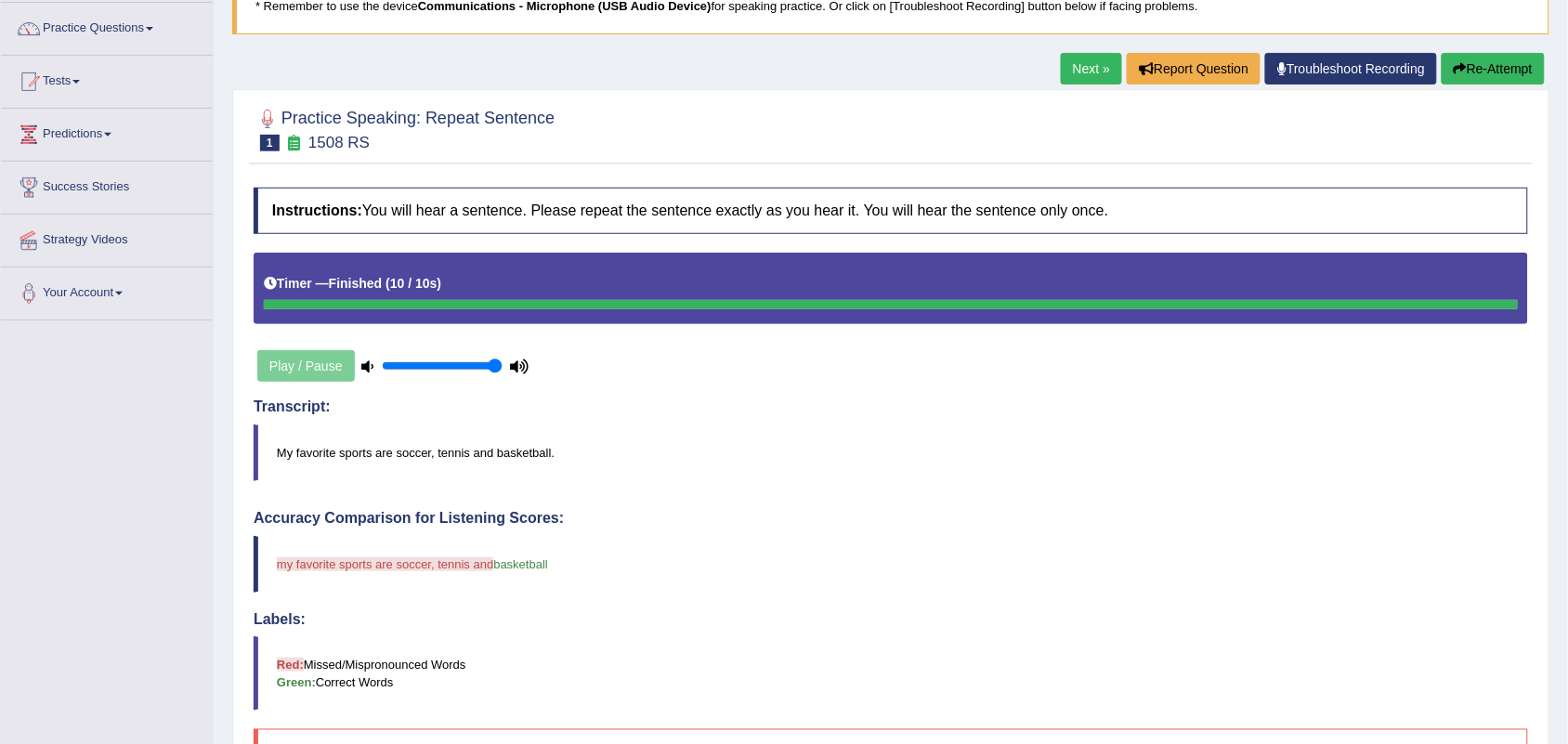 click on "Re-Attempt" at bounding box center [1493, 69] 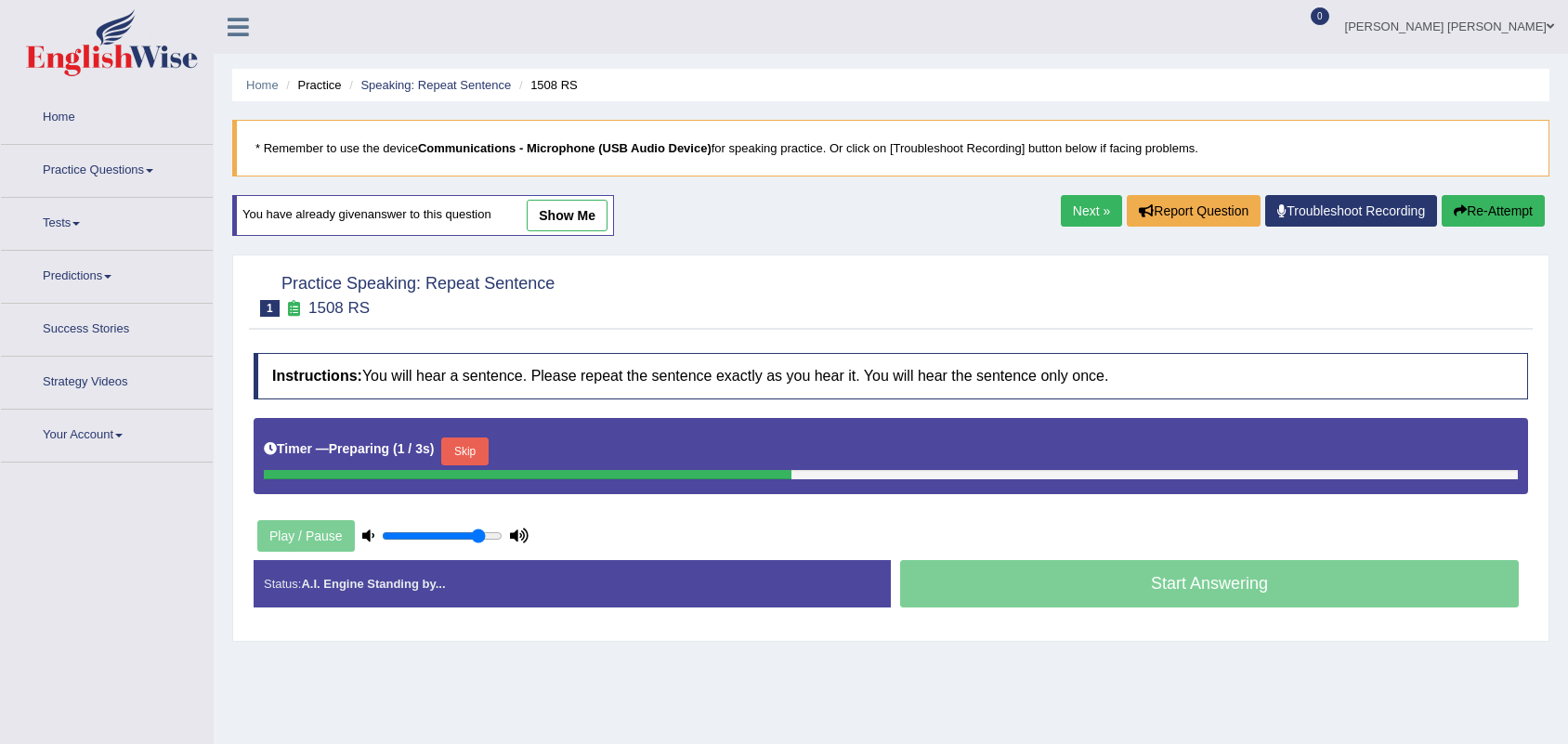 scroll, scrollTop: 156, scrollLeft: 0, axis: vertical 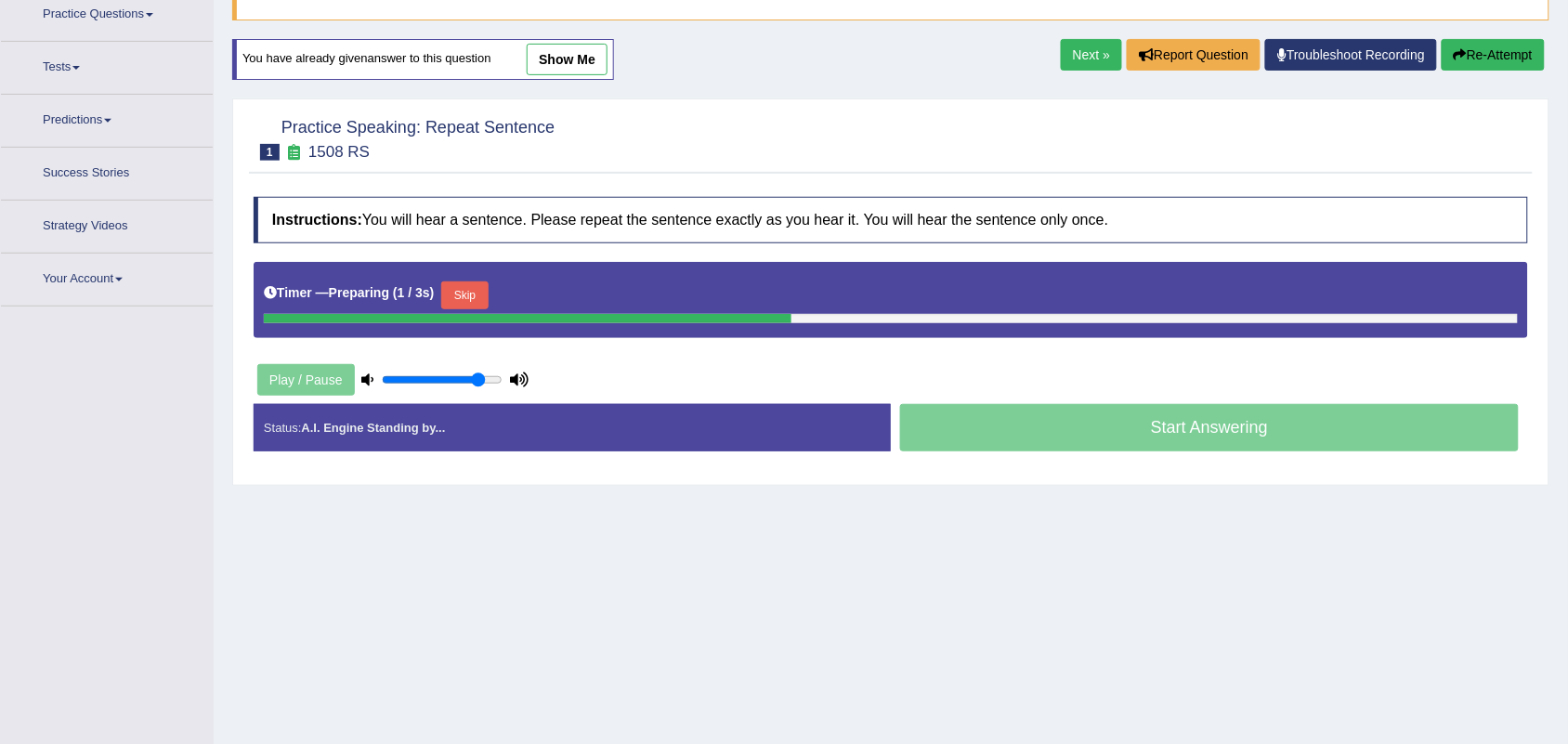 type on "0.95" 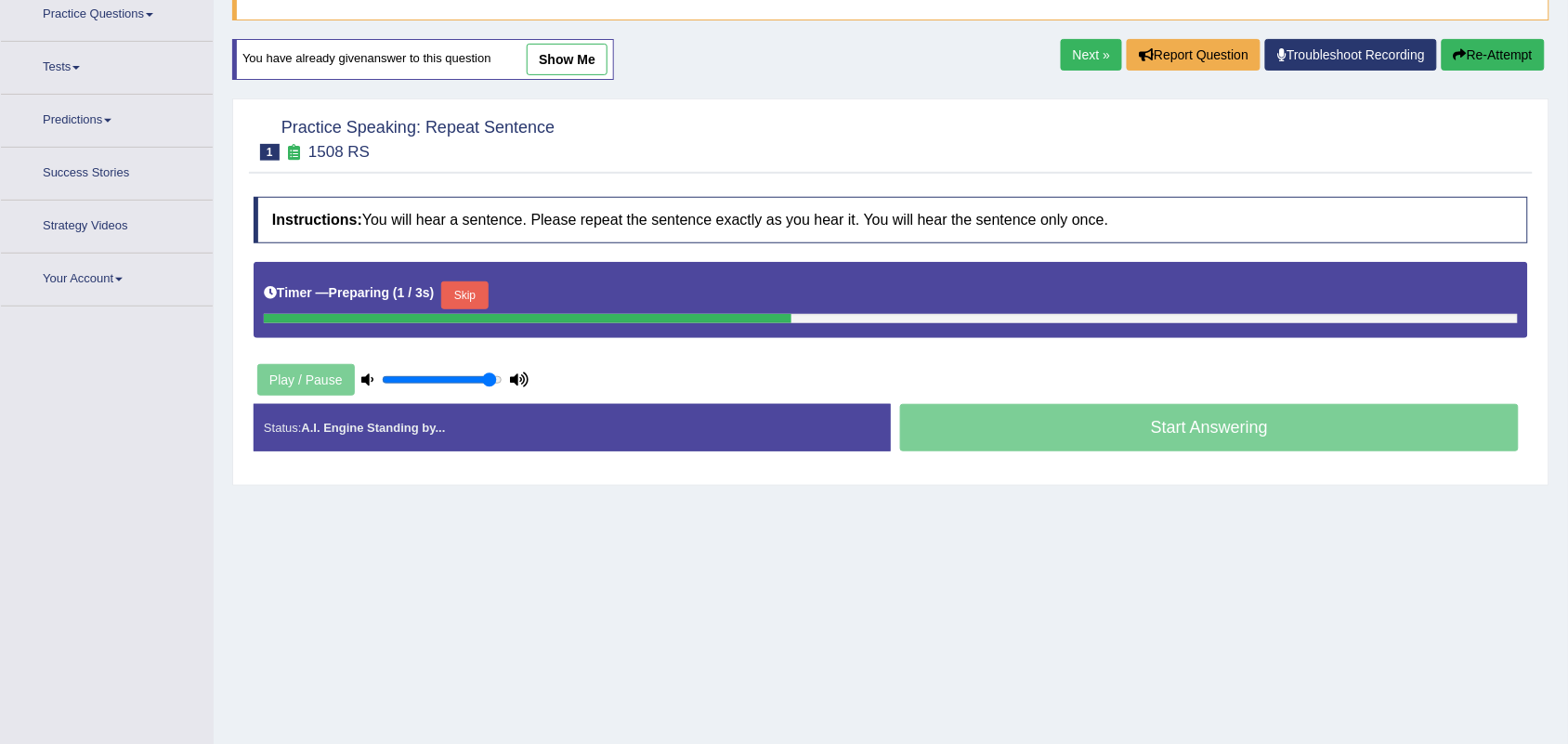 click at bounding box center (442, 380) 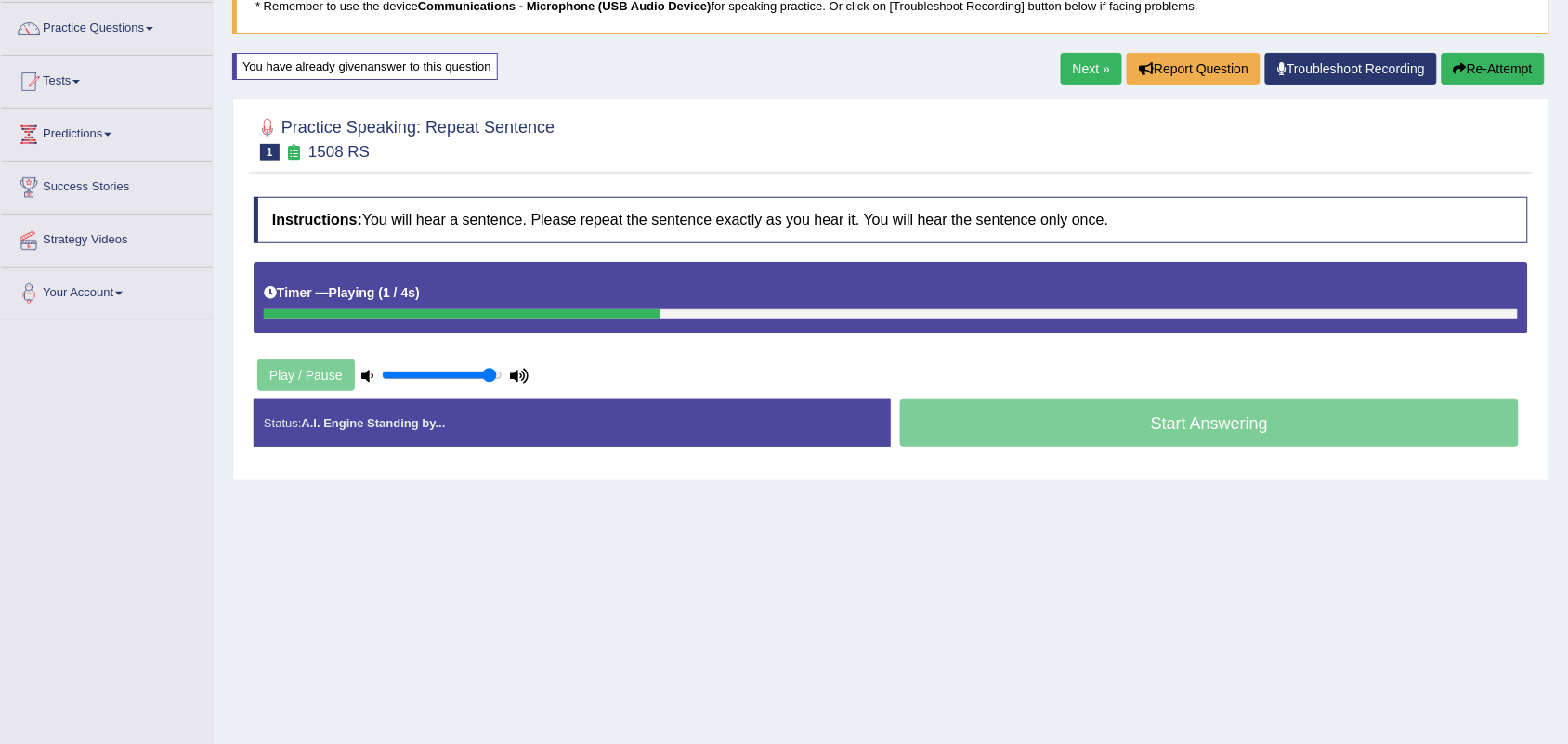 scroll, scrollTop: 142, scrollLeft: 0, axis: vertical 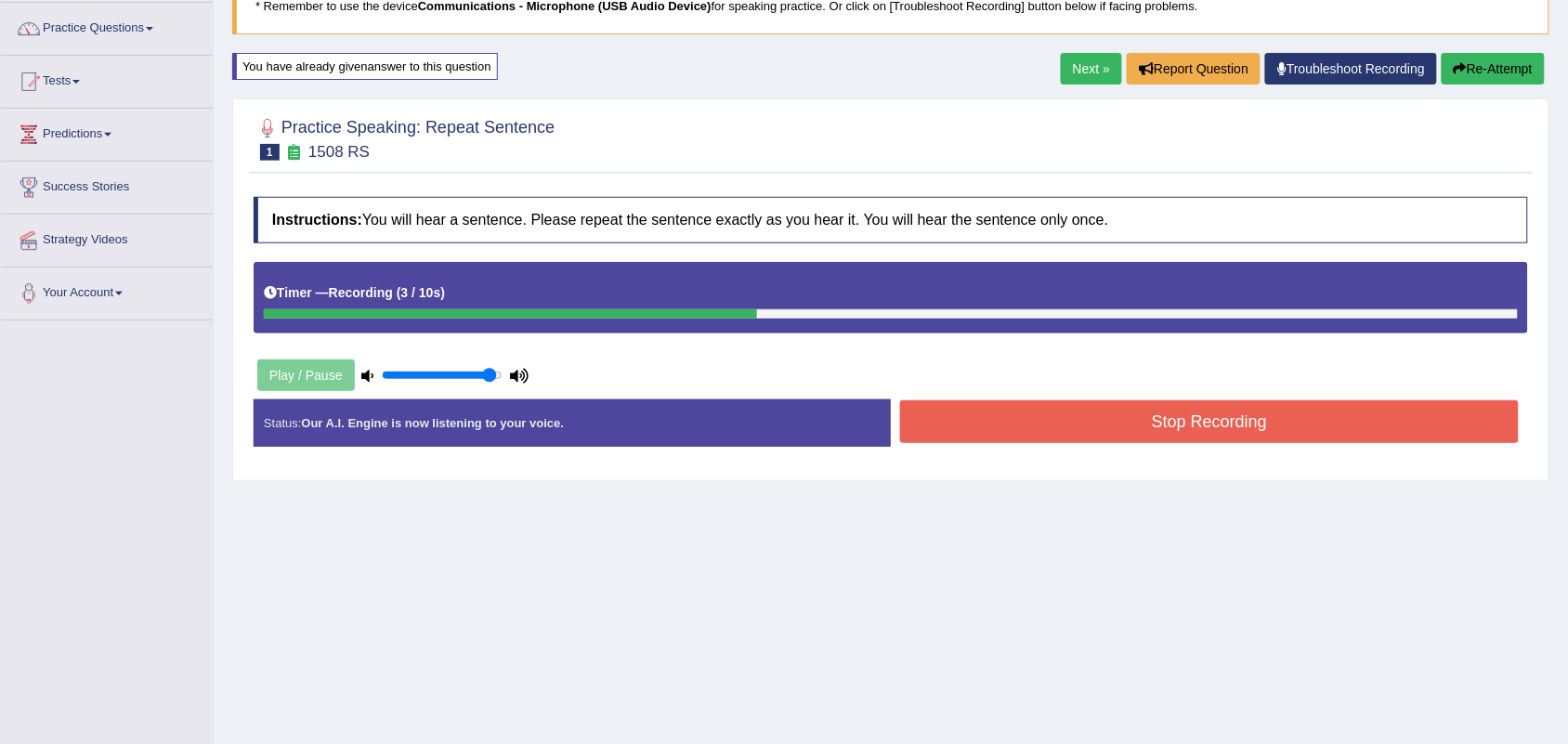 click on "Stop Recording" at bounding box center [1209, 422] 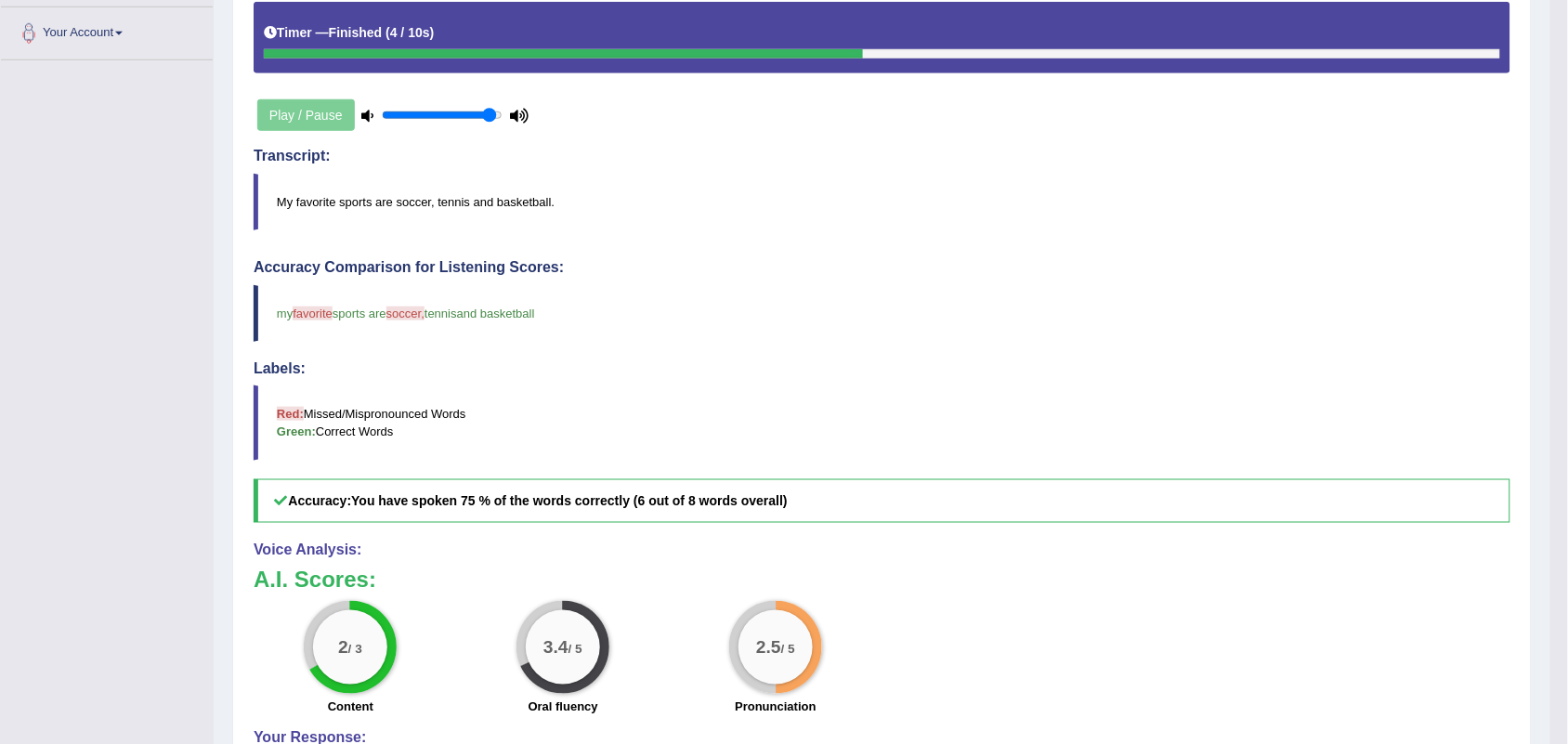 scroll, scrollTop: 398, scrollLeft: 0, axis: vertical 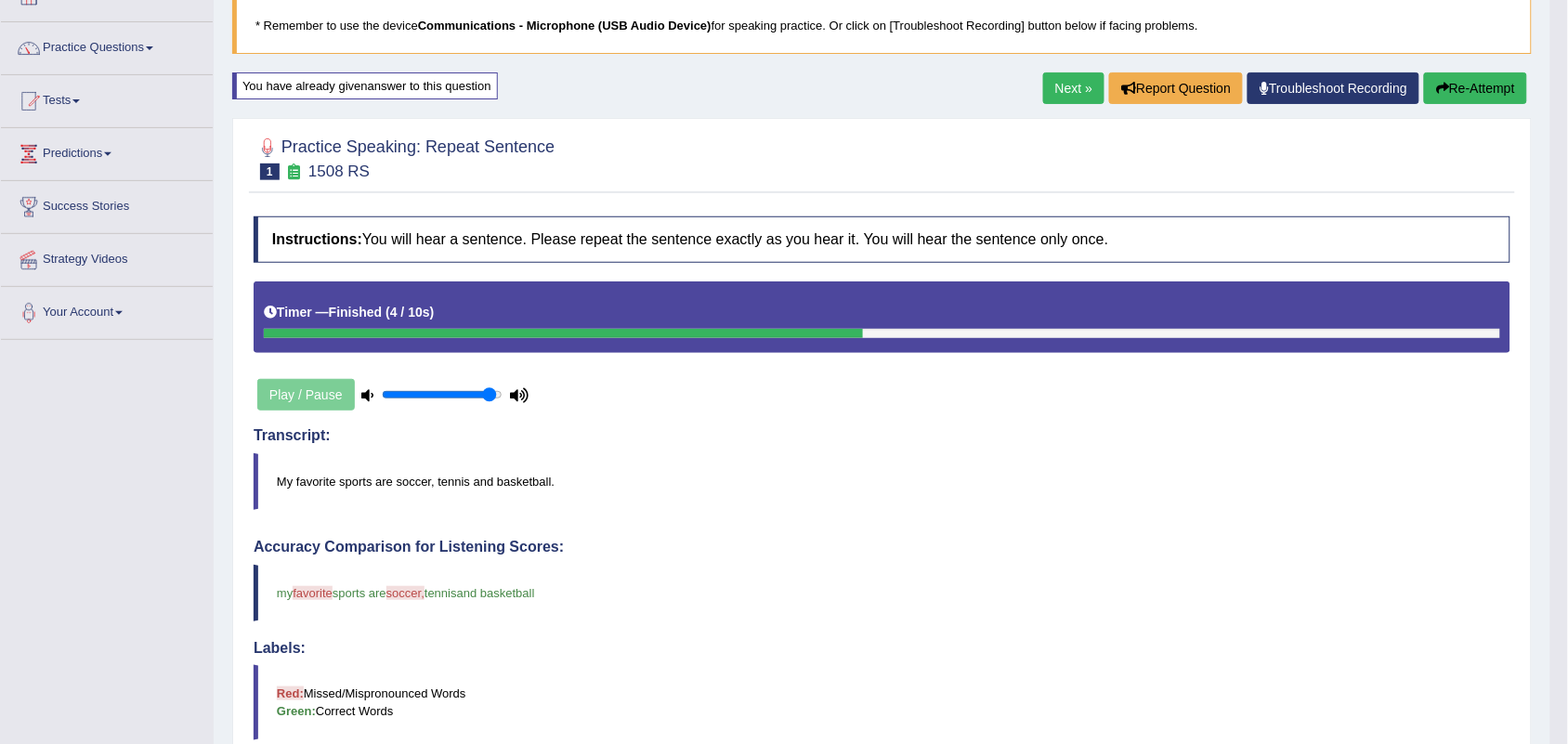 click on "Re-Attempt" at bounding box center (1475, 88) 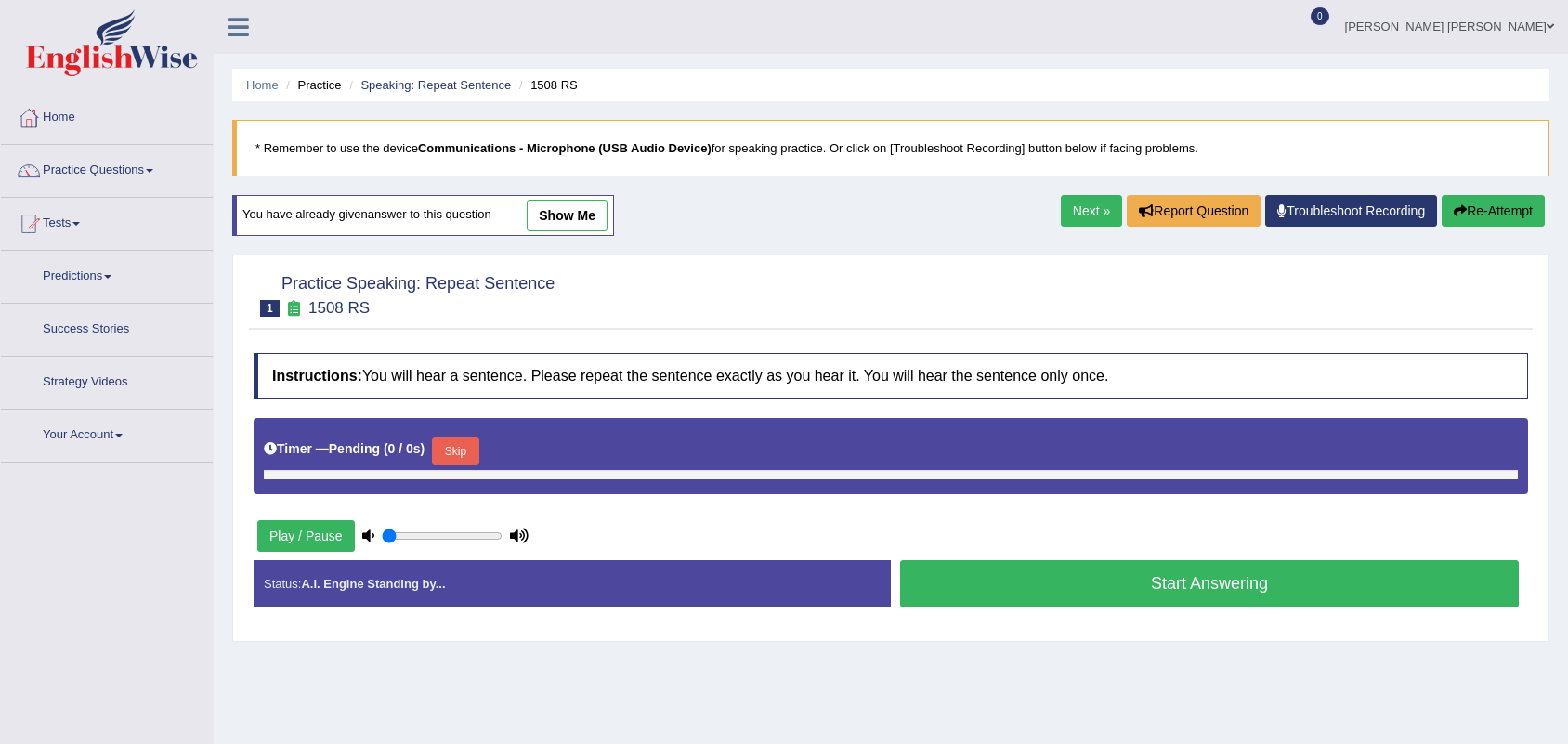 type on "0.9" 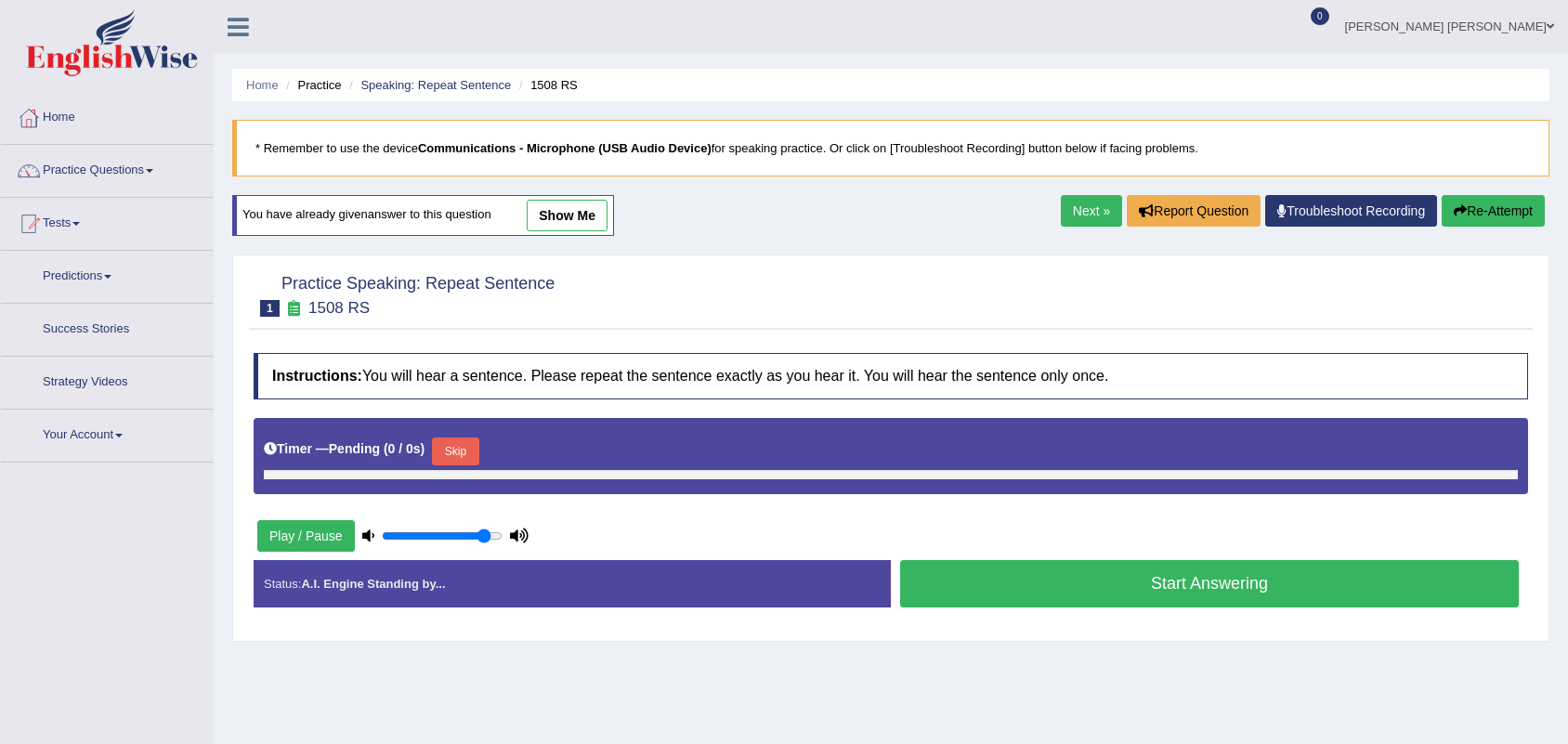 click at bounding box center (442, 536) 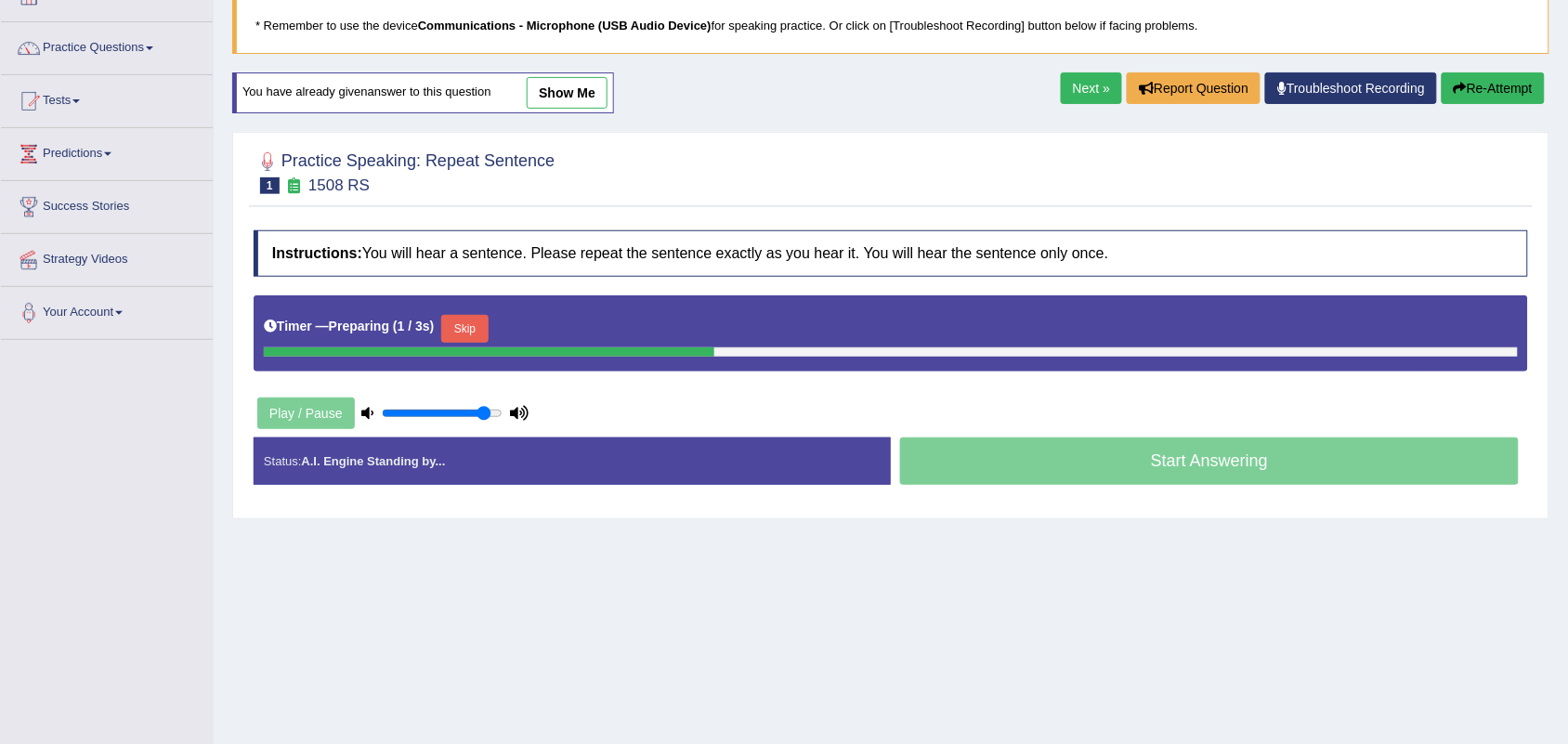 scroll, scrollTop: 123, scrollLeft: 0, axis: vertical 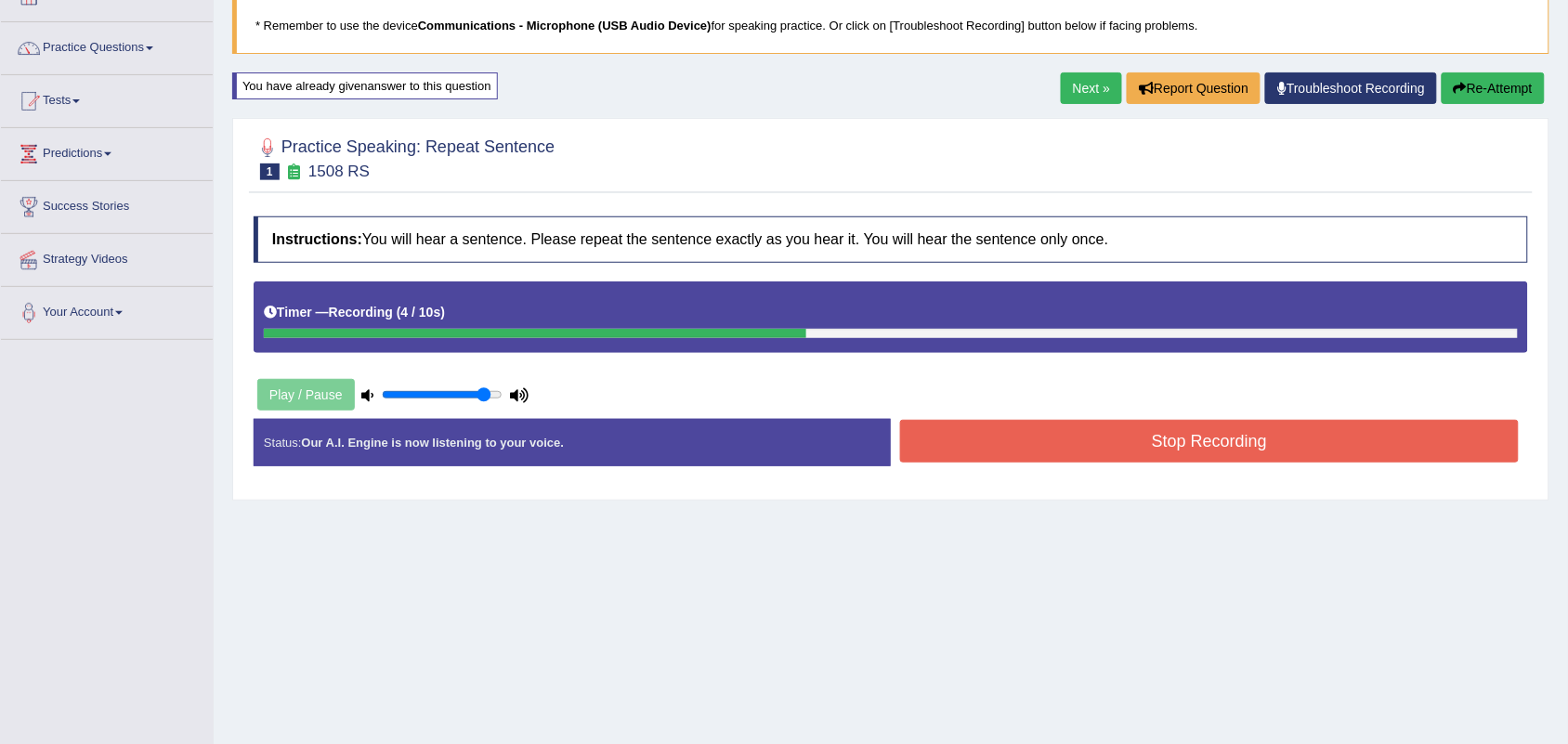 click on "Stop Recording" at bounding box center [1209, 441] 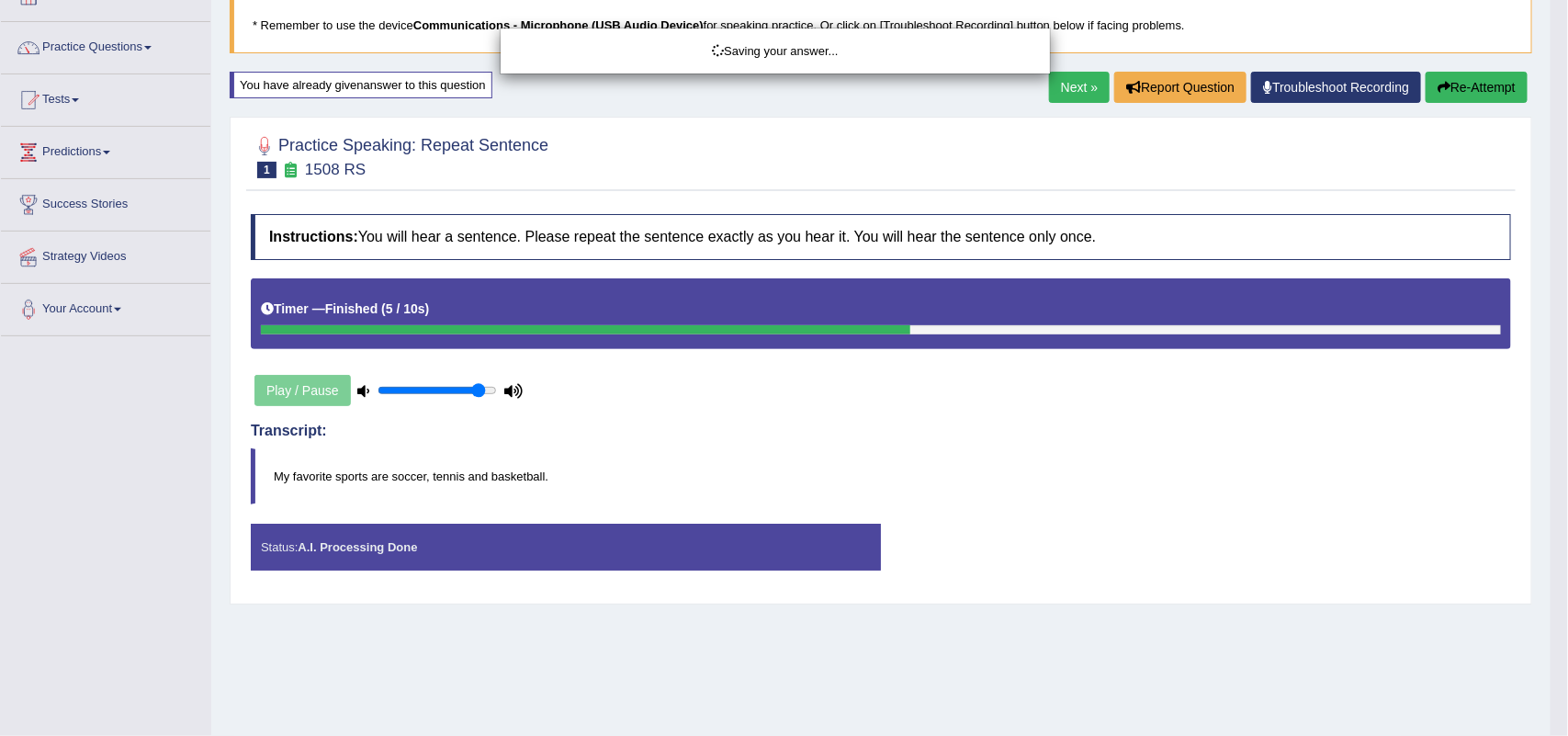 drag, startPoint x: 1164, startPoint y: 437, endPoint x: 588, endPoint y: 400, distance: 577.18714 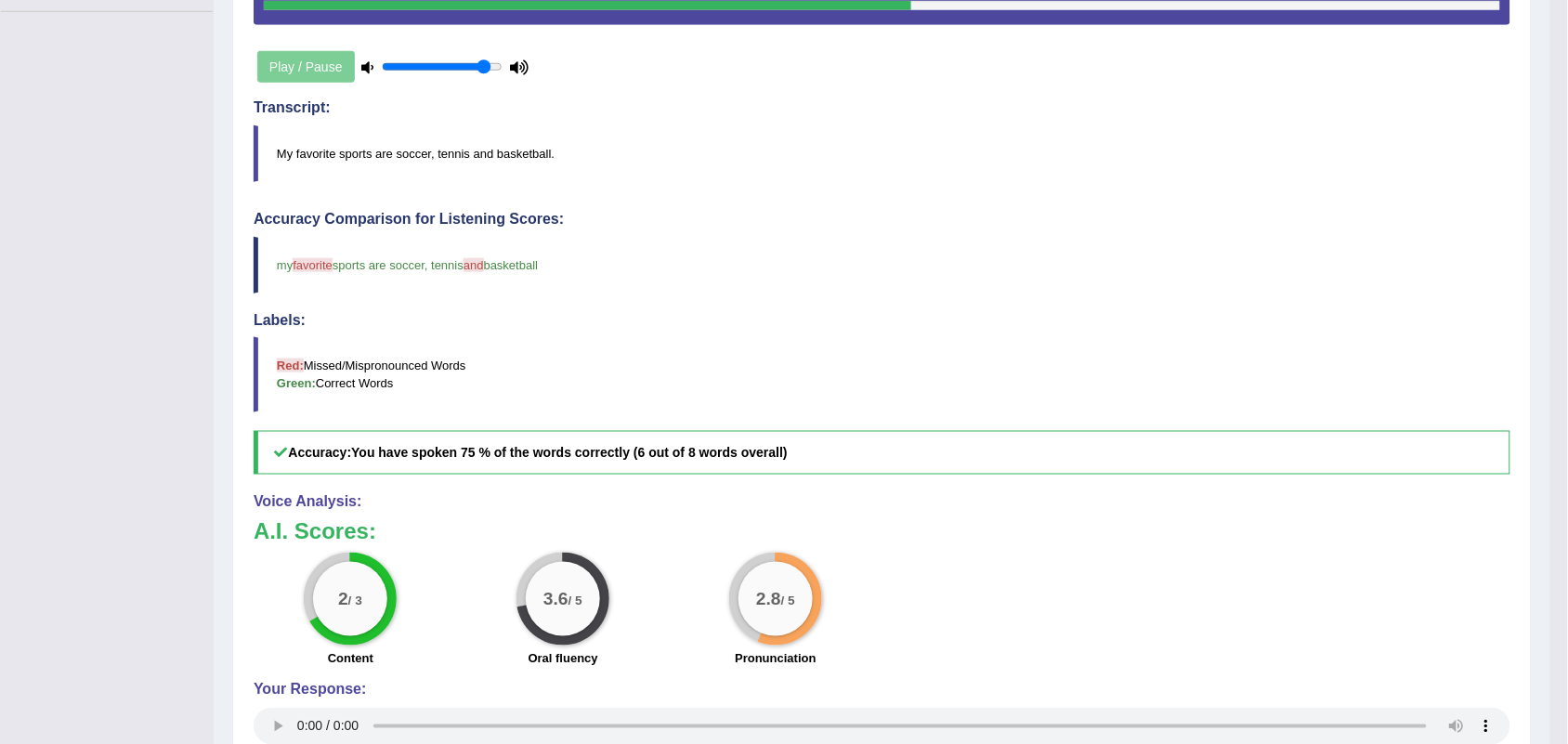 scroll, scrollTop: 568, scrollLeft: 0, axis: vertical 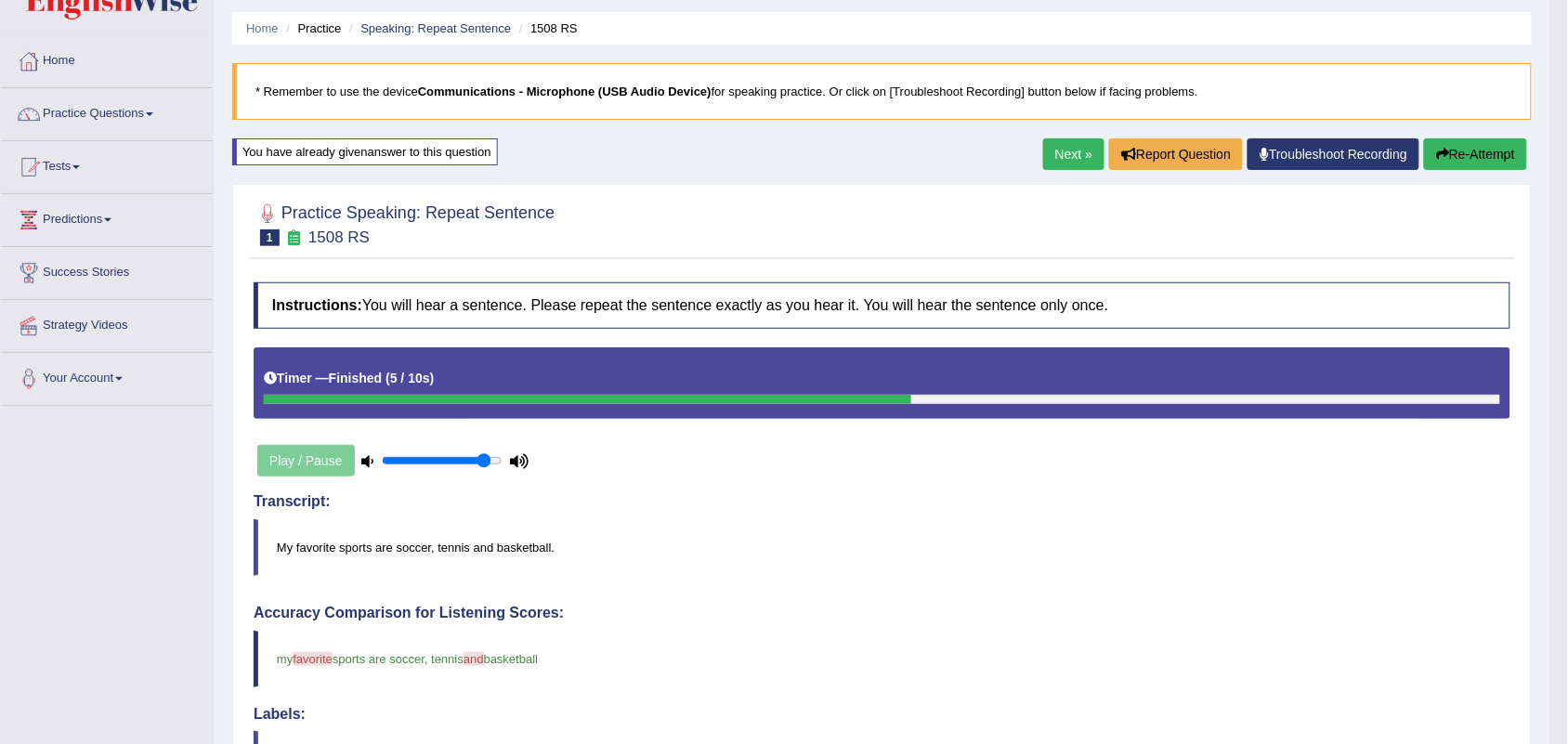 click on "Re-Attempt" at bounding box center [1475, 154] 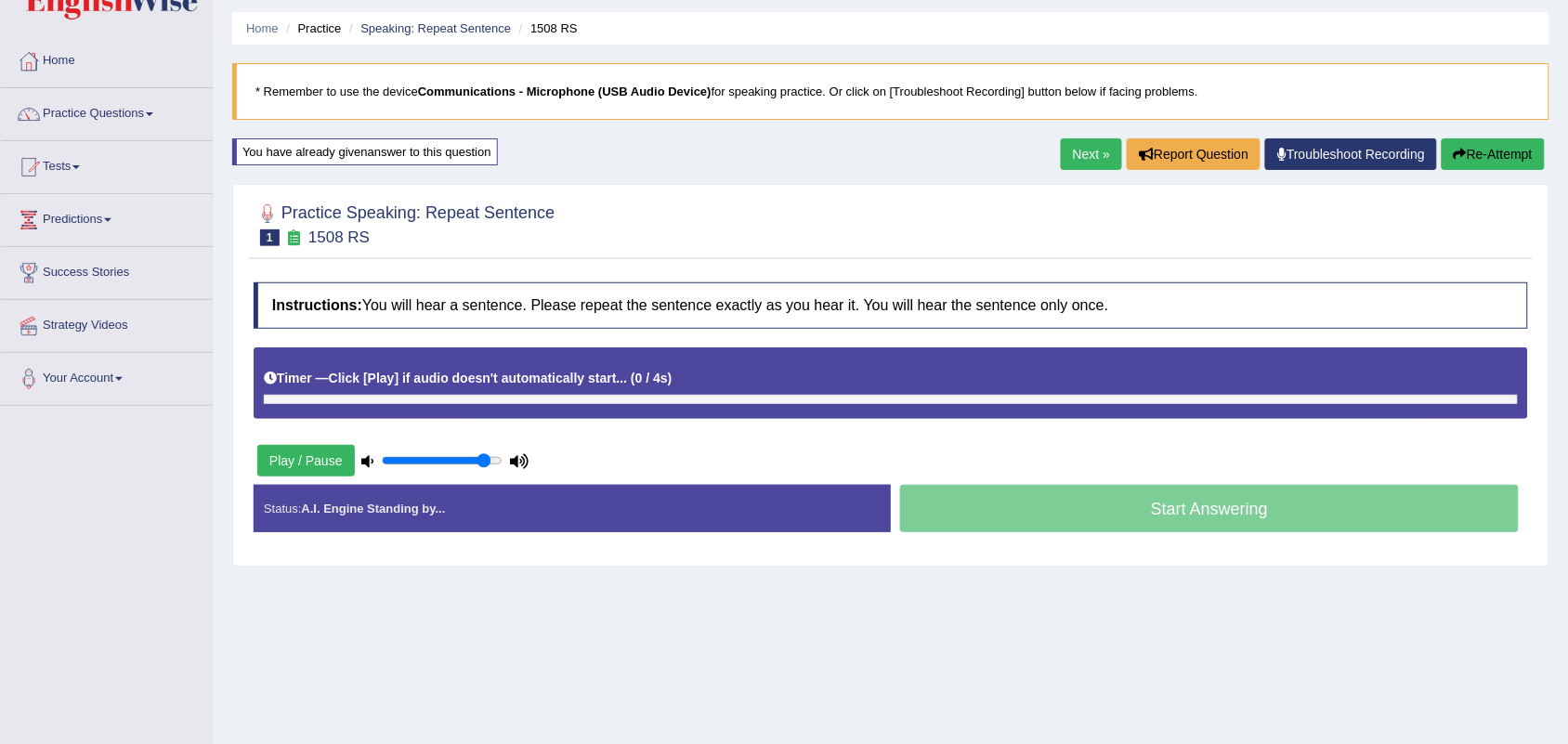 scroll, scrollTop: 57, scrollLeft: 0, axis: vertical 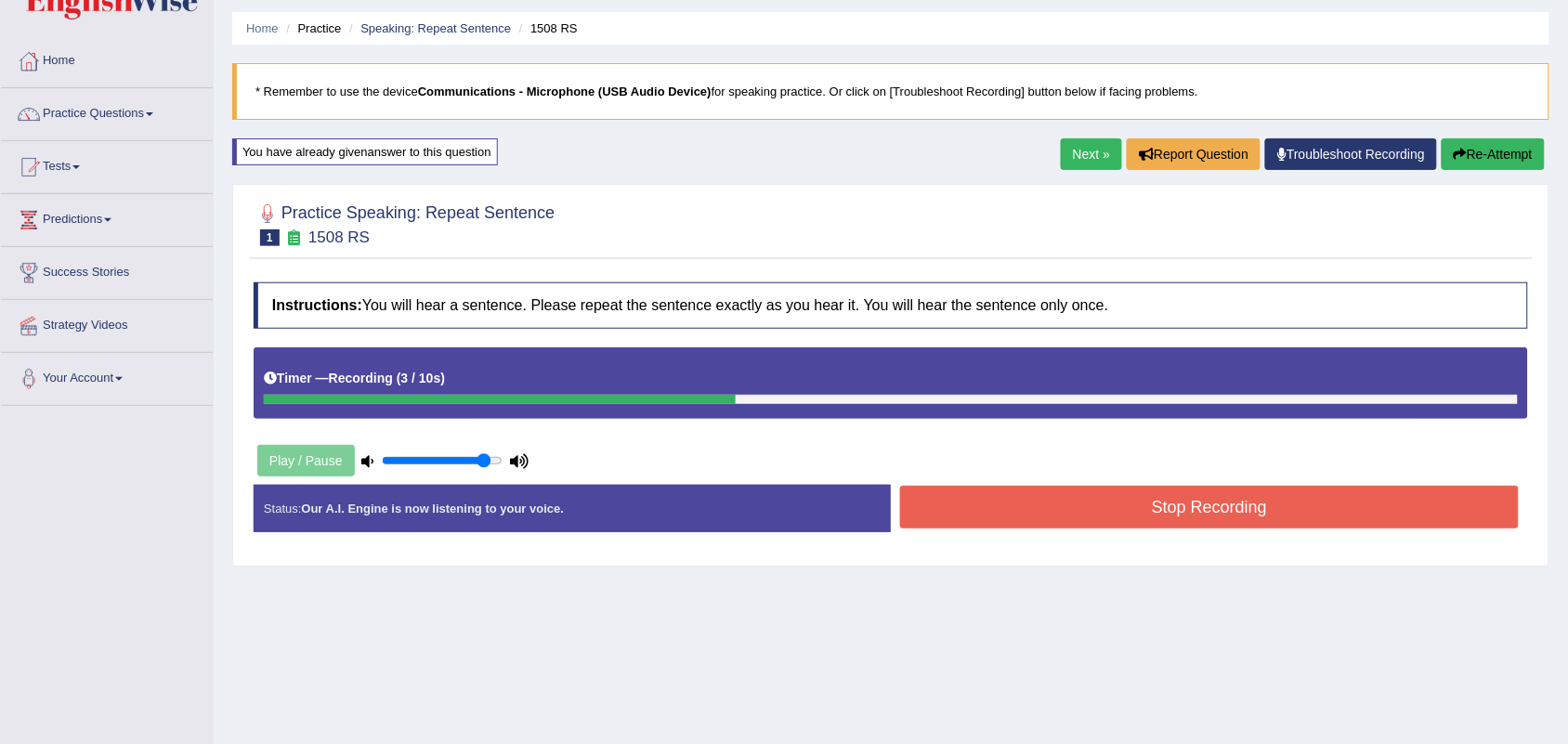 click on "Stop Recording" at bounding box center [1209, 507] 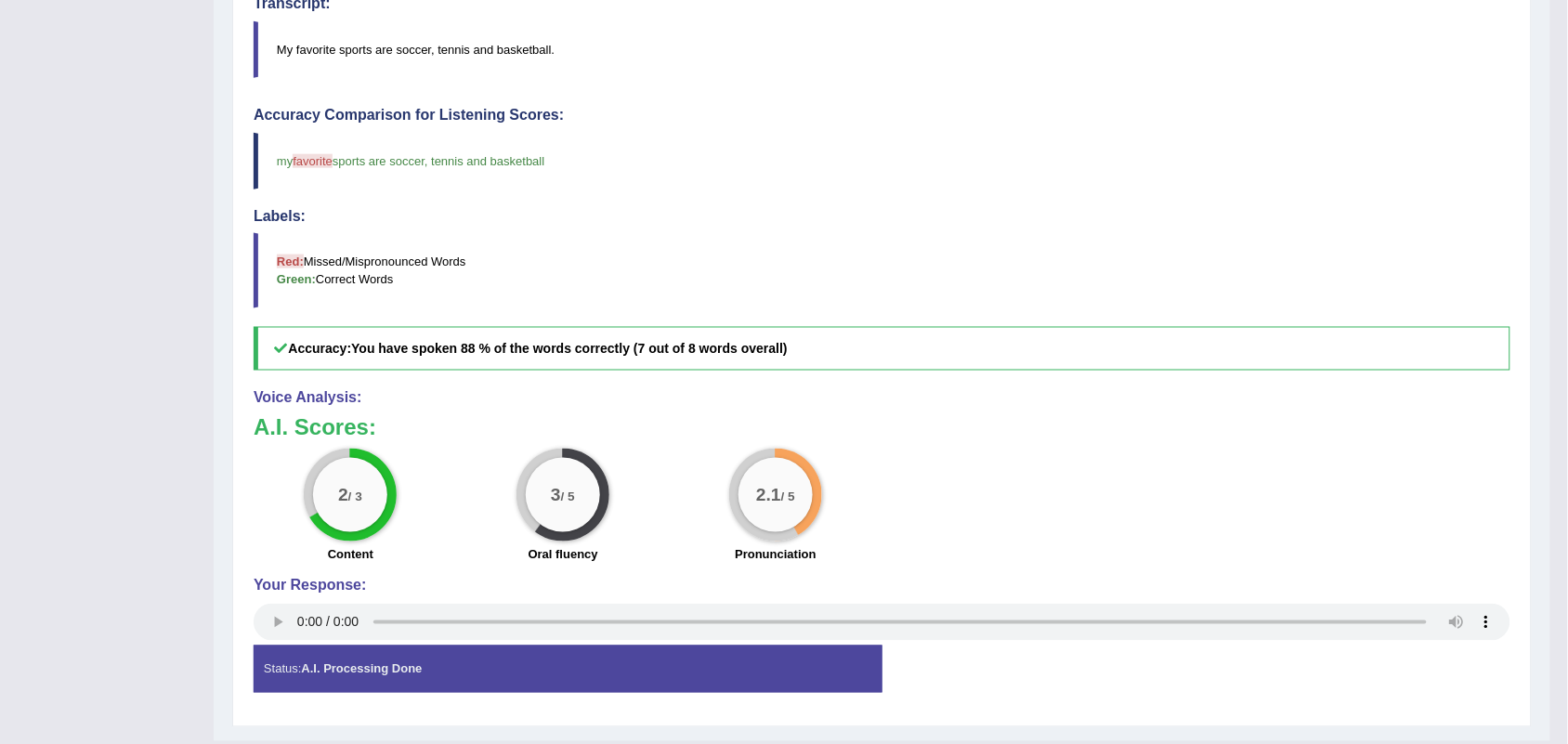 scroll, scrollTop: 569, scrollLeft: 0, axis: vertical 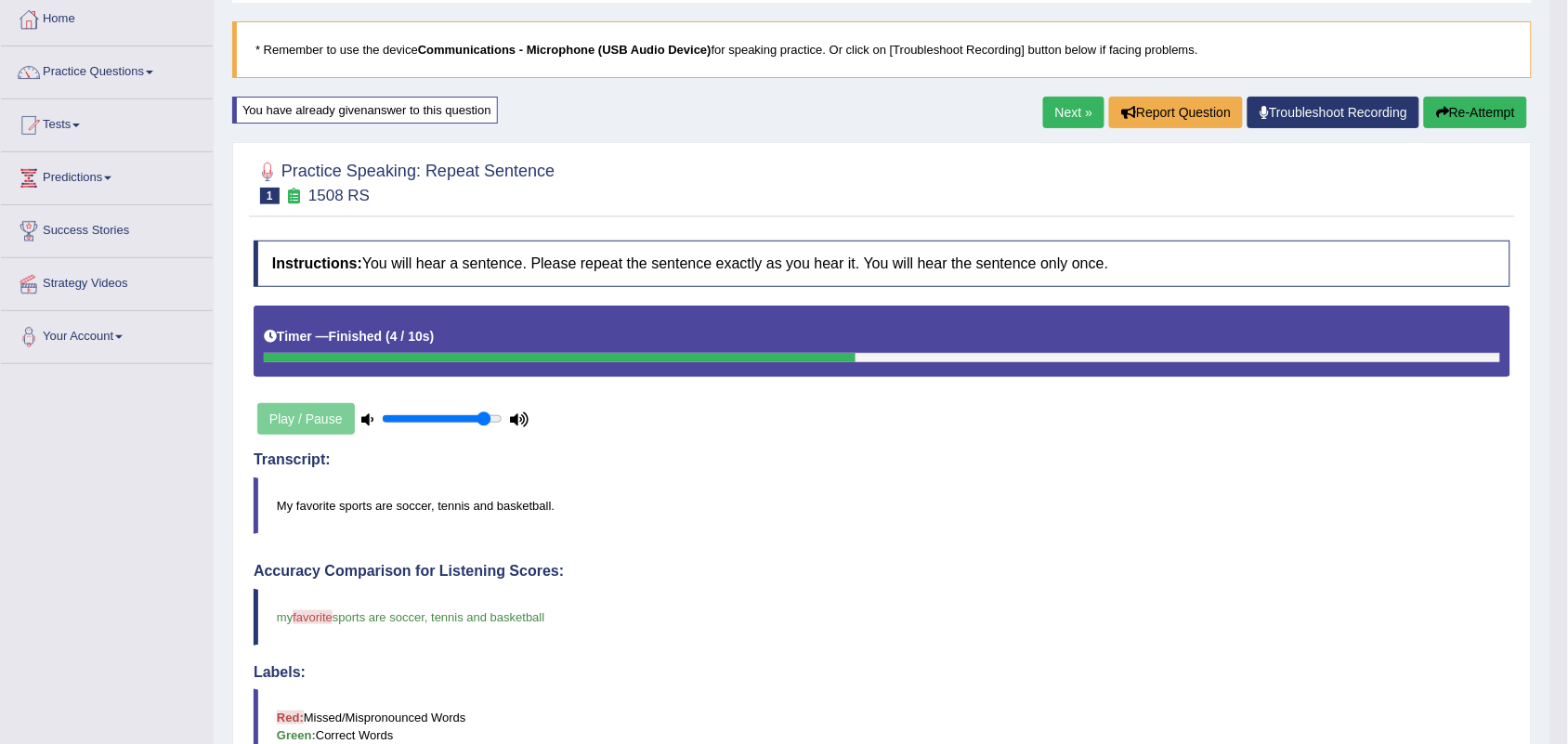 click on "Next »" at bounding box center (1074, 112) 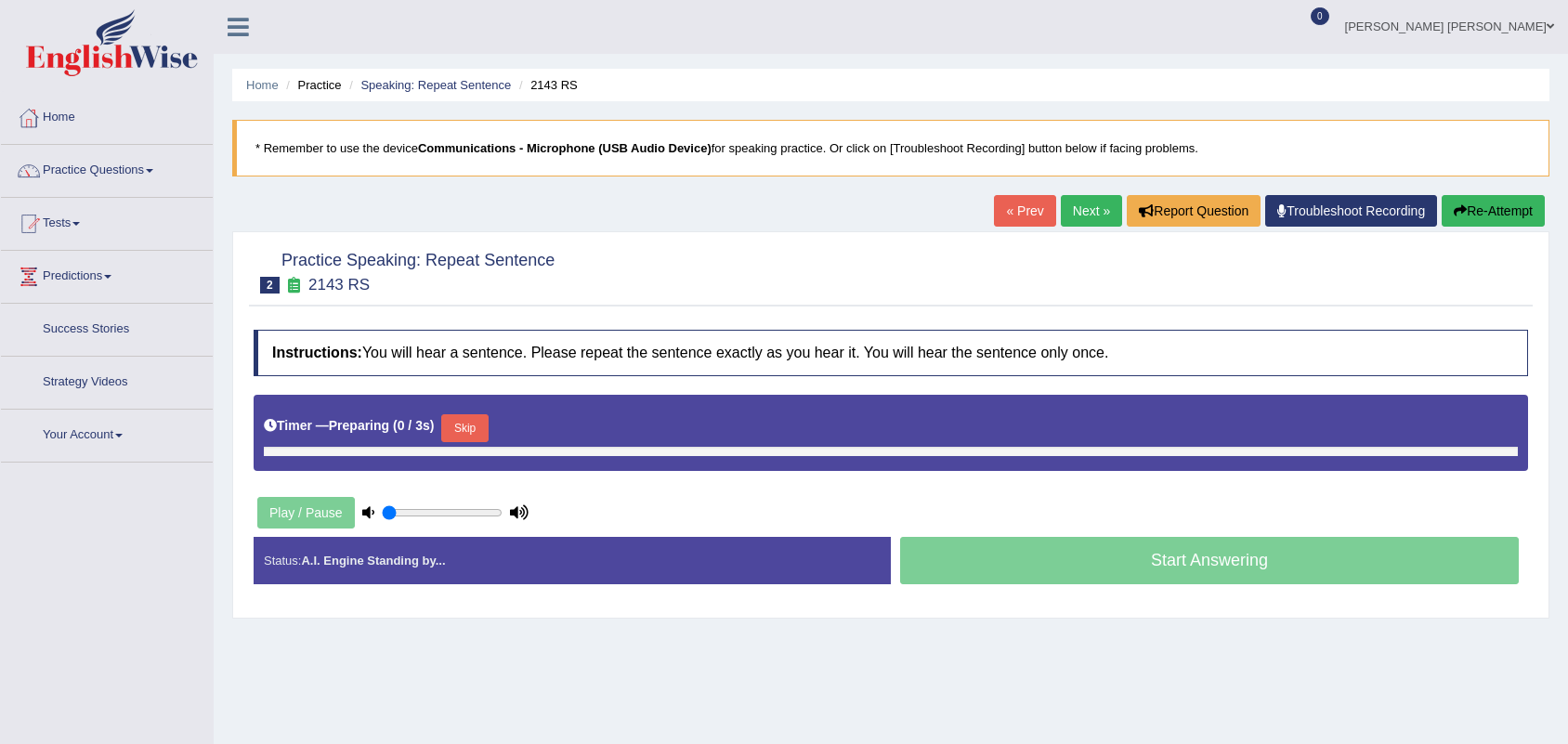 type on "0.9" 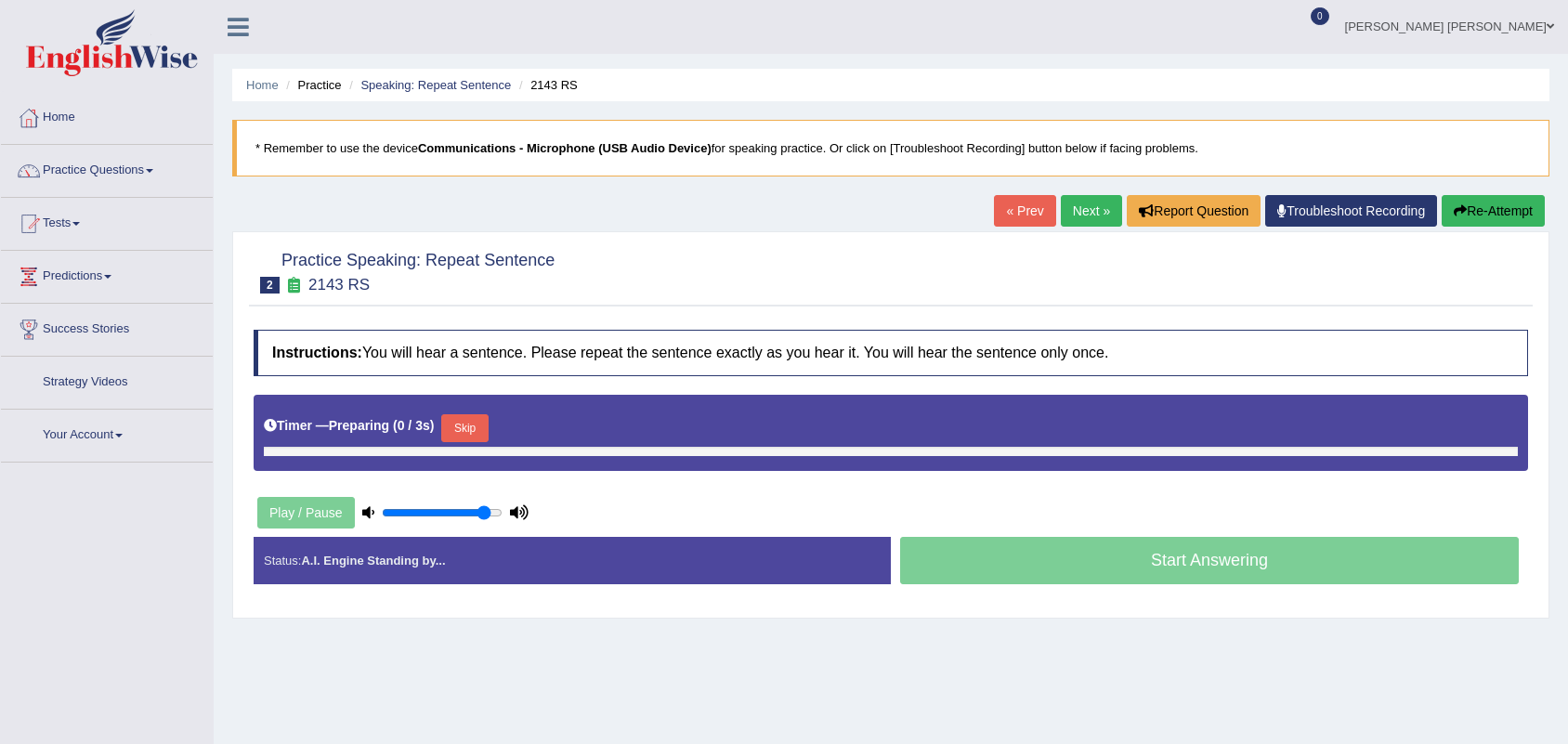 scroll, scrollTop: 0, scrollLeft: 0, axis: both 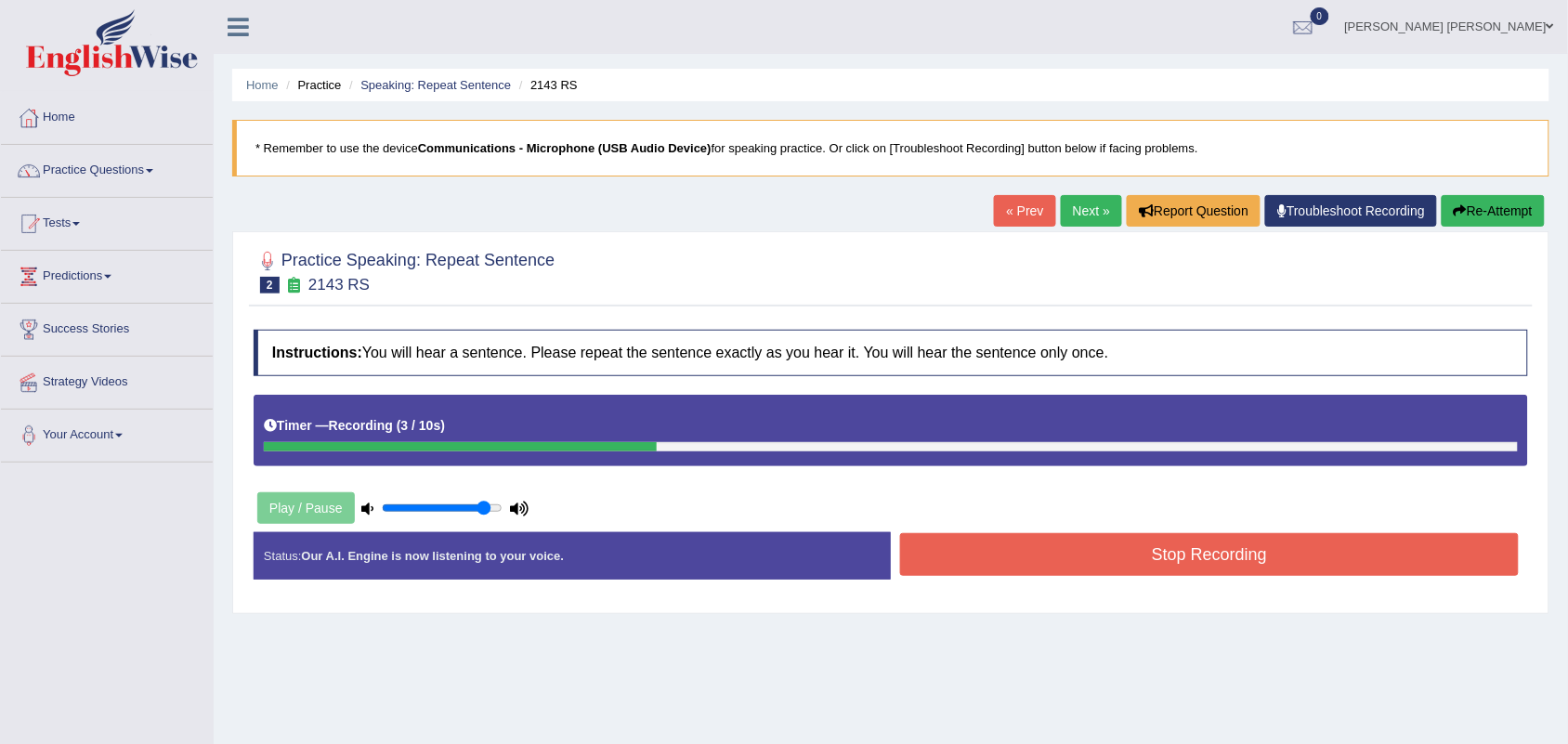 click on "Stop Recording" at bounding box center [1209, 555] 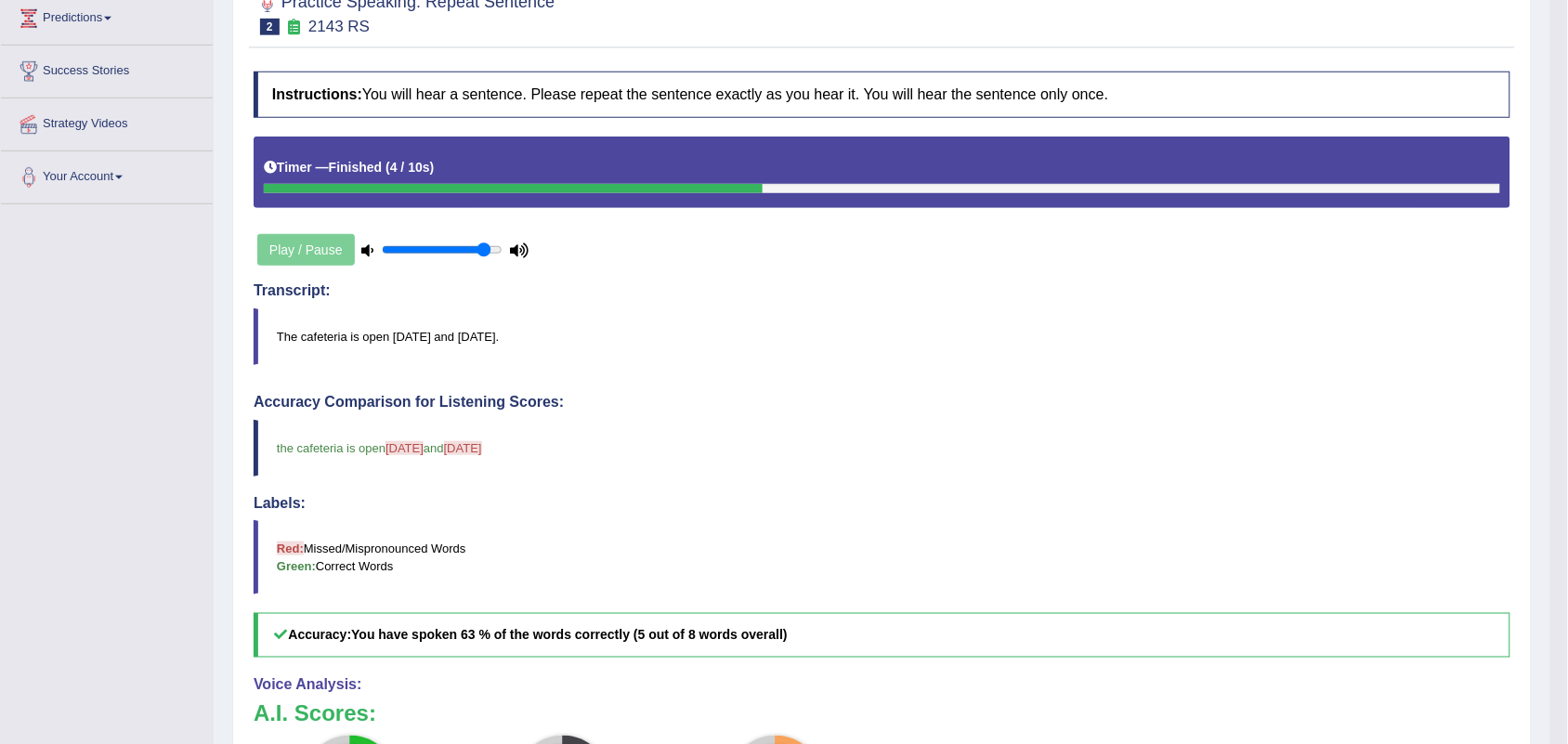 scroll, scrollTop: 256, scrollLeft: 0, axis: vertical 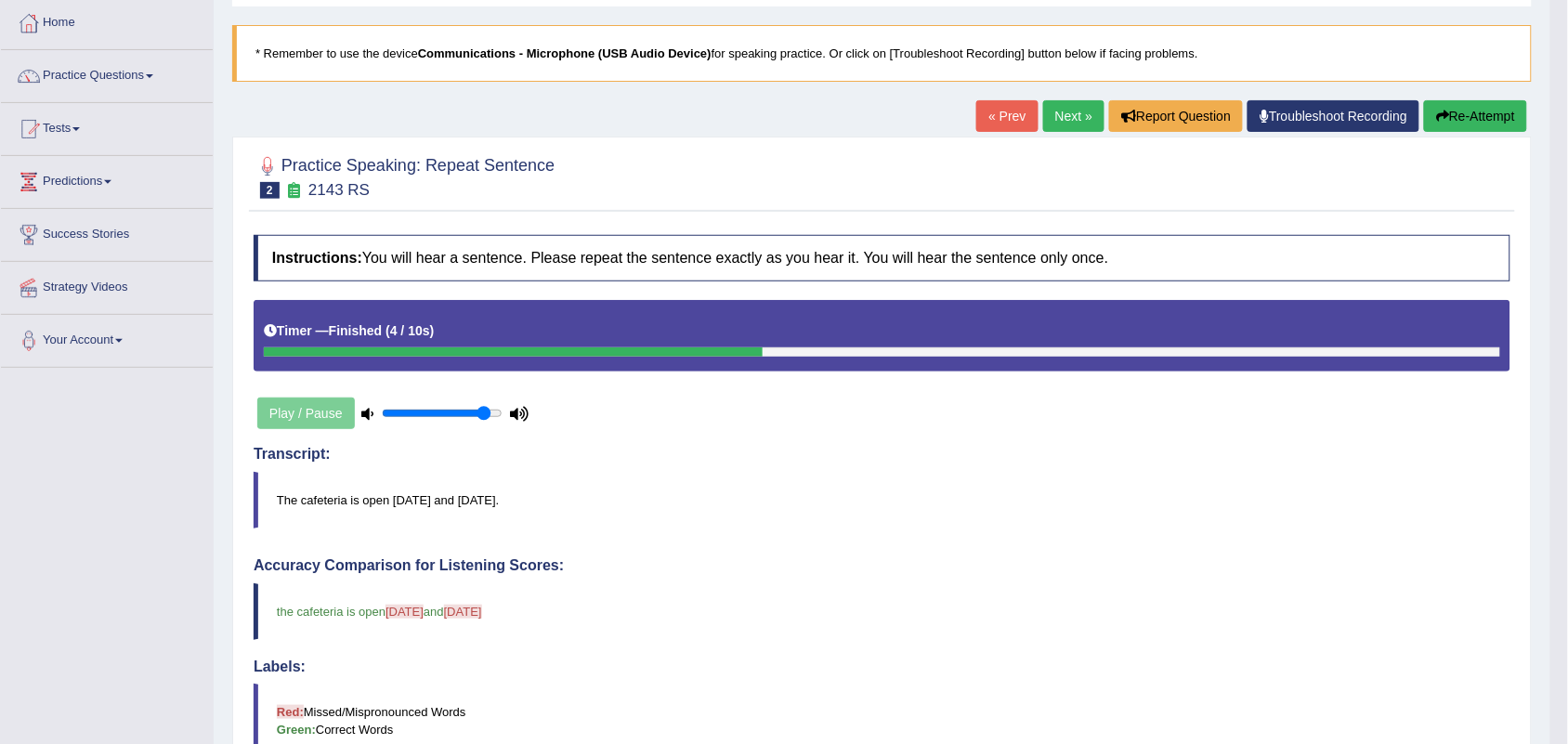 click on "Re-Attempt" at bounding box center [1475, 116] 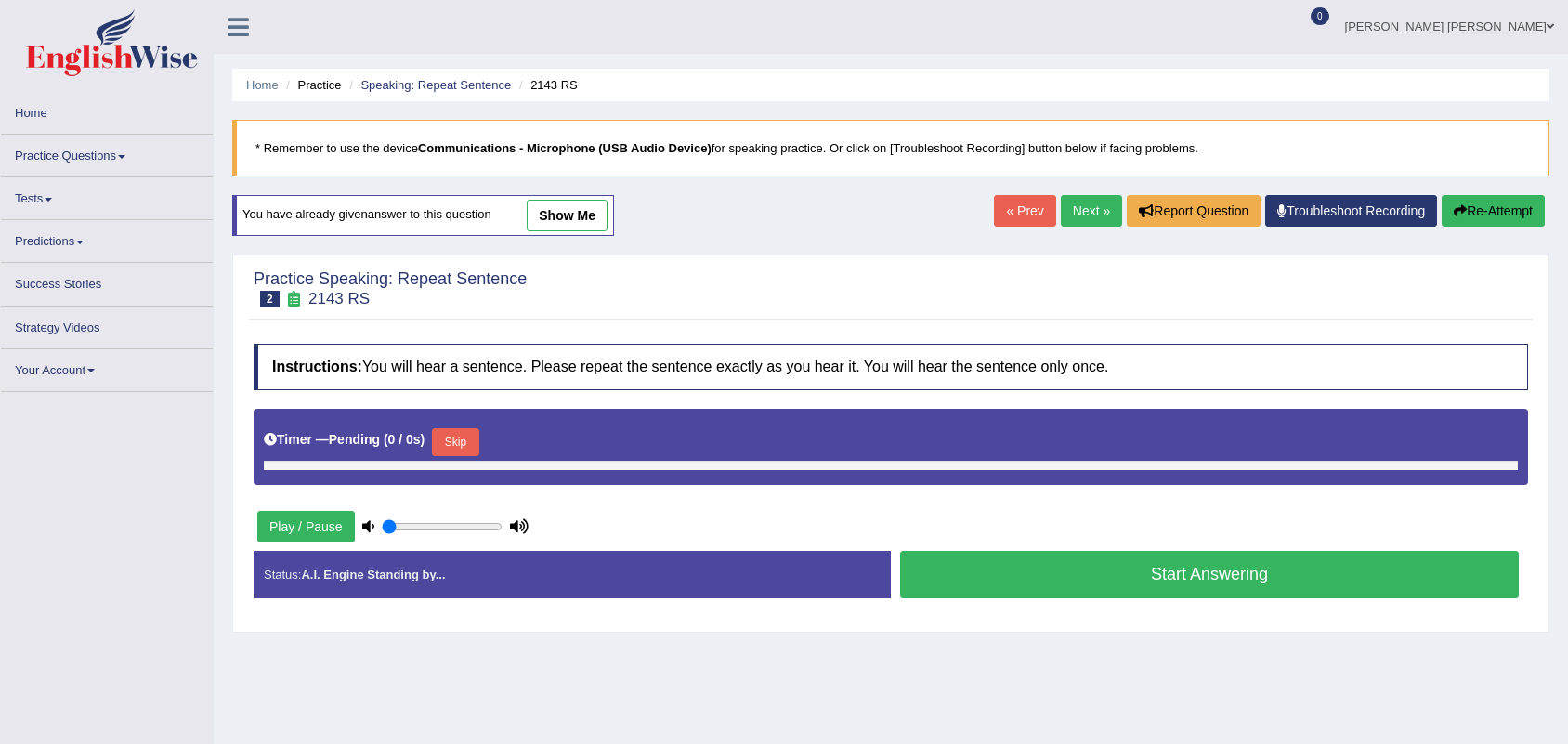 scroll, scrollTop: 230, scrollLeft: 0, axis: vertical 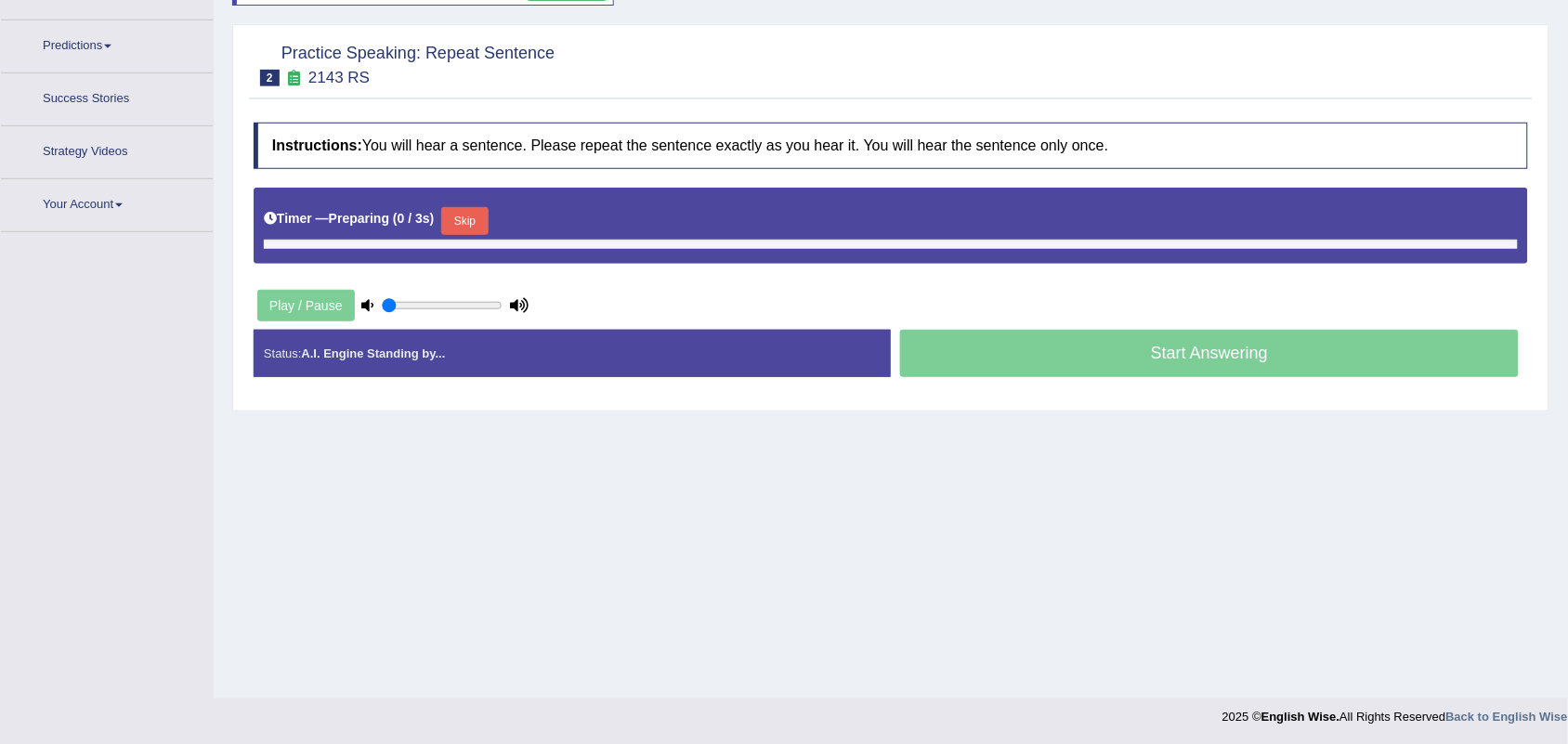 type on "0.9" 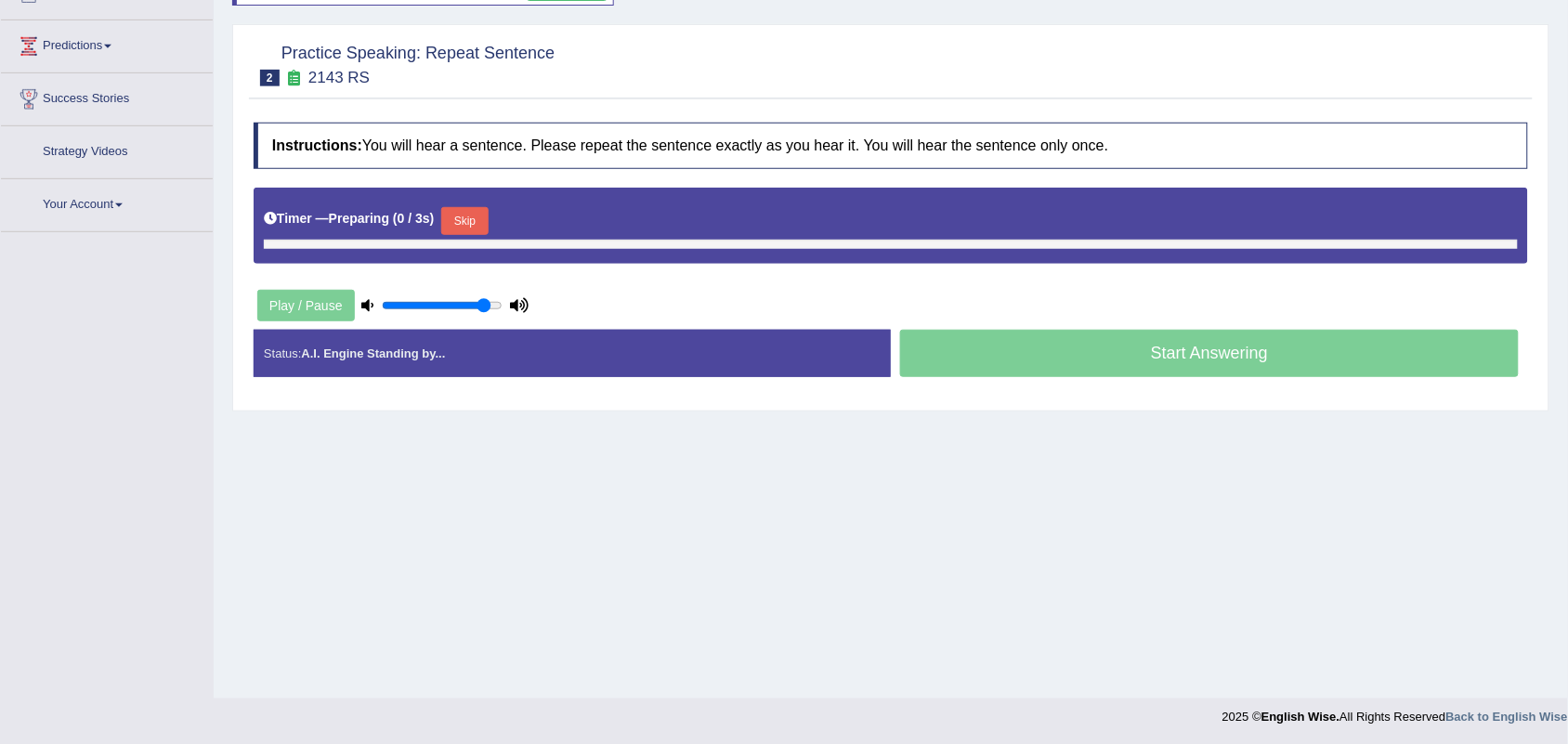 scroll, scrollTop: 230, scrollLeft: 0, axis: vertical 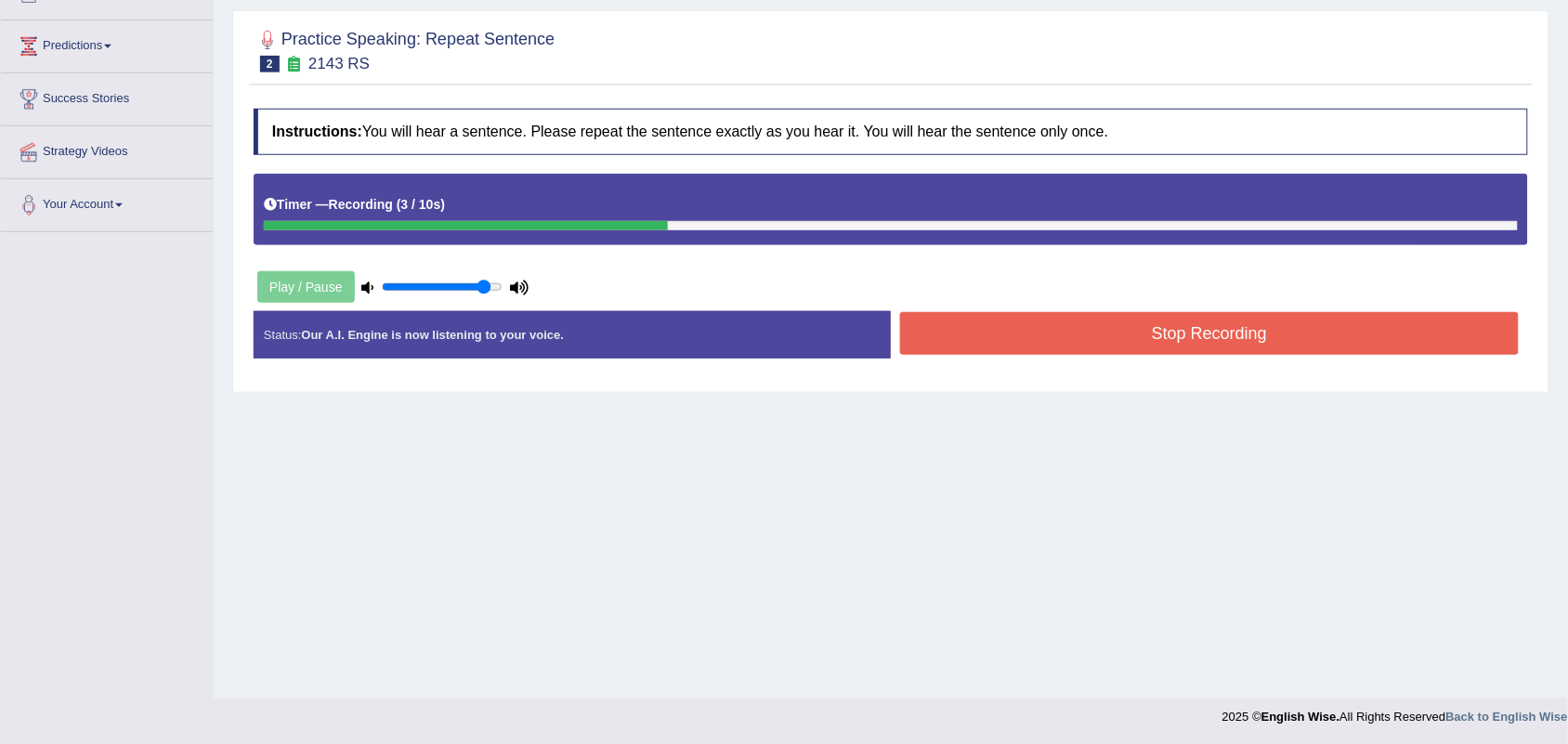 click on "Stop Recording" at bounding box center (1209, 333) 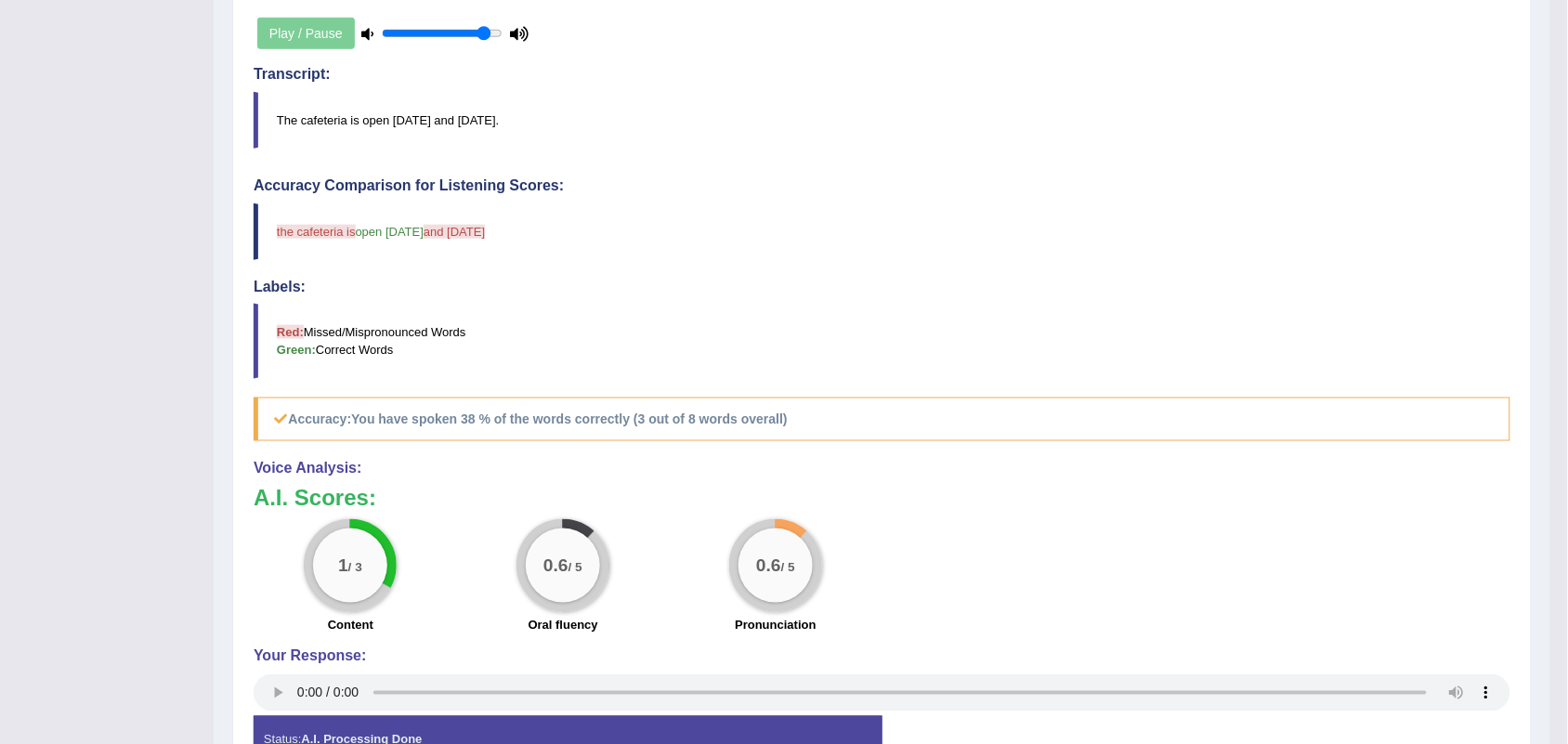 scroll, scrollTop: 602, scrollLeft: 0, axis: vertical 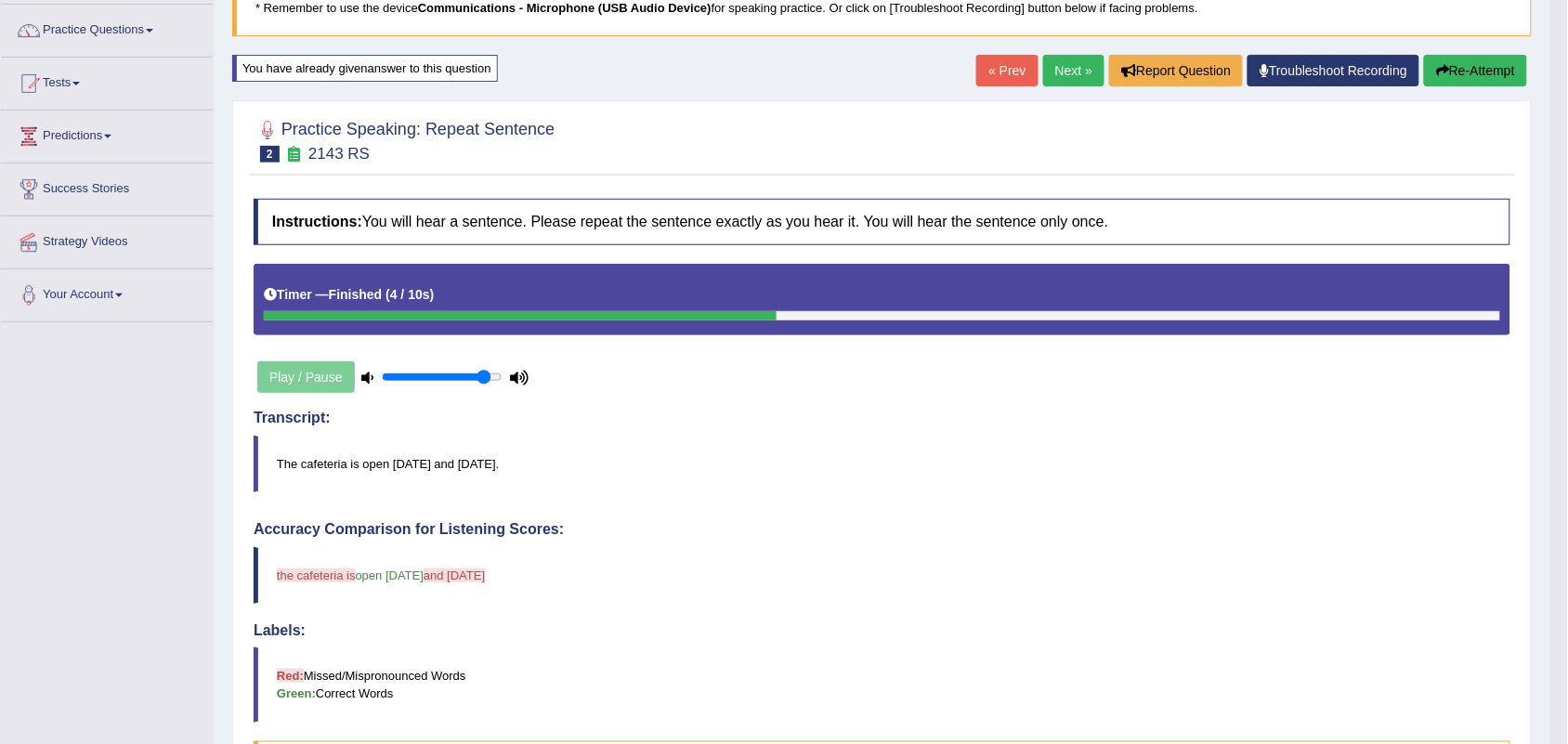click on "Re-Attempt" at bounding box center (1475, 71) 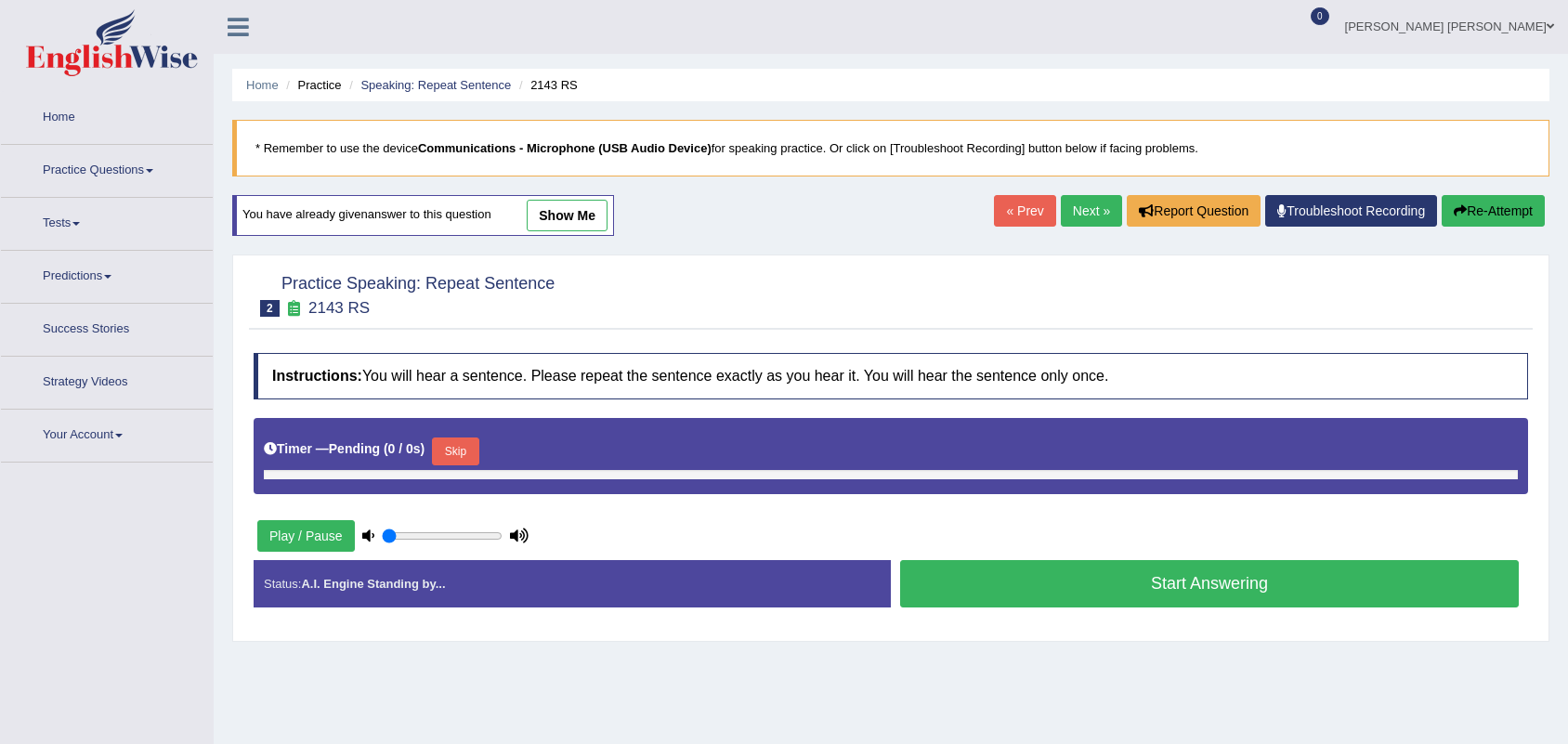 scroll, scrollTop: 154, scrollLeft: 0, axis: vertical 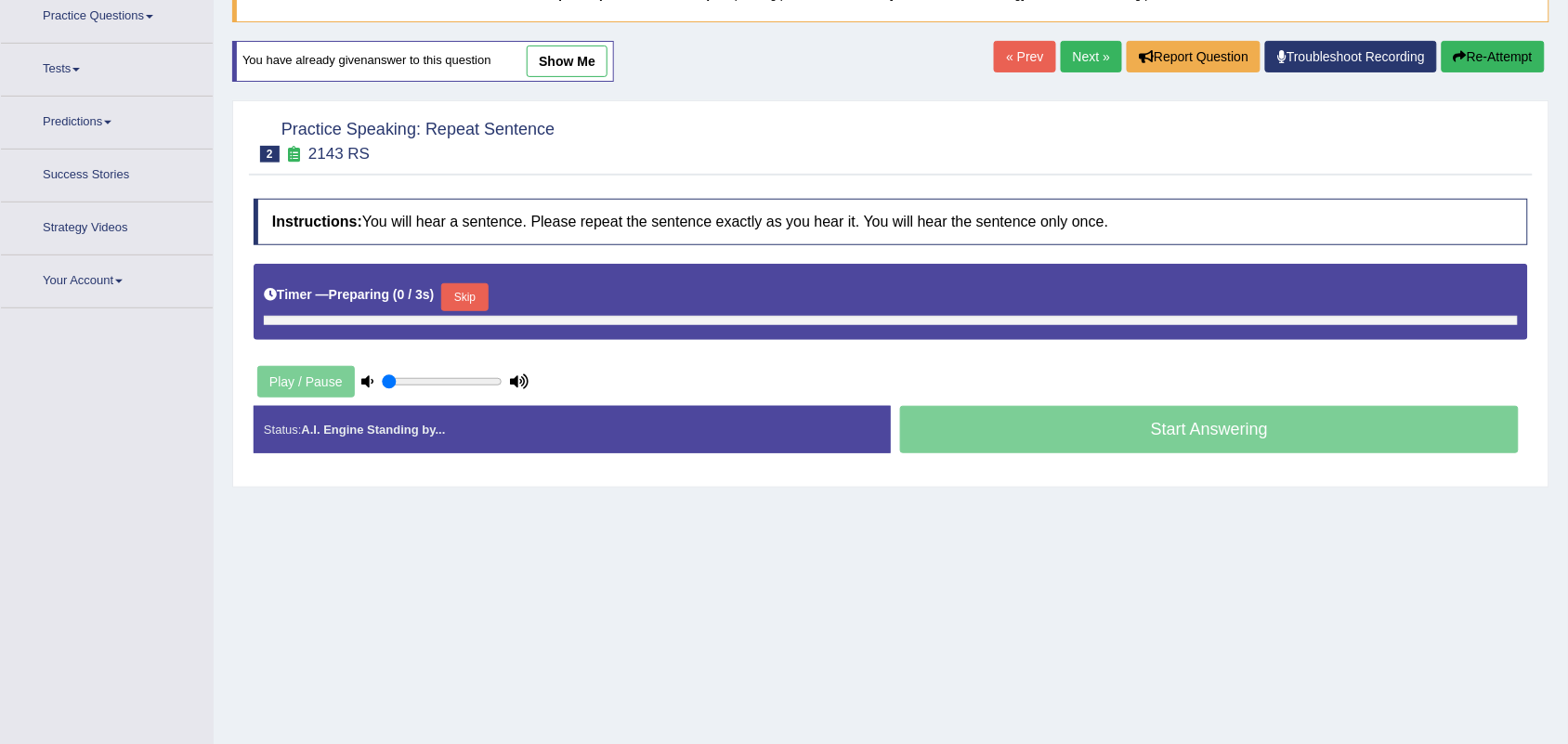 type on "0.9" 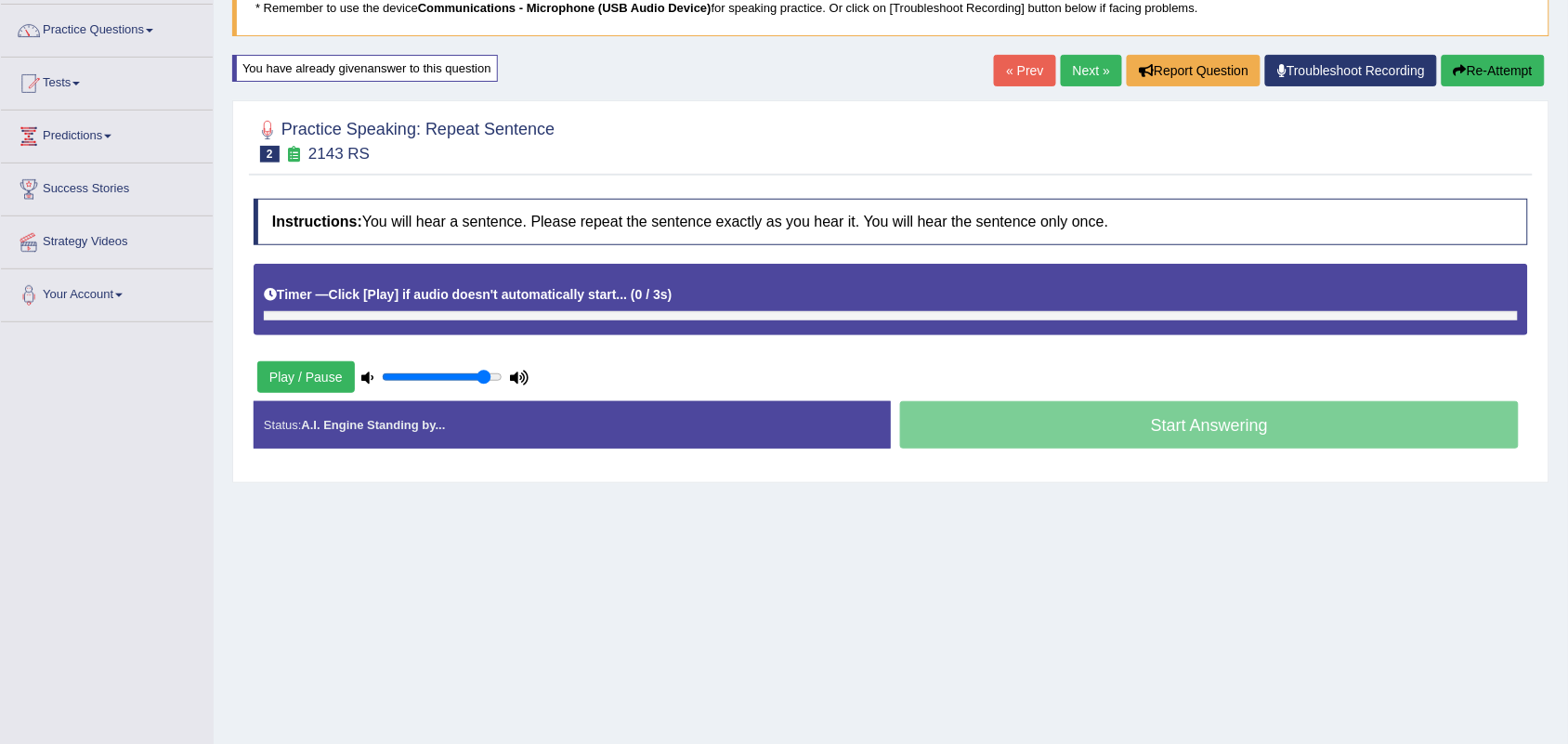 scroll, scrollTop: 140, scrollLeft: 0, axis: vertical 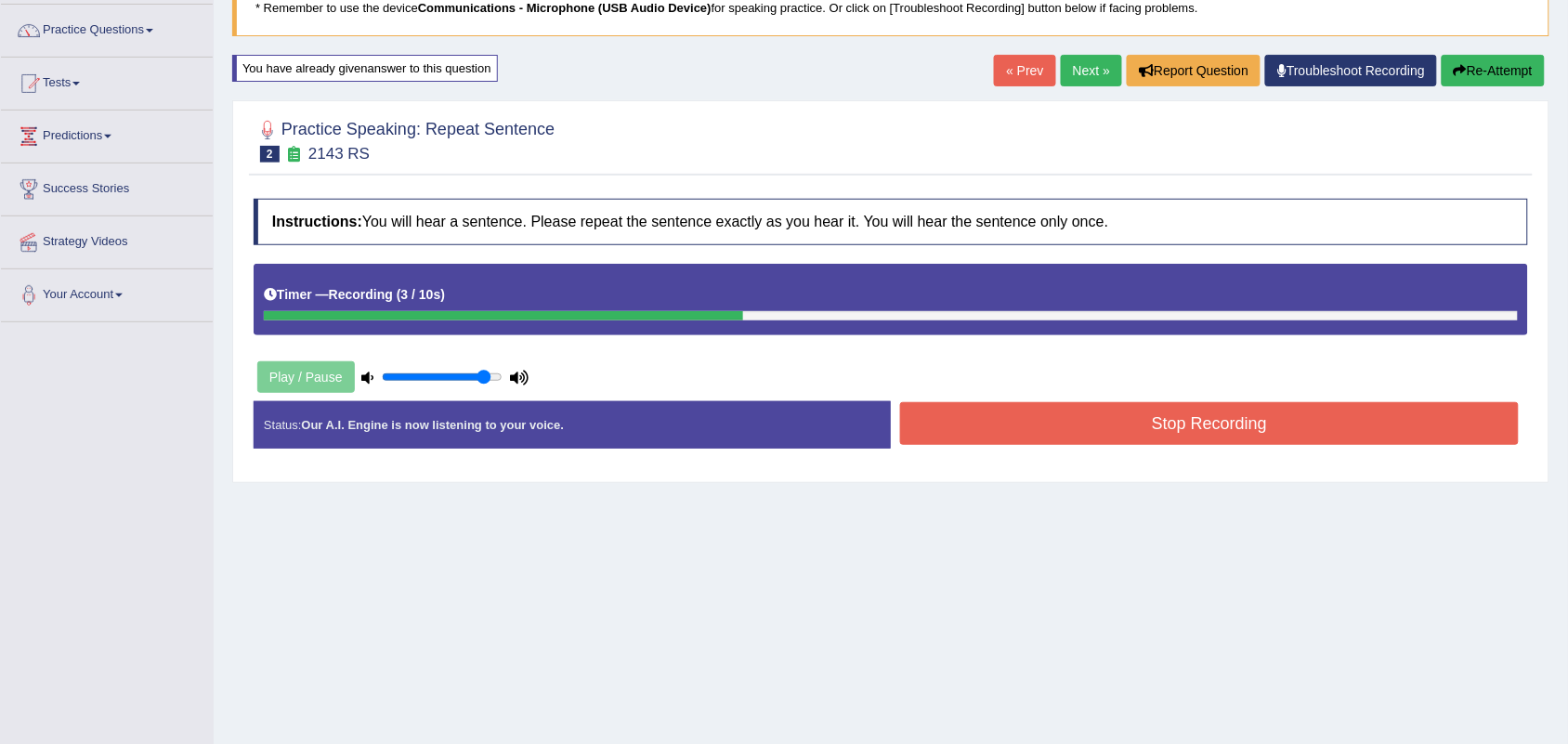 click on "Stop Recording" at bounding box center (1209, 424) 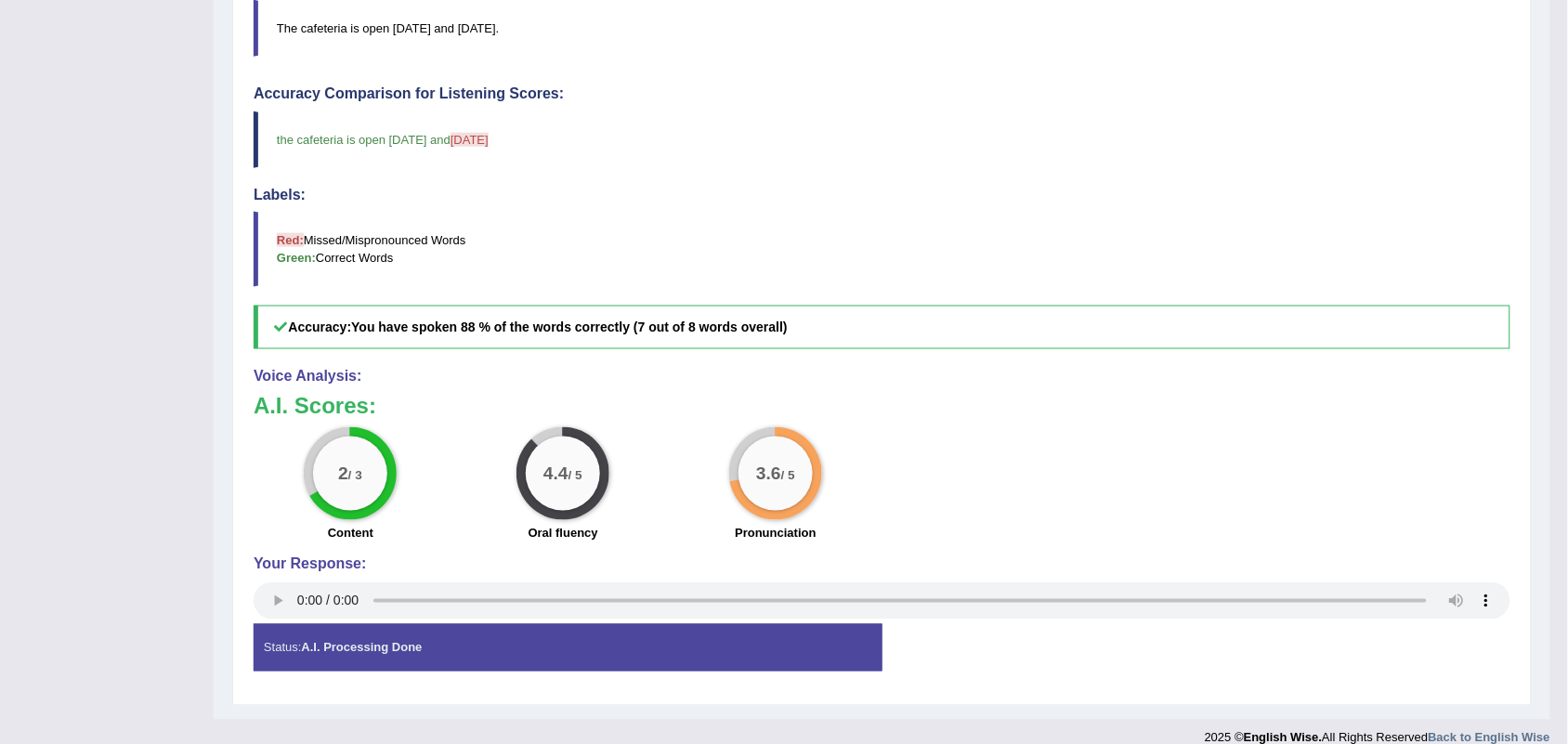 scroll, scrollTop: 572, scrollLeft: 0, axis: vertical 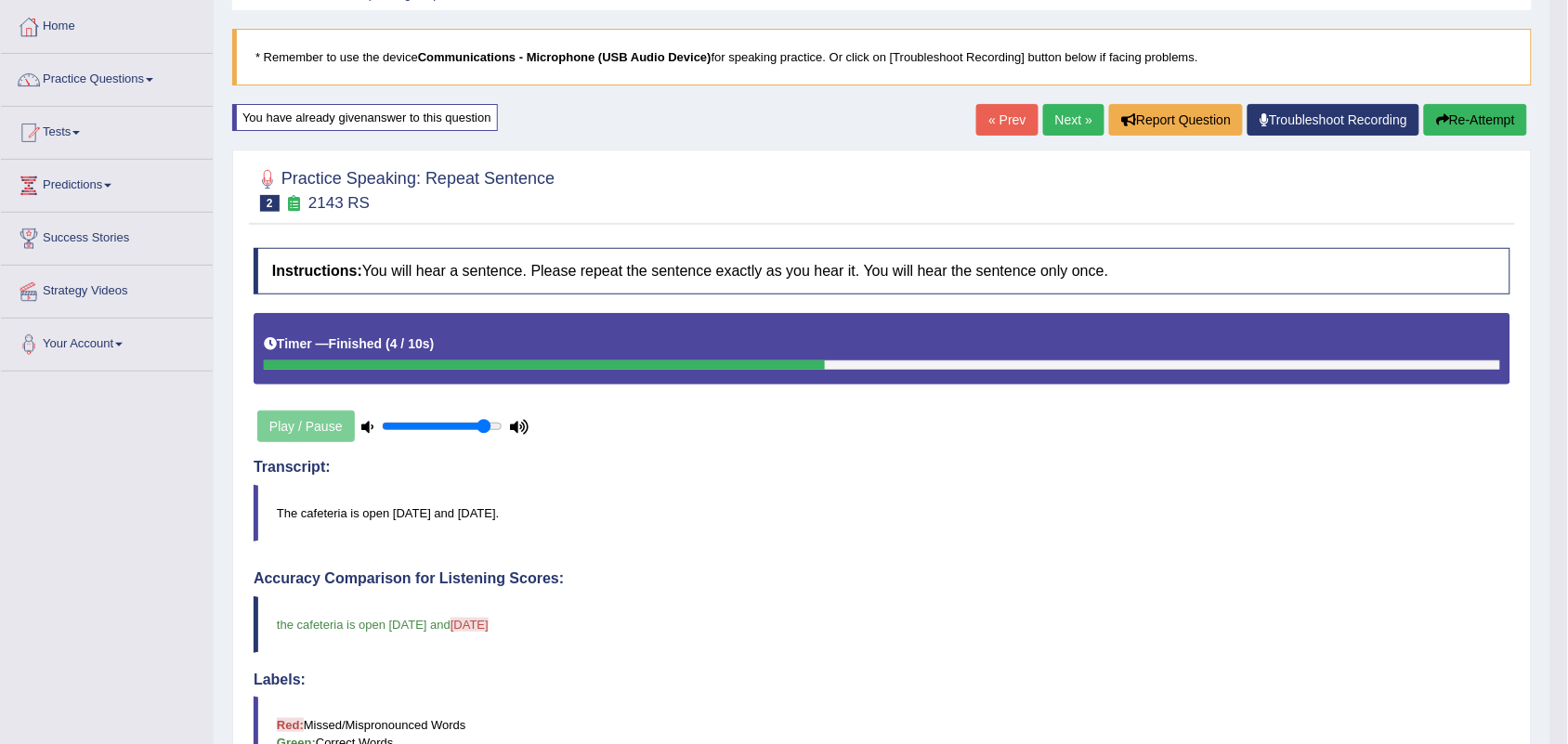 drag, startPoint x: 1094, startPoint y: 155, endPoint x: 1085, endPoint y: 132, distance: 24.698178 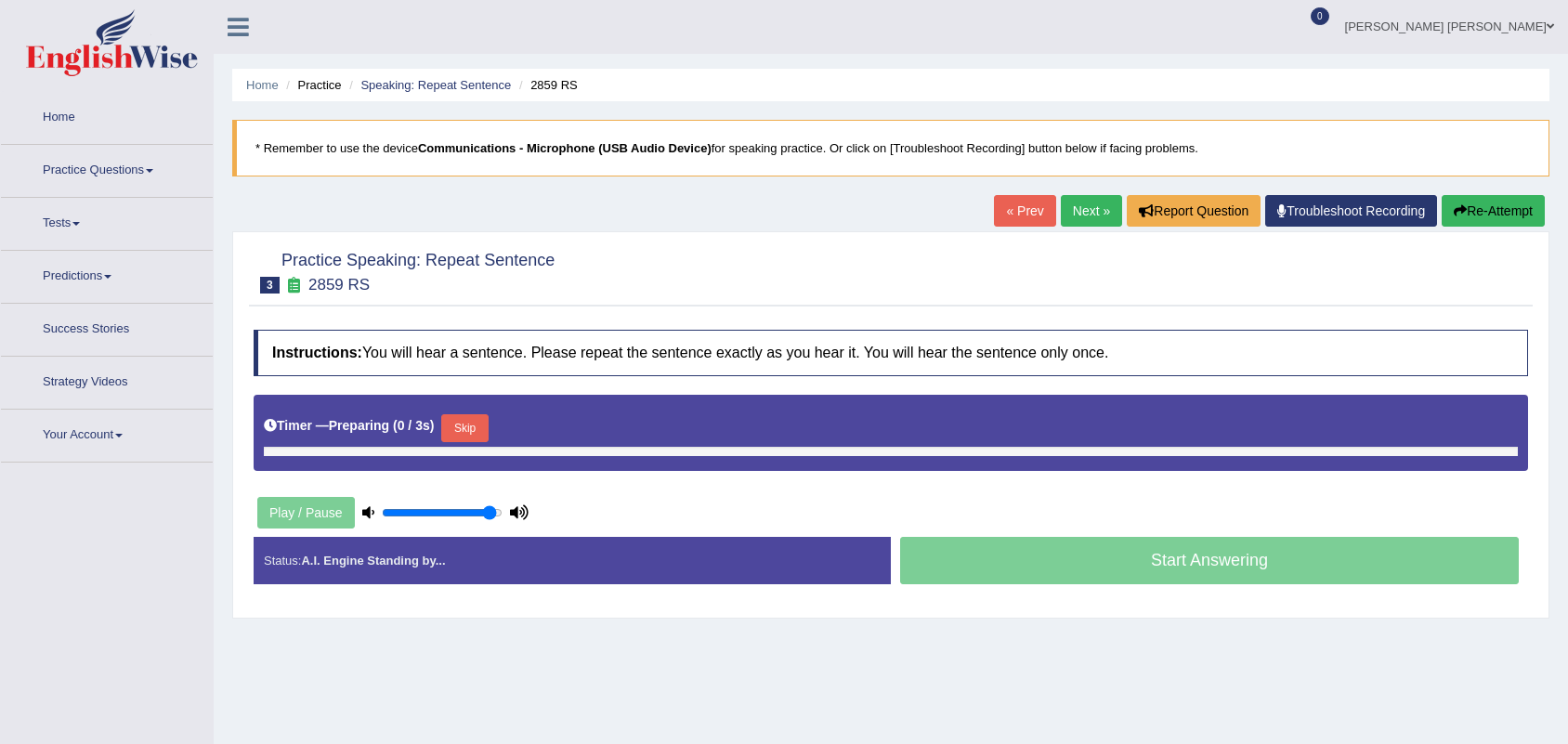 scroll, scrollTop: 0, scrollLeft: 0, axis: both 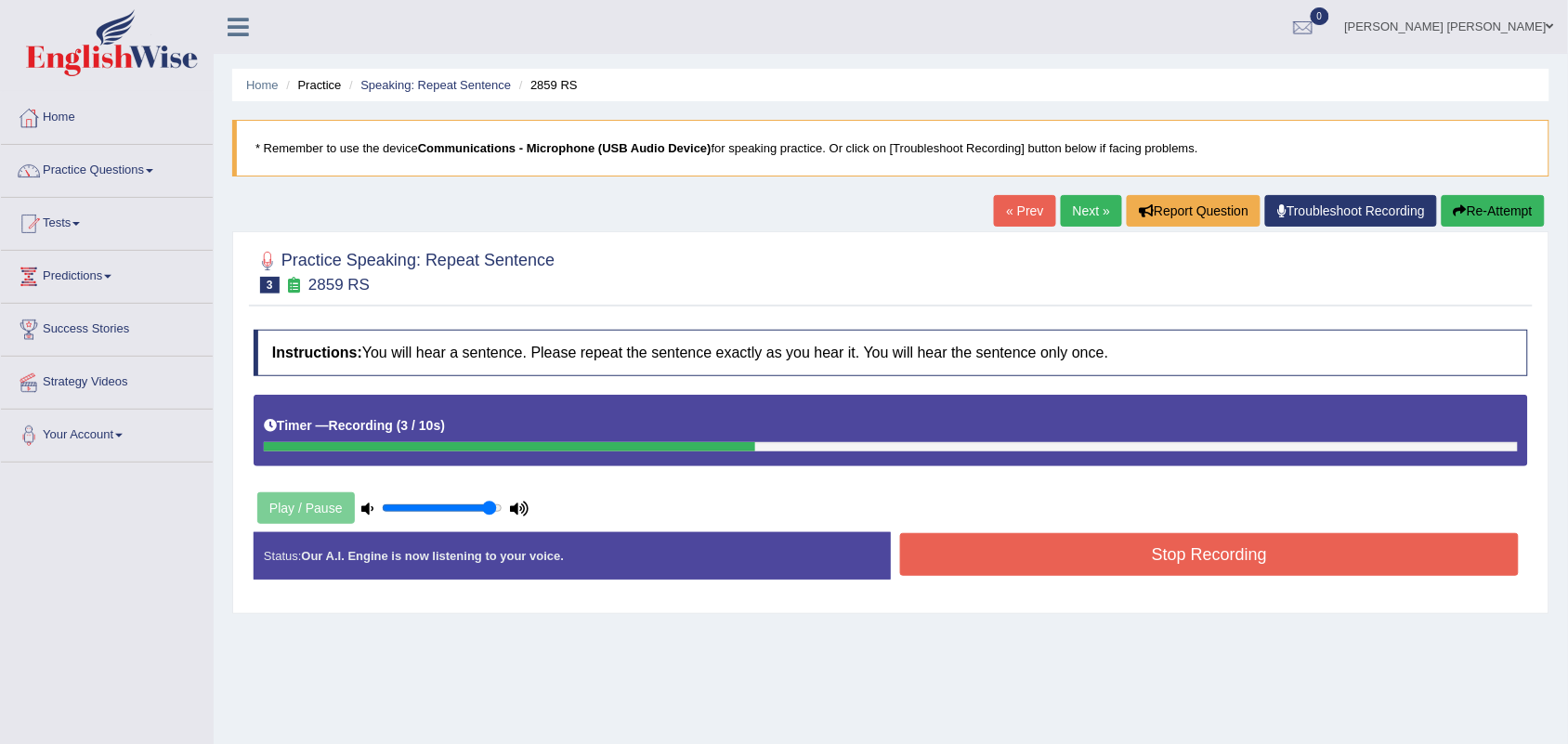 click on "Stop Recording" at bounding box center [1209, 555] 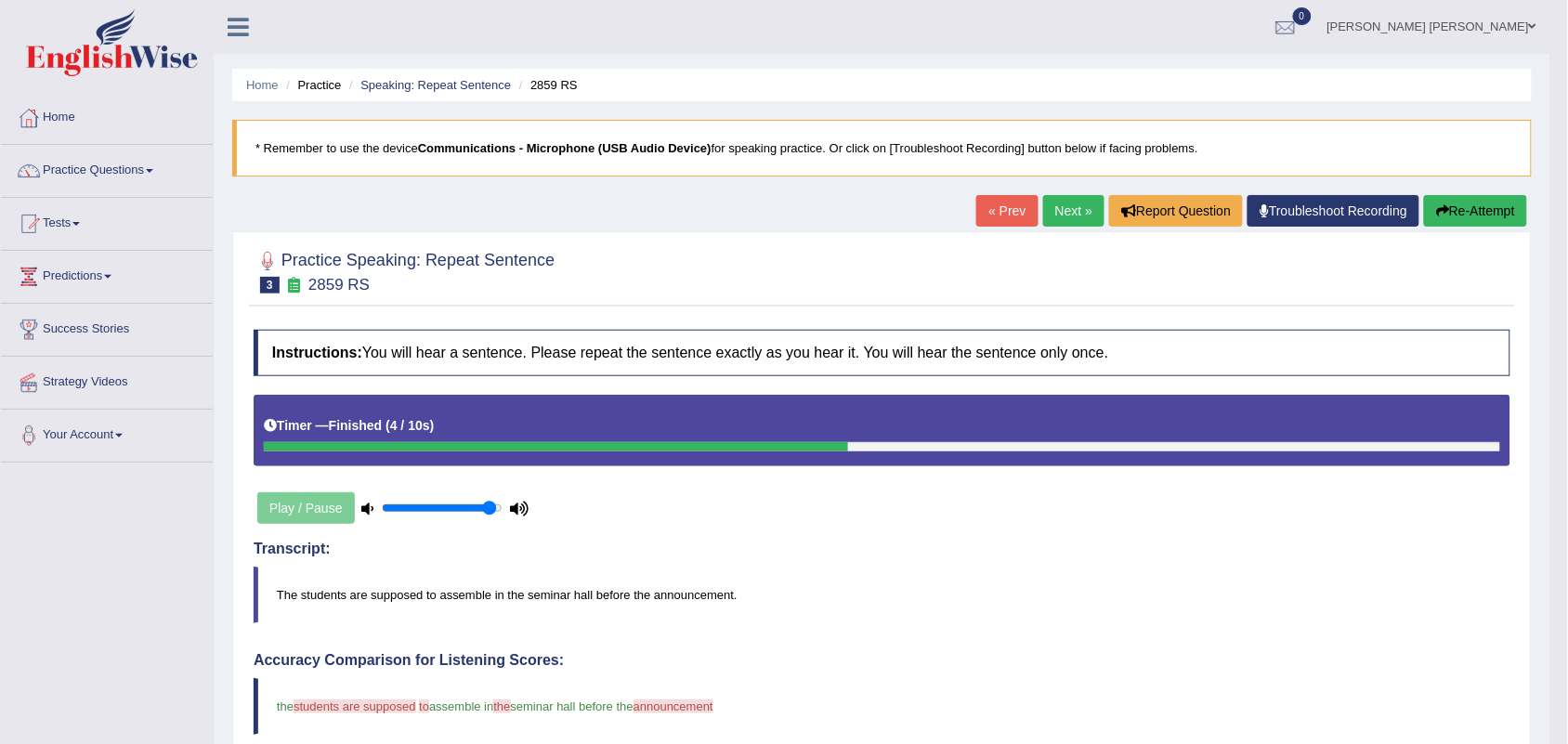 drag, startPoint x: 1552, startPoint y: 293, endPoint x: 1585, endPoint y: 359, distance: 73.79024 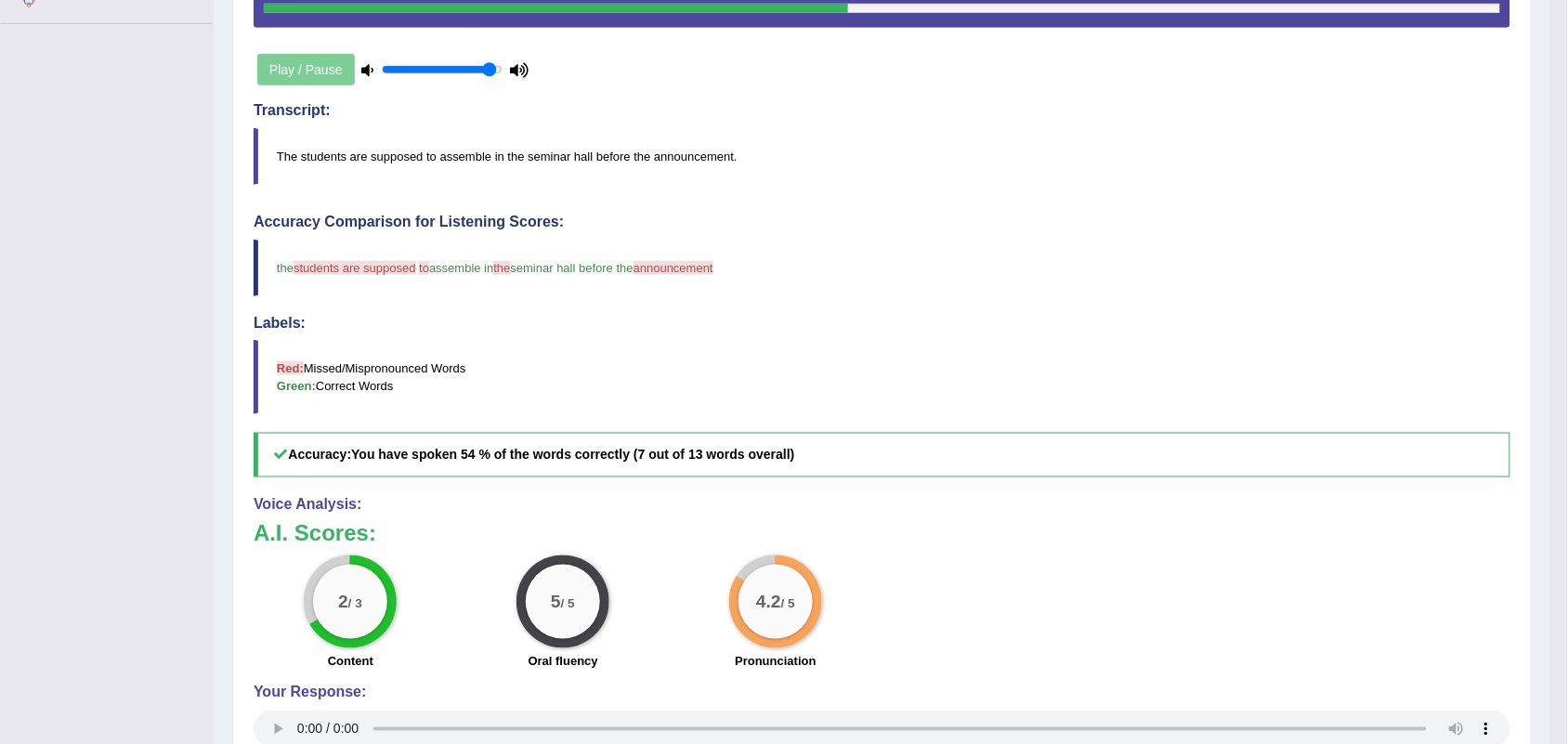 scroll, scrollTop: 437, scrollLeft: 0, axis: vertical 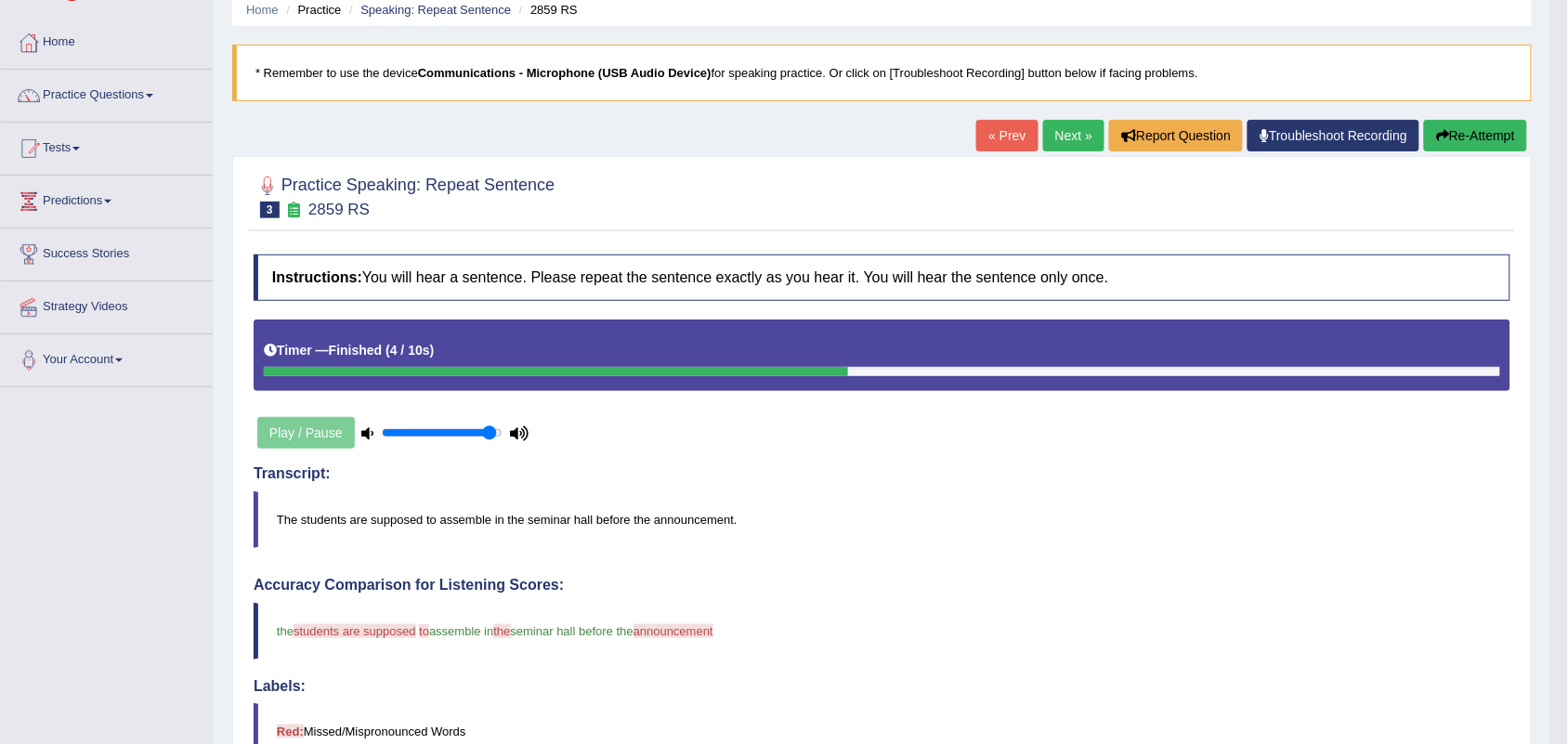 click on "Next »" at bounding box center [1074, 136] 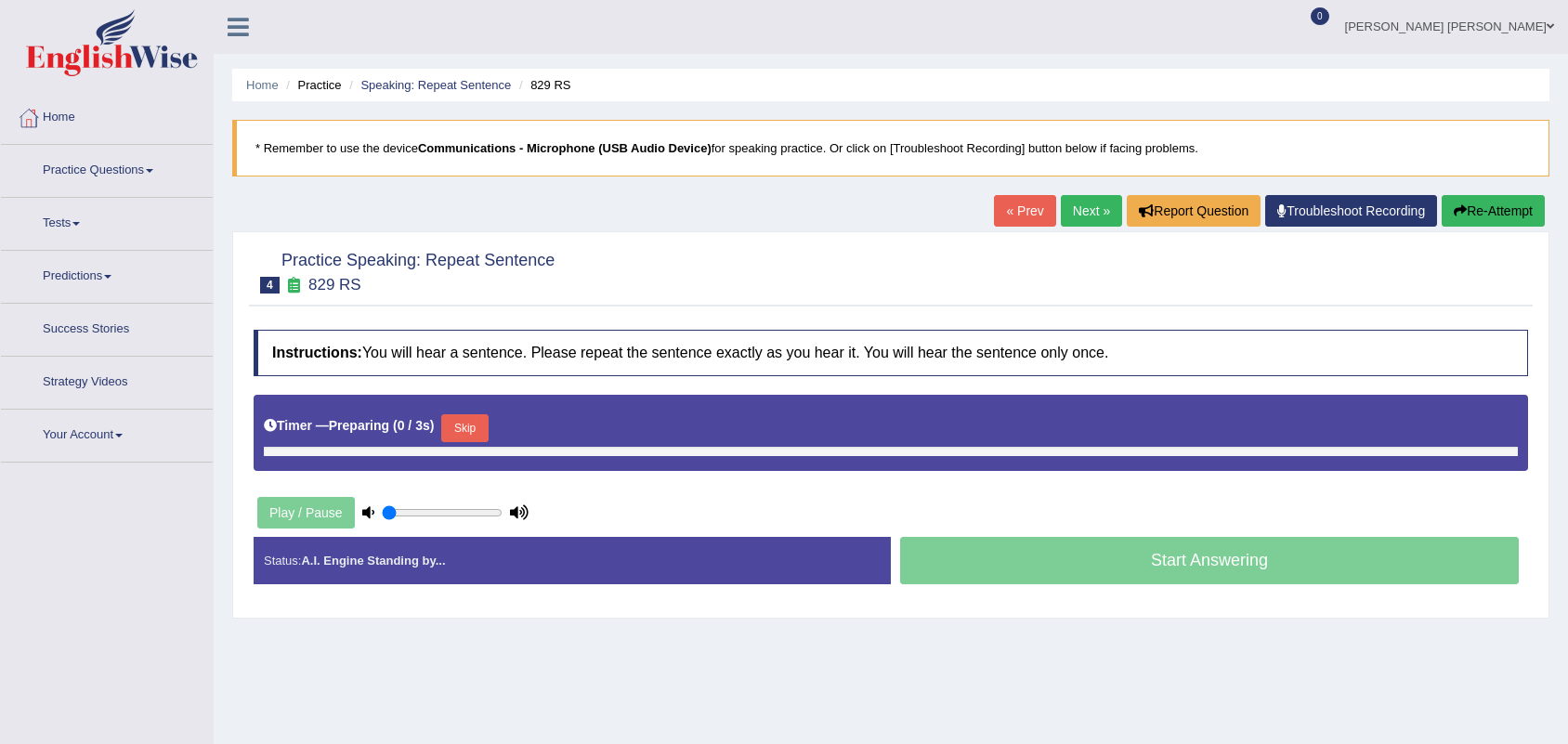 type on "0.95" 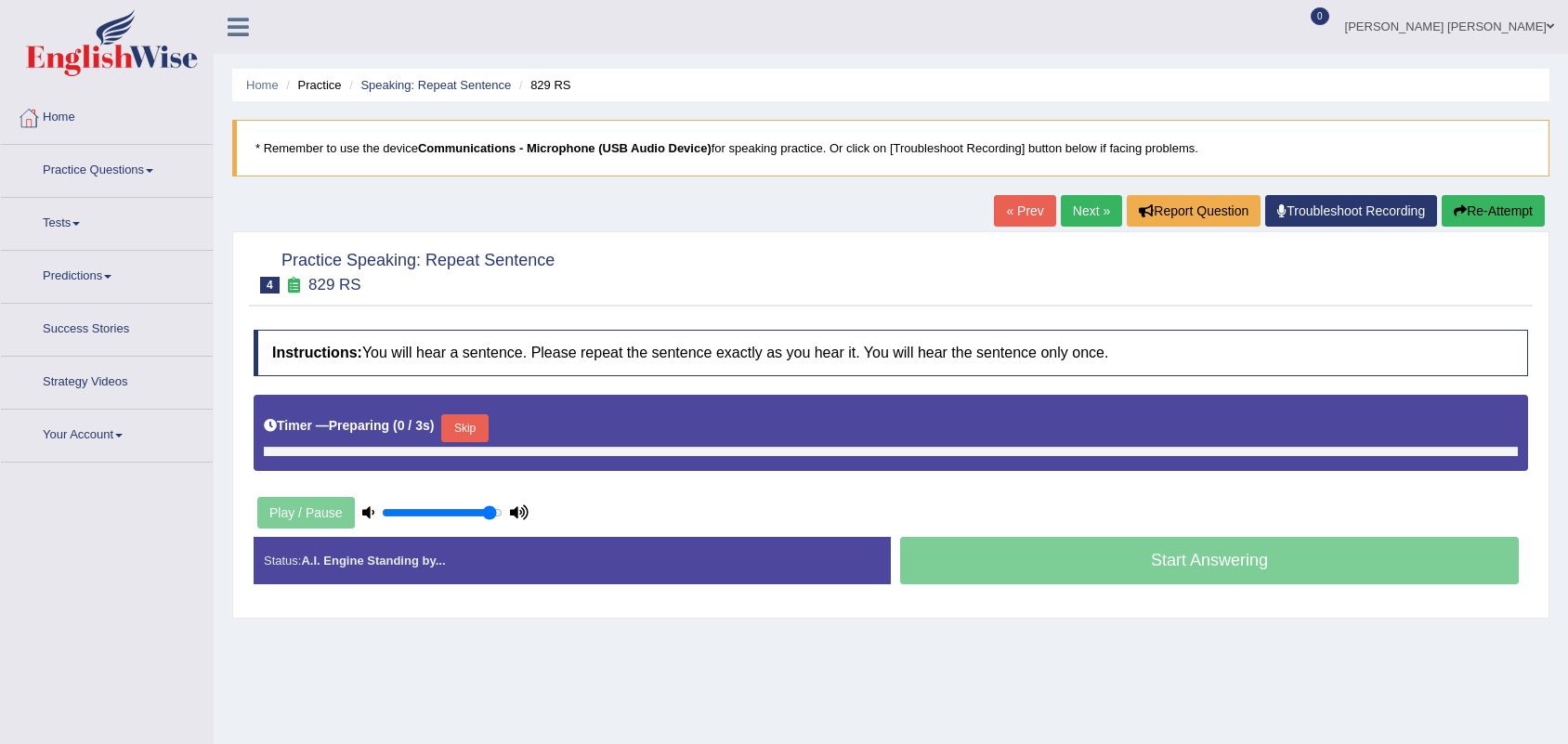 scroll, scrollTop: 0, scrollLeft: 0, axis: both 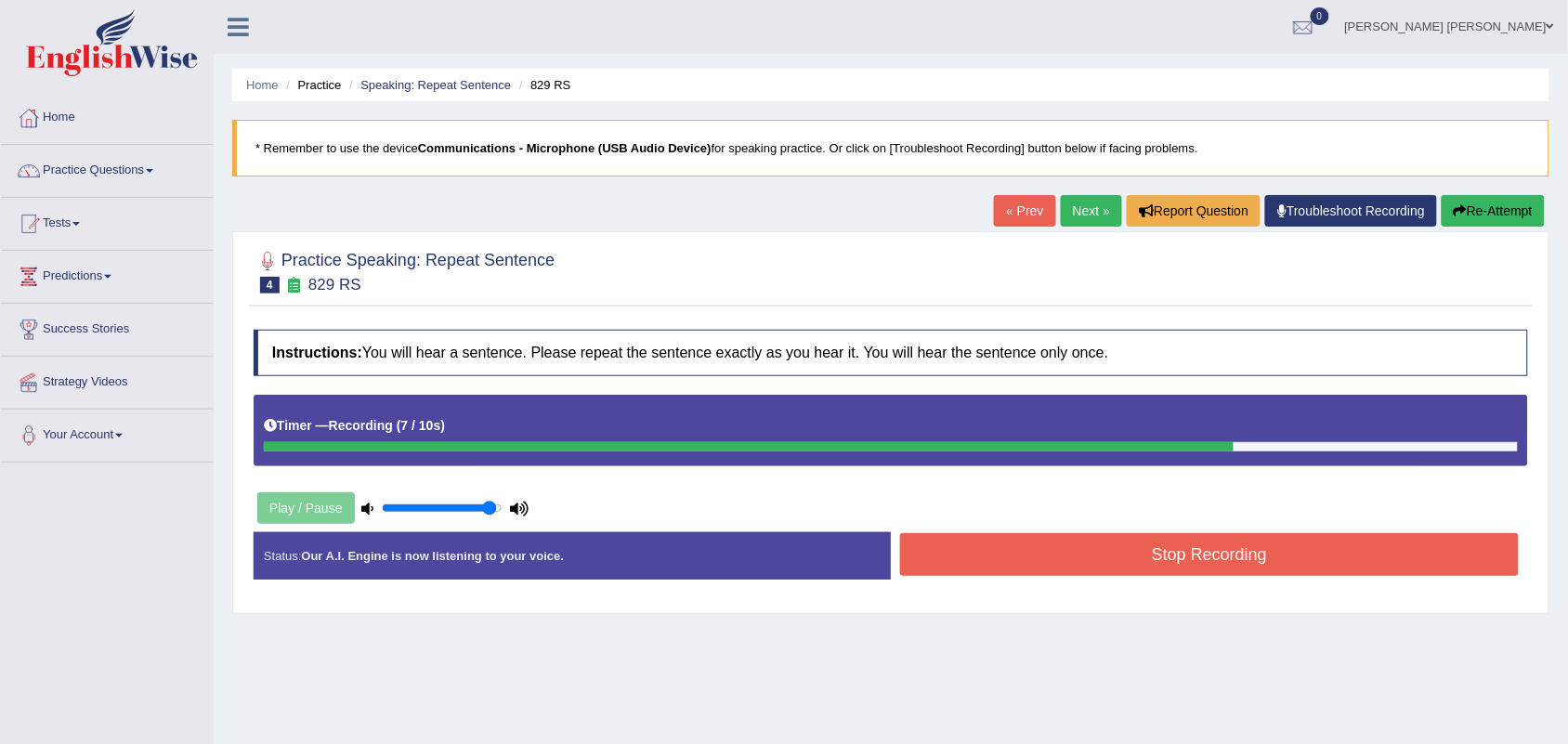 click on "Re-Attempt" at bounding box center [1493, 211] 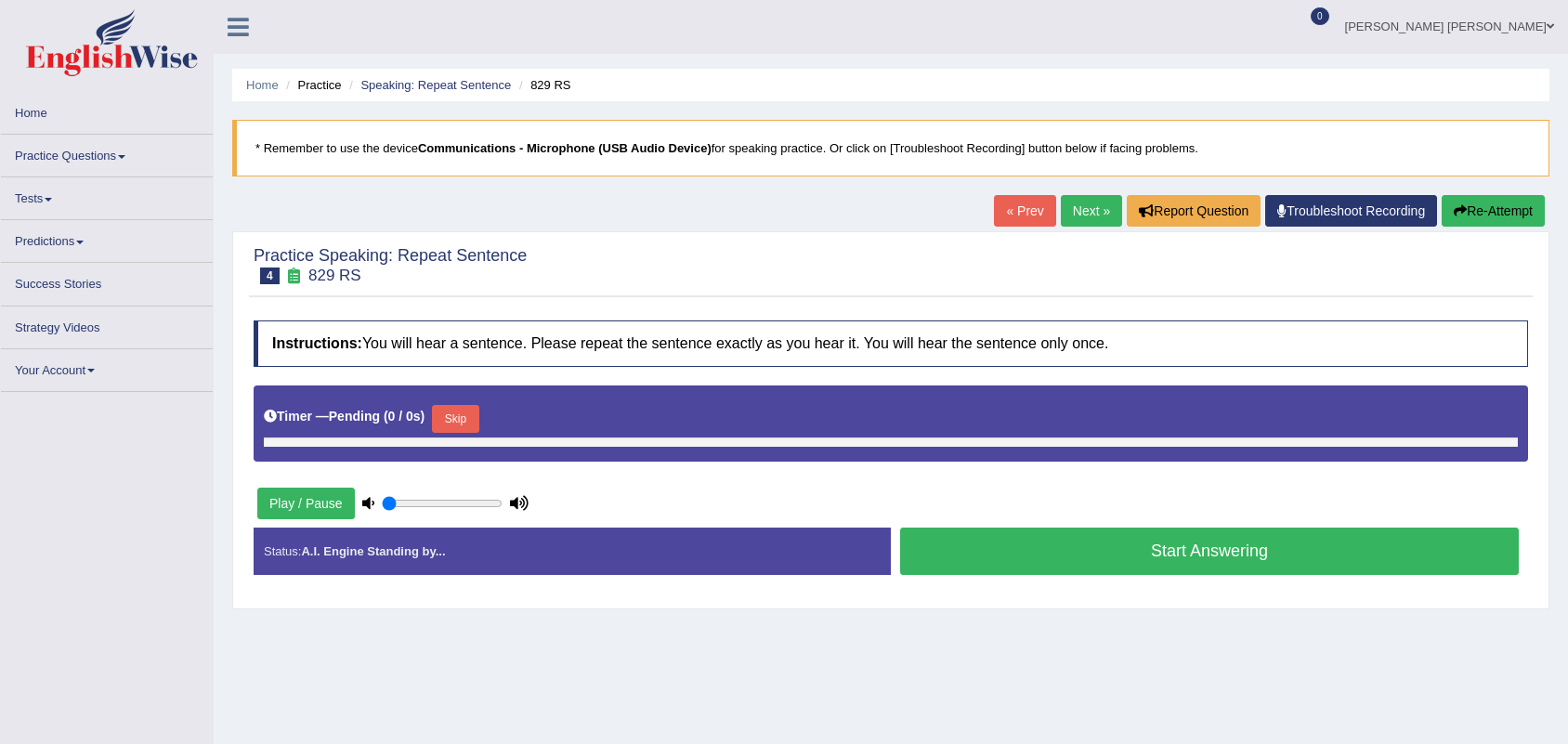 scroll, scrollTop: 0, scrollLeft: 0, axis: both 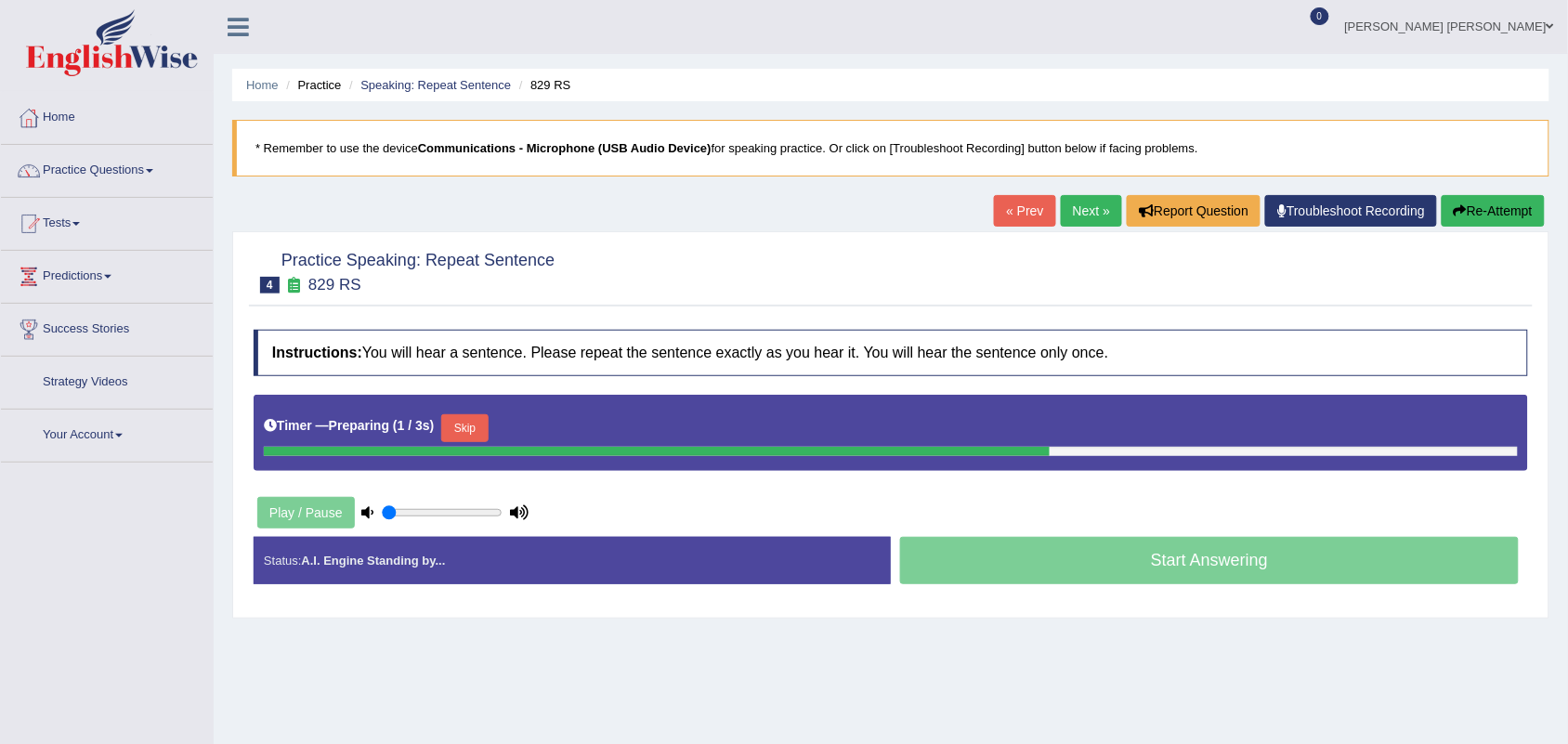 type on "0.95" 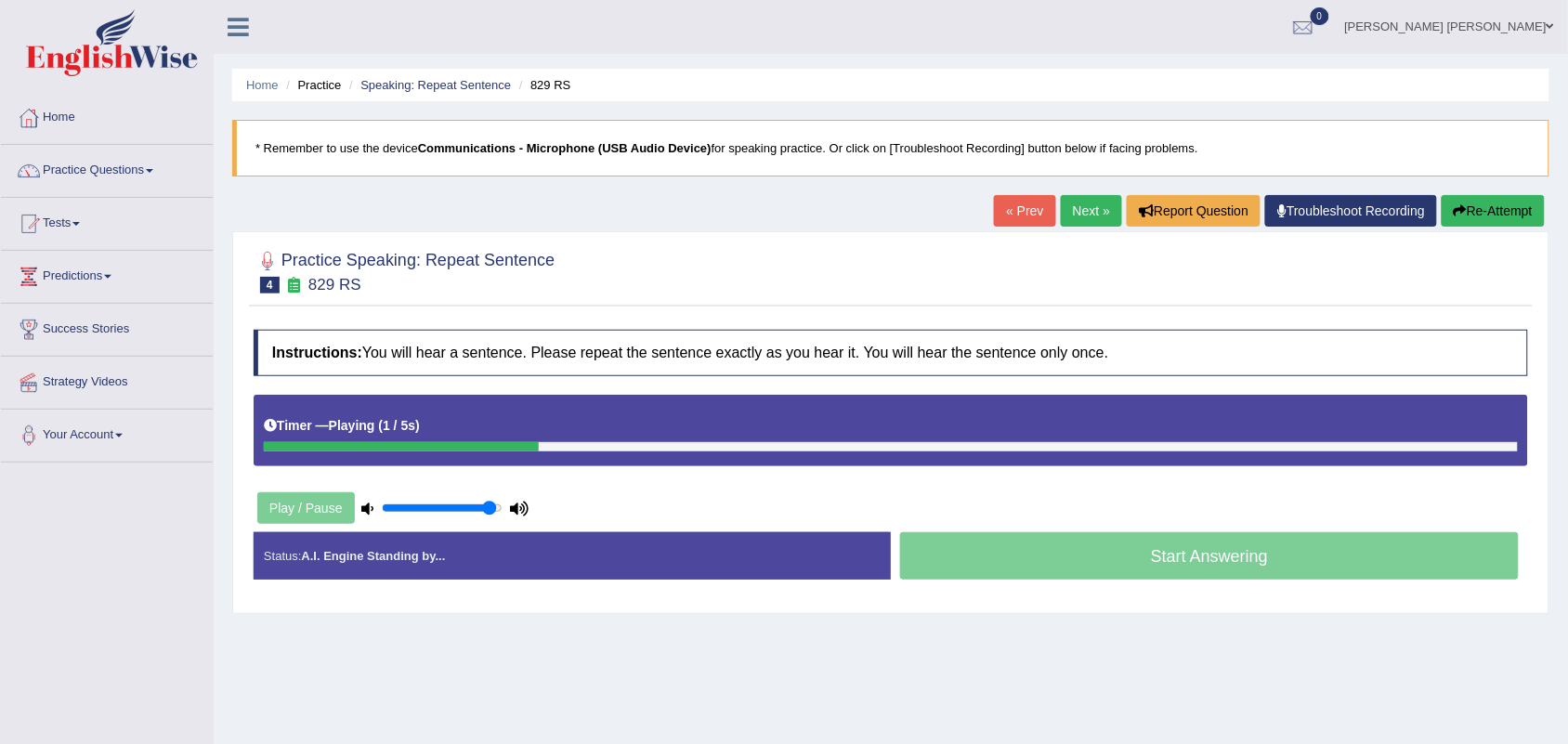 scroll, scrollTop: 0, scrollLeft: 0, axis: both 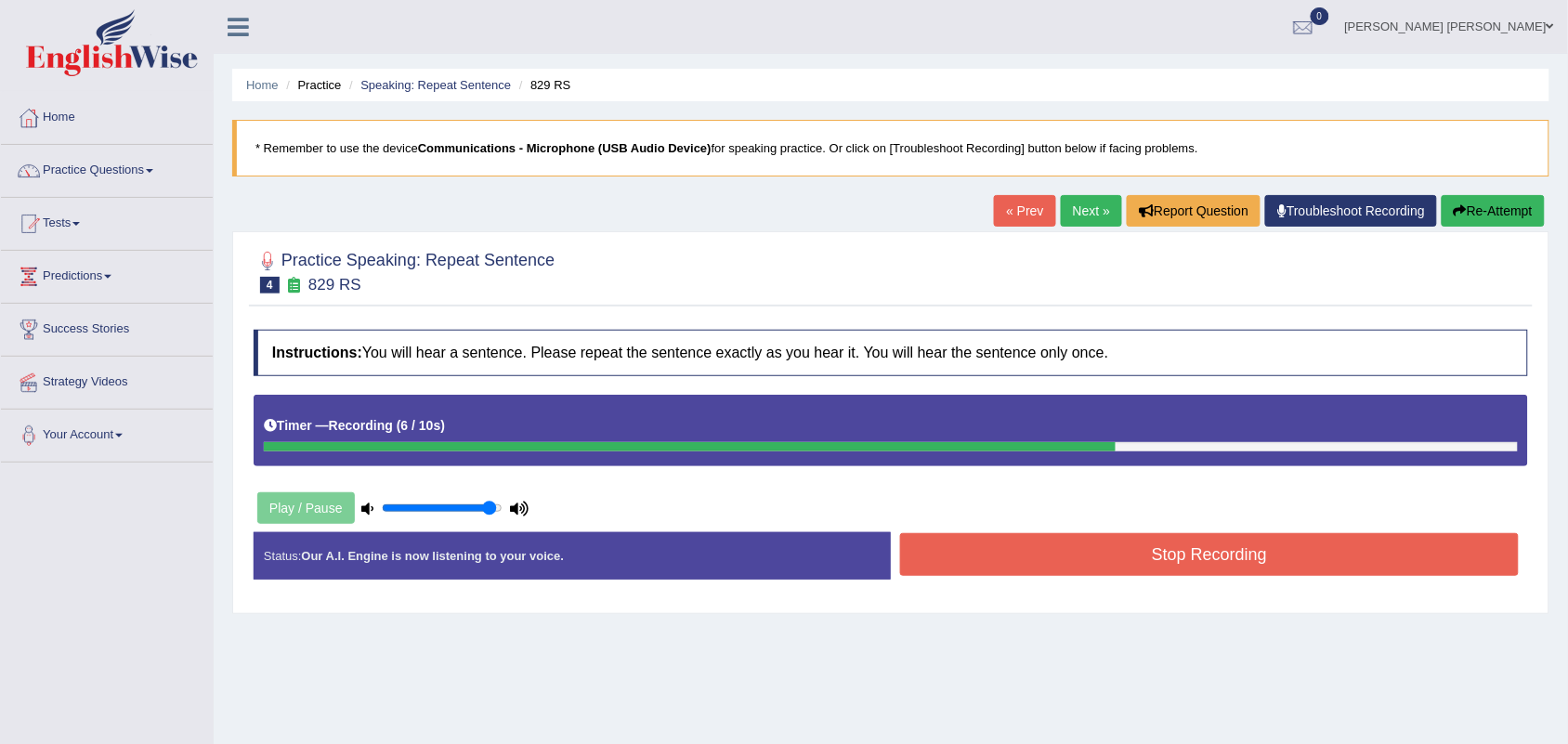 click on "Stop Recording" at bounding box center (1209, 555) 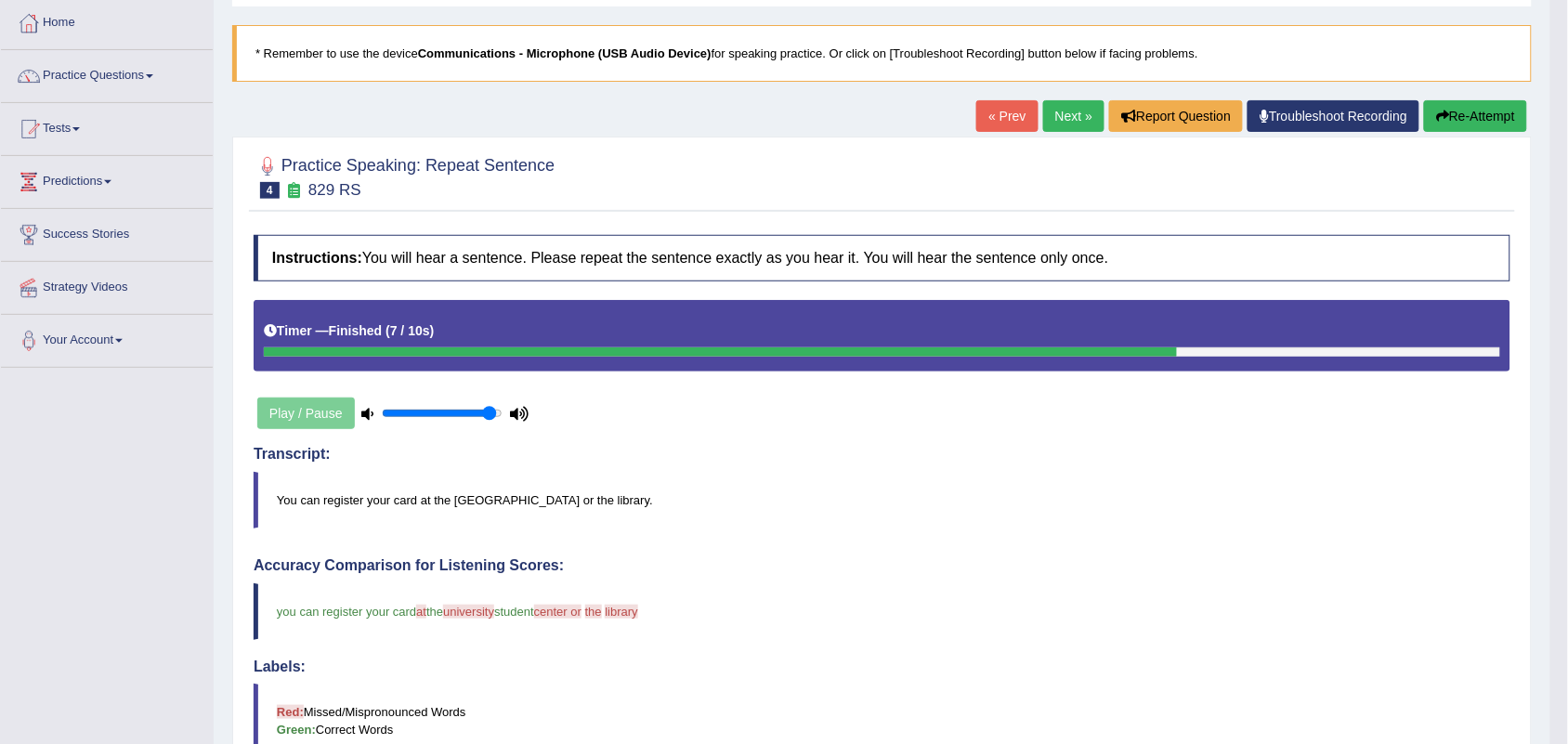 scroll, scrollTop: 0, scrollLeft: 0, axis: both 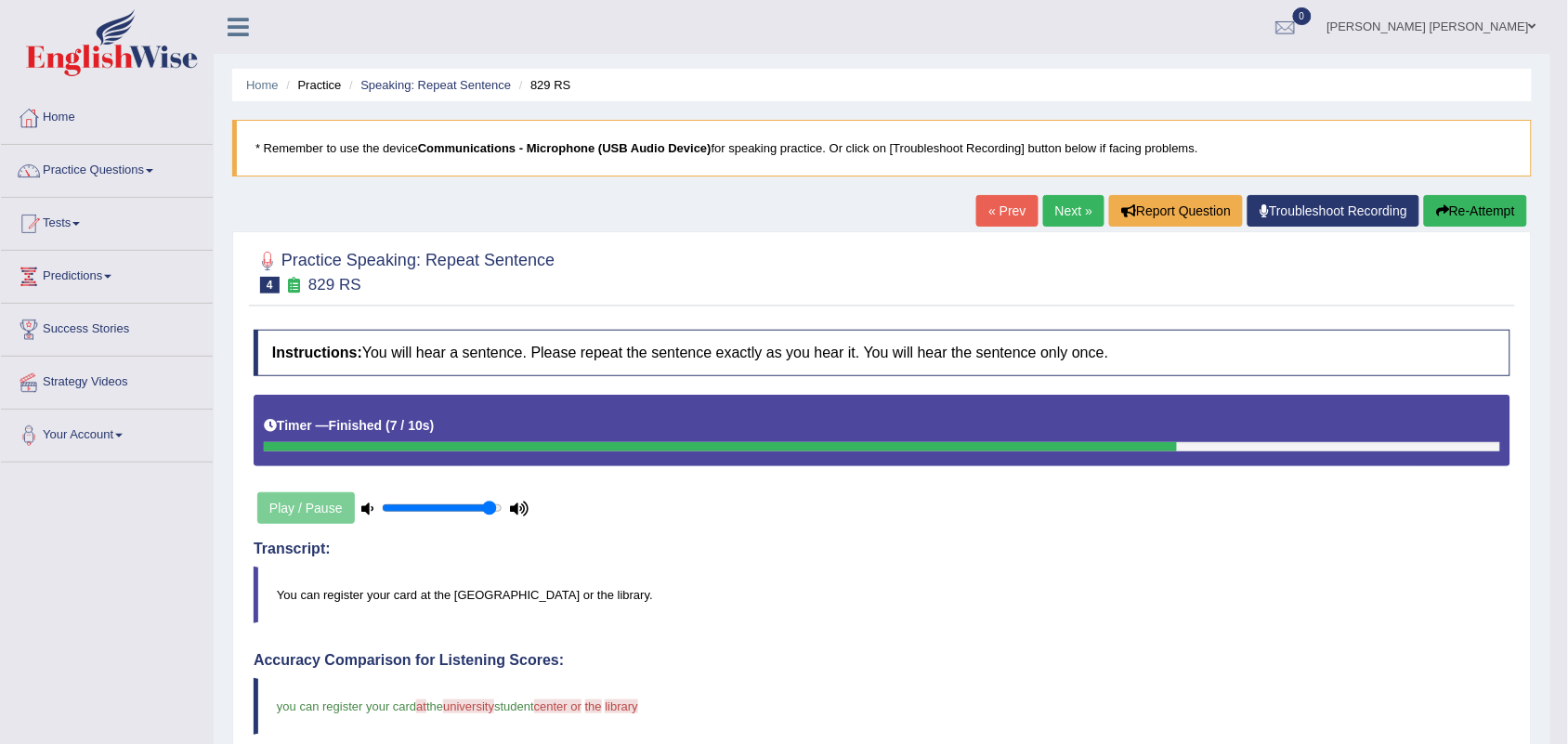 click on "Re-Attempt" at bounding box center (1475, 211) 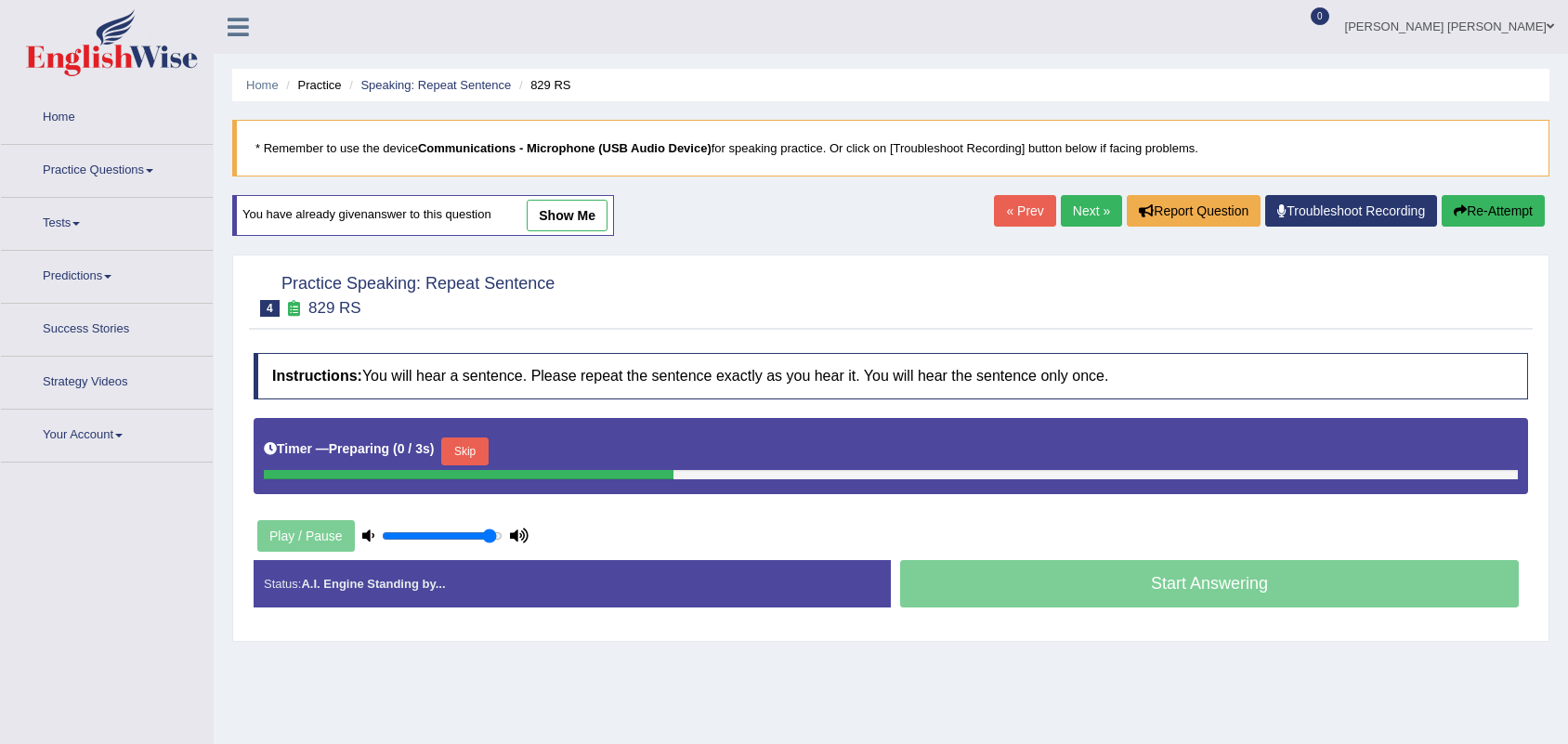 scroll, scrollTop: 0, scrollLeft: 0, axis: both 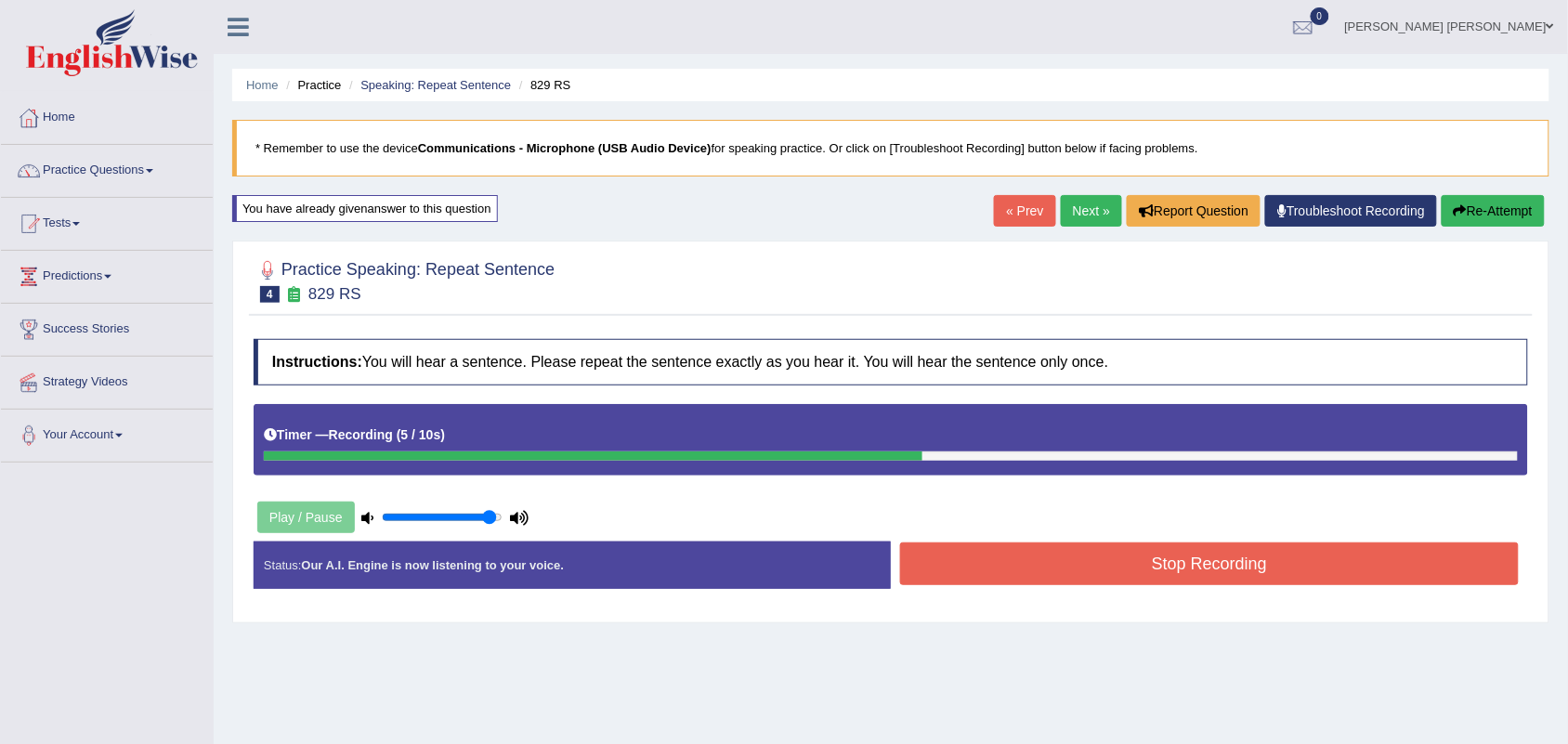 click on "Stop Recording" at bounding box center (1209, 564) 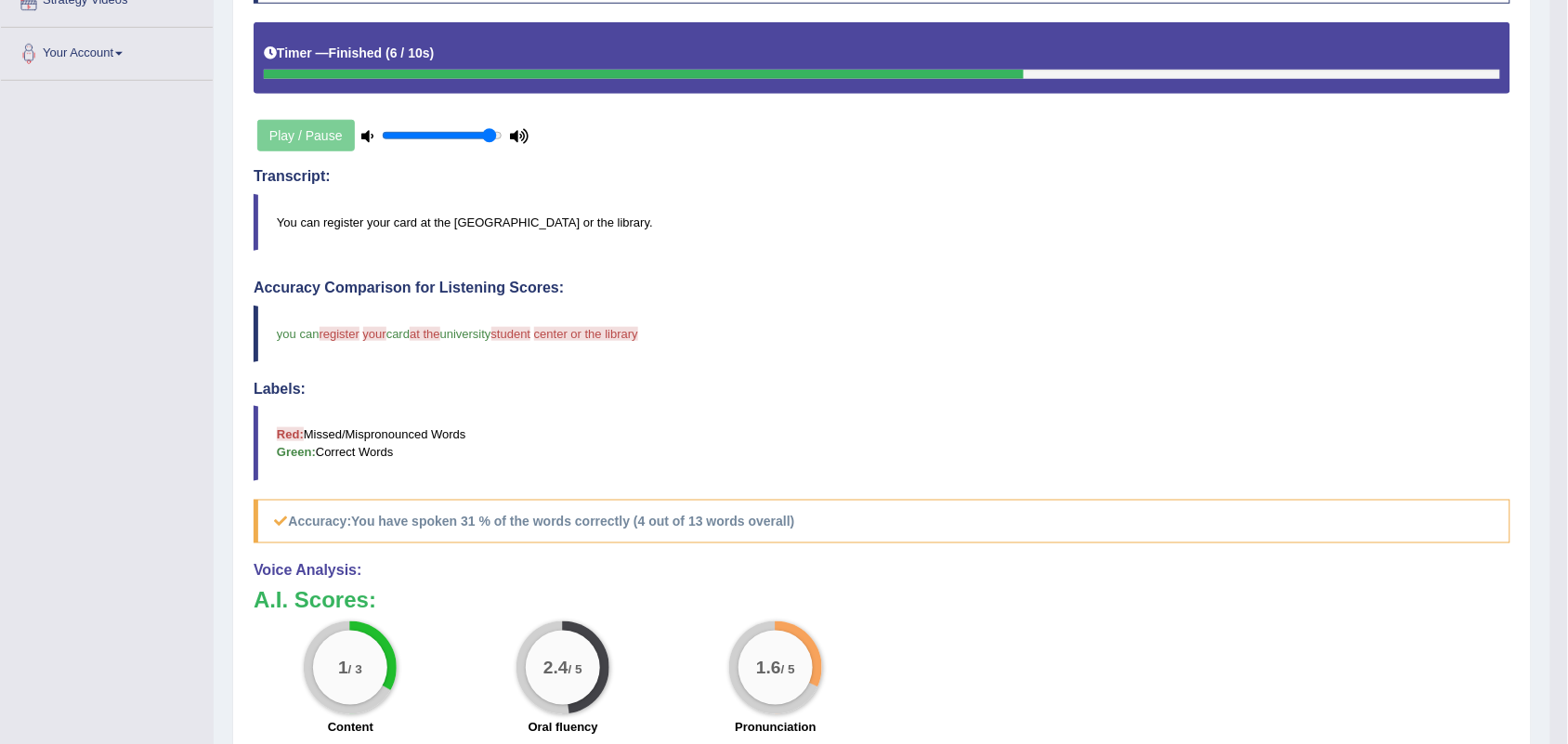 scroll, scrollTop: 0, scrollLeft: 0, axis: both 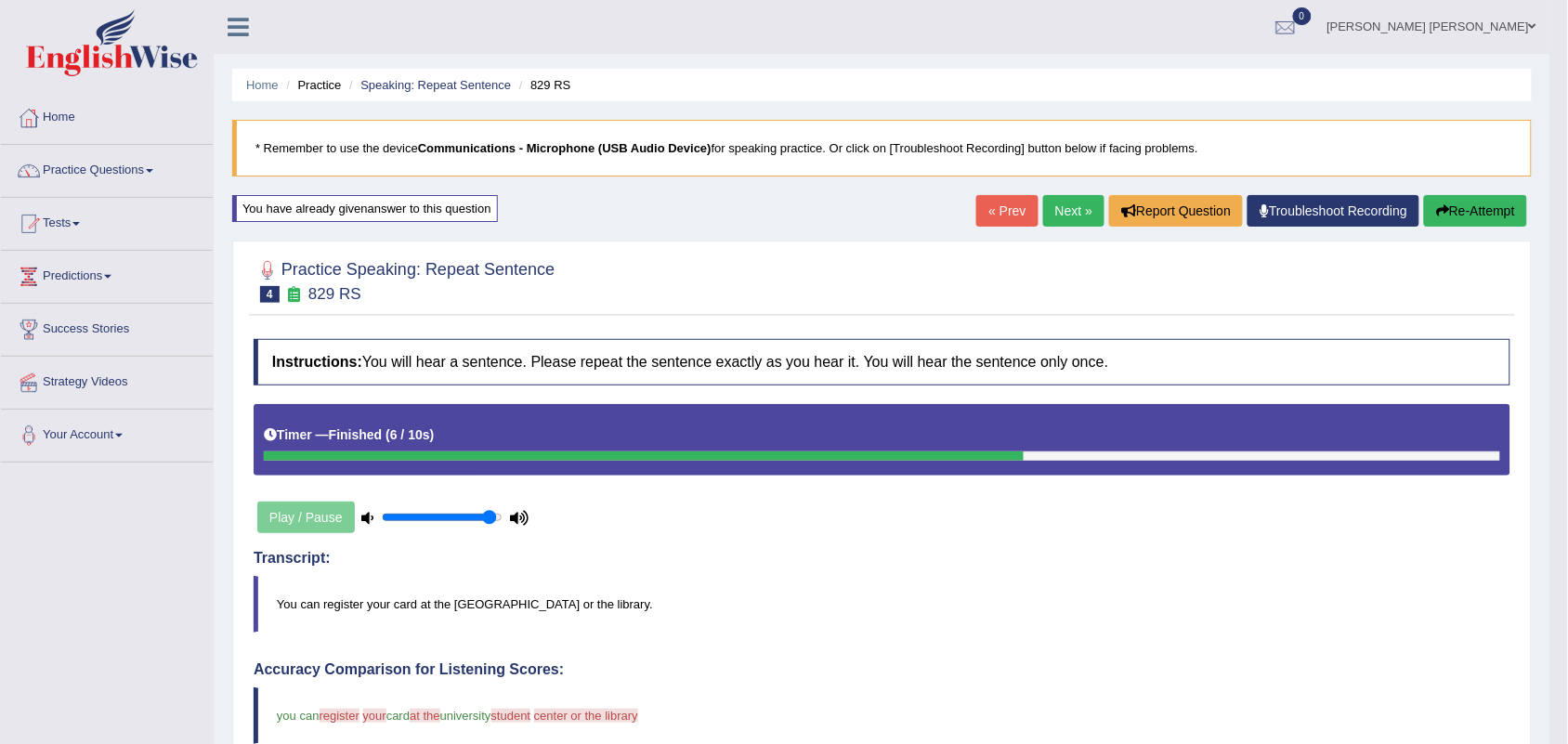 click on "Re-Attempt" at bounding box center (1475, 211) 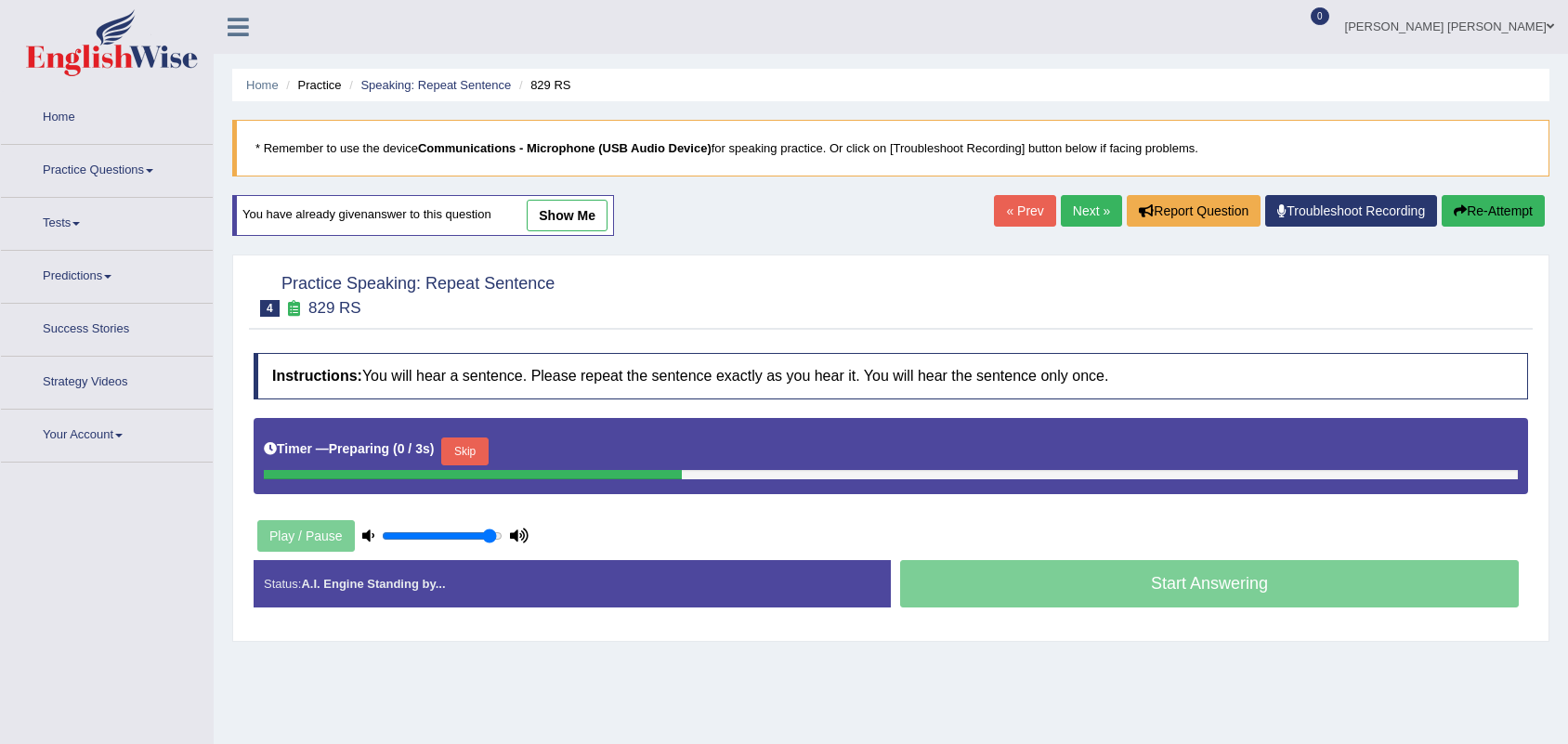 scroll, scrollTop: 0, scrollLeft: 0, axis: both 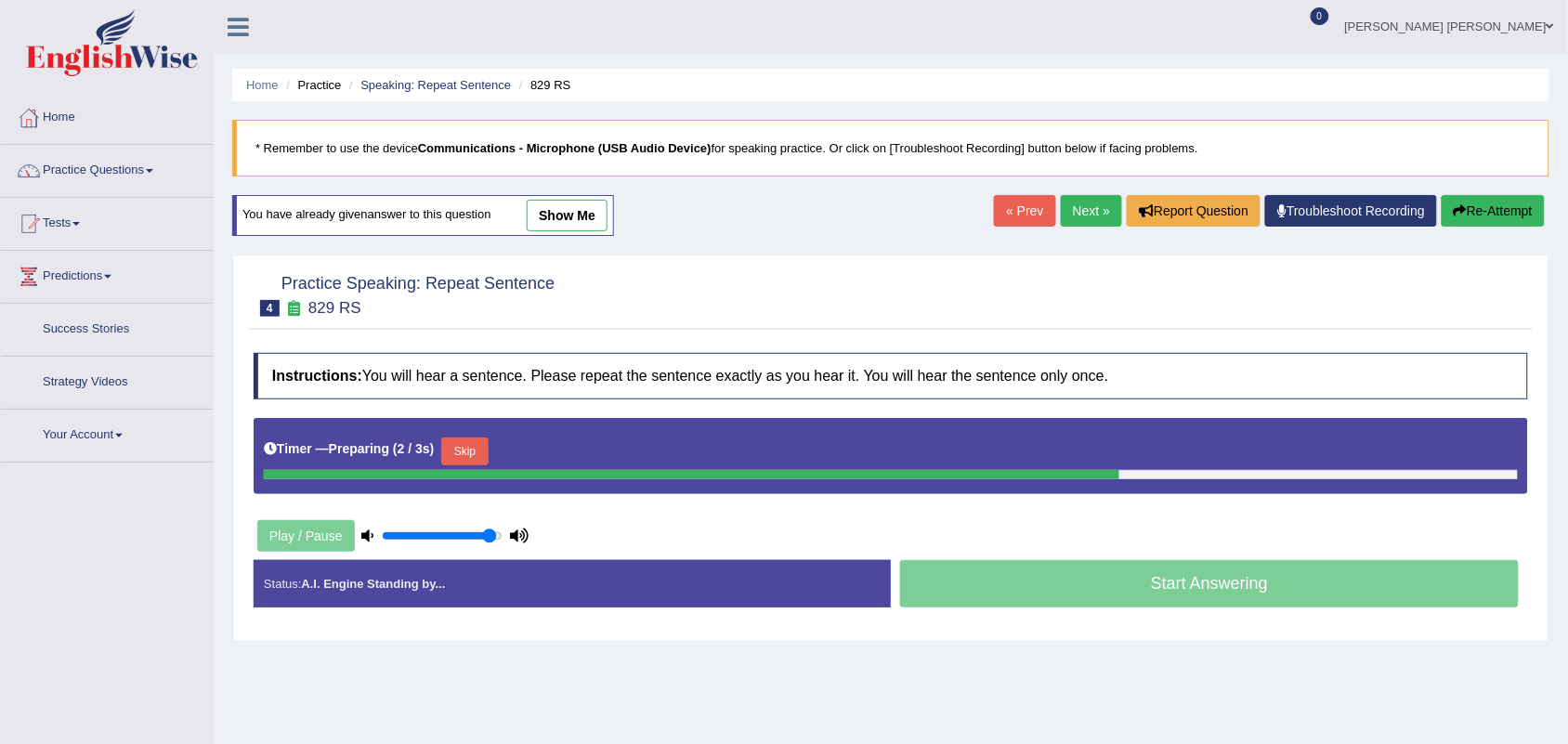 type on "0.9" 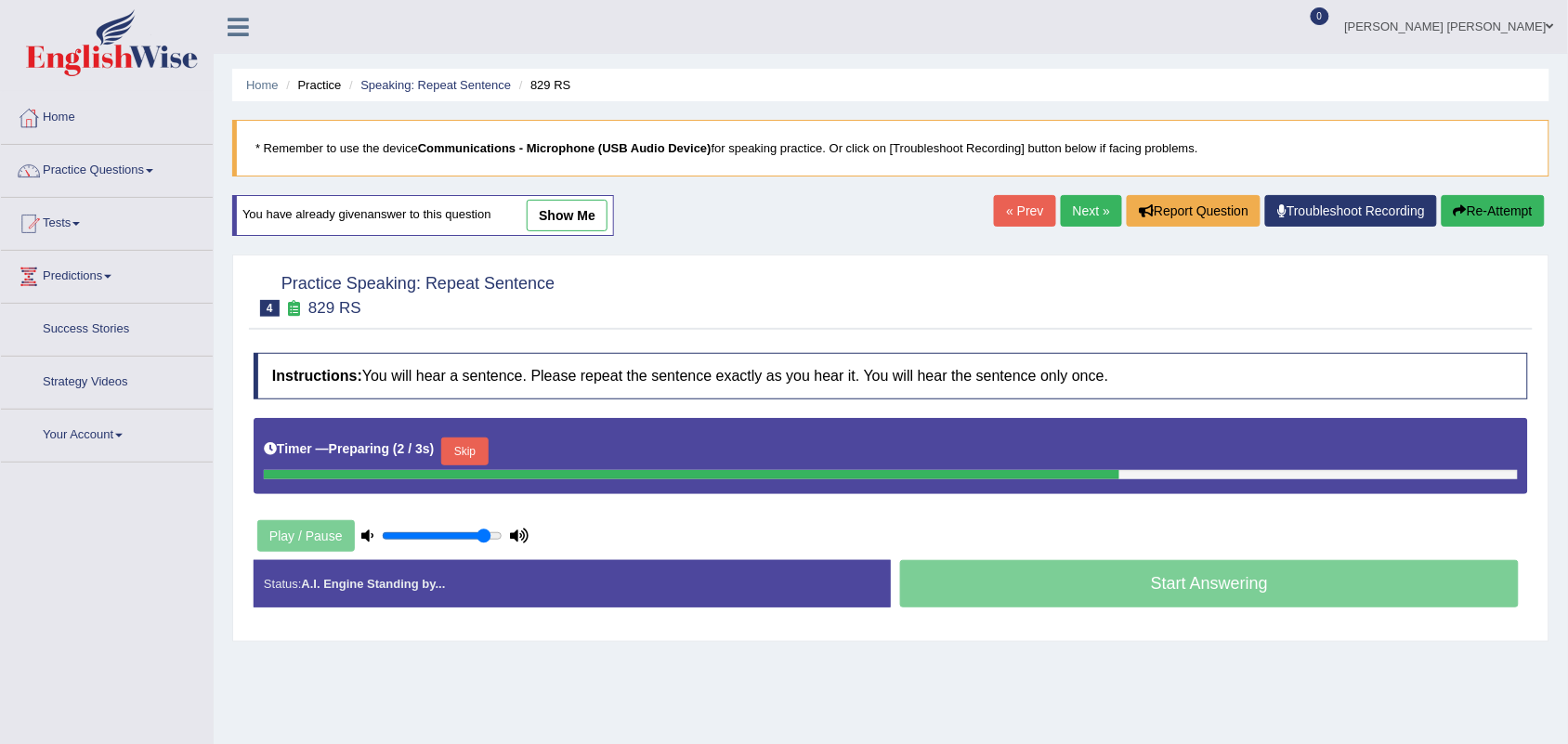 click at bounding box center (442, 536) 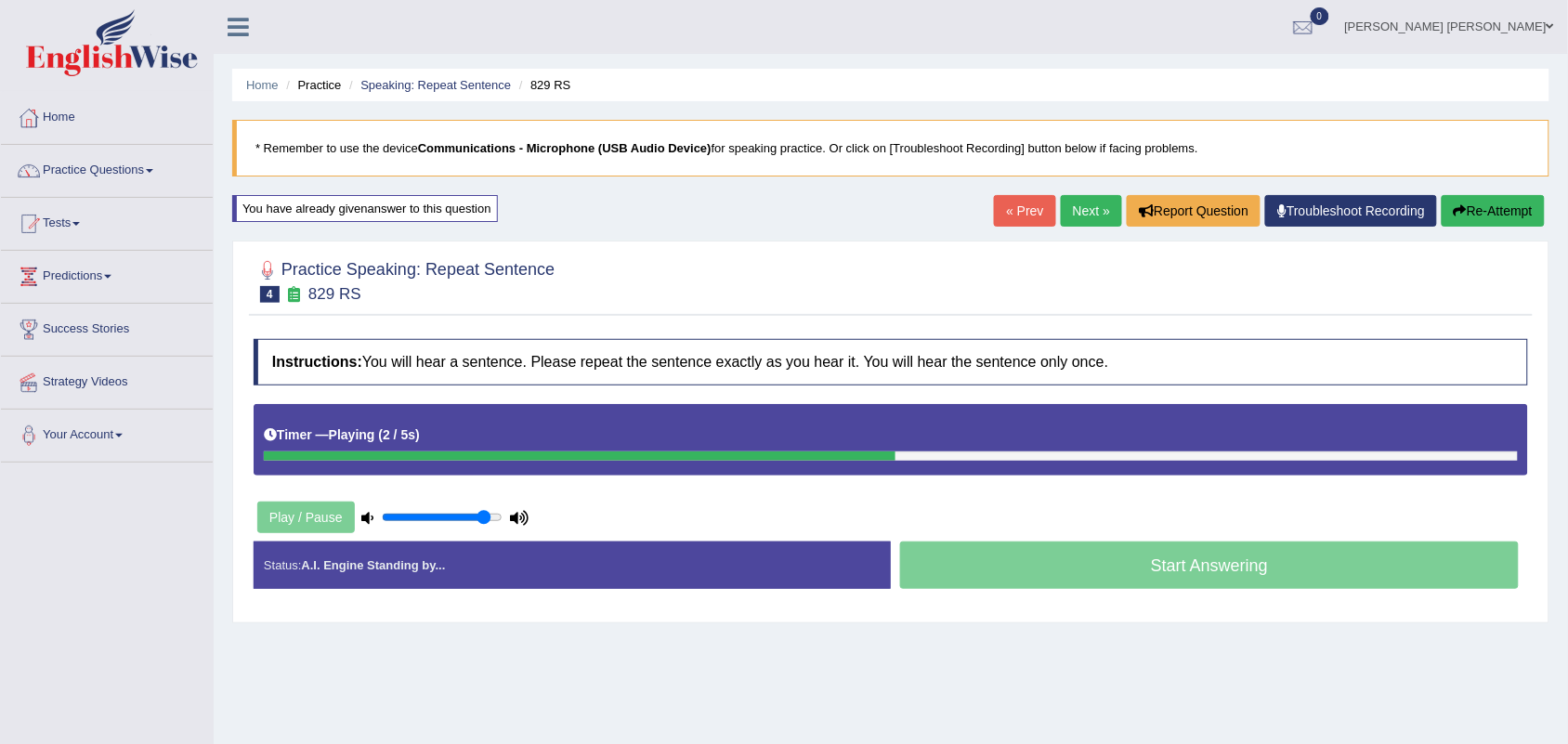 scroll, scrollTop: 0, scrollLeft: 0, axis: both 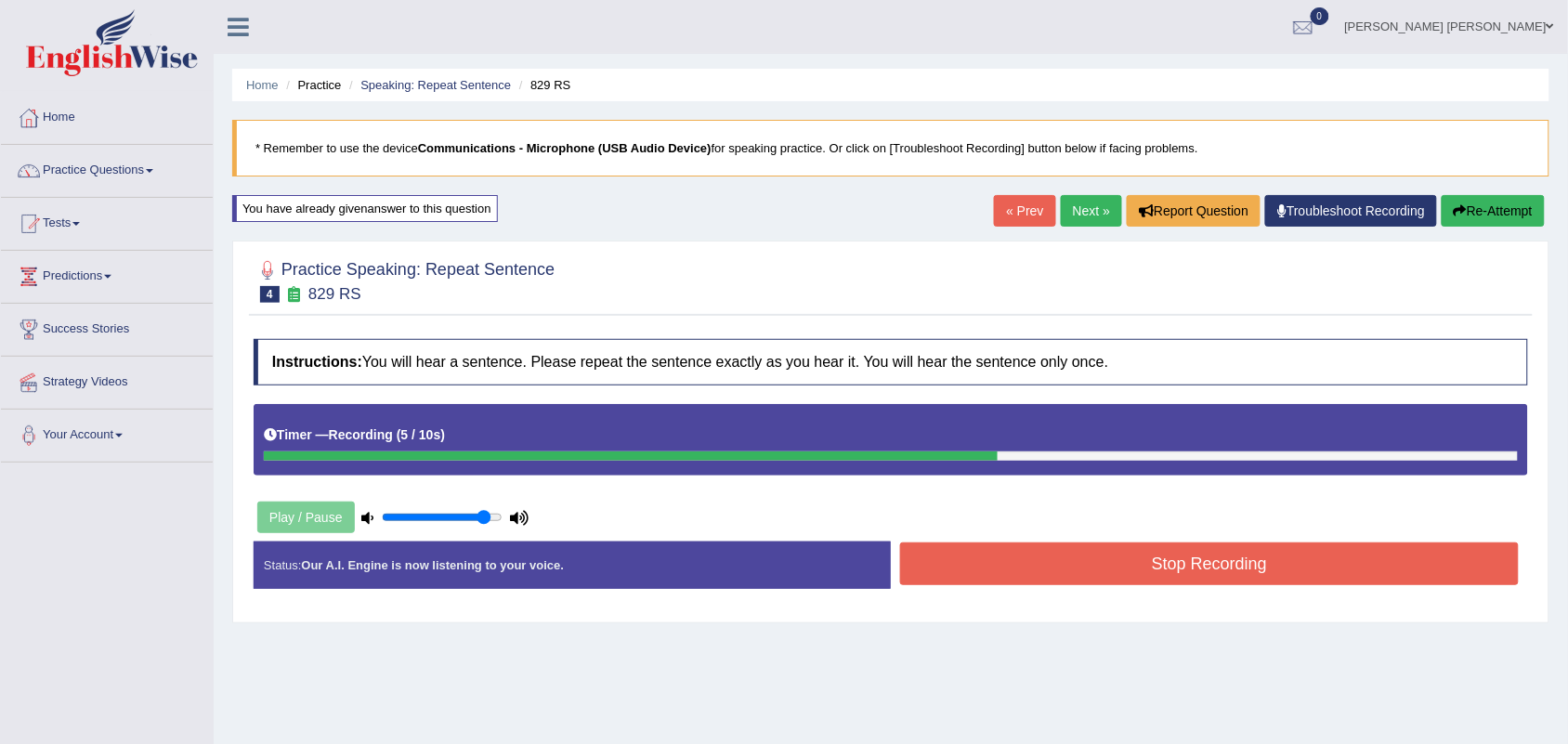 click on "Re-Attempt" at bounding box center [1493, 211] 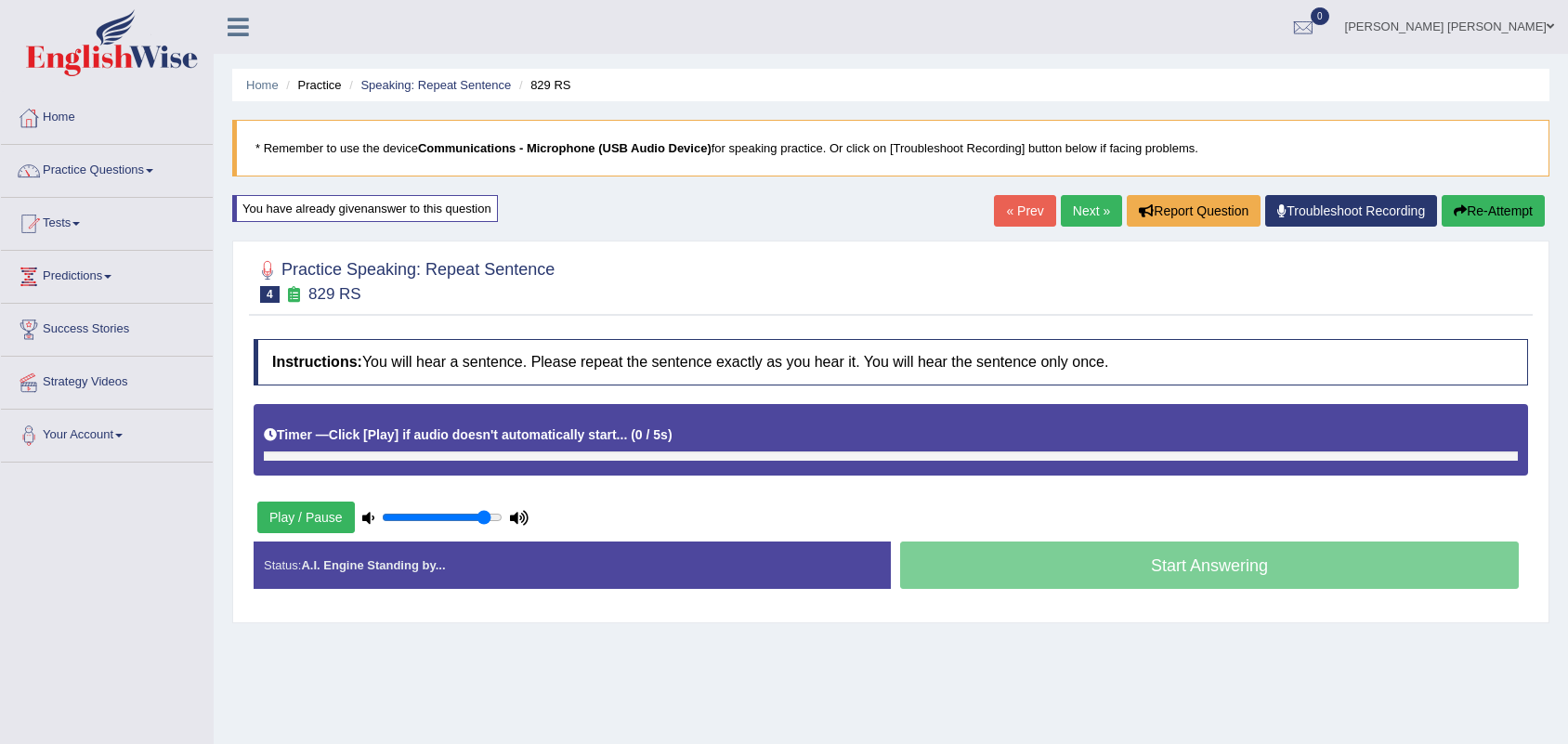 scroll, scrollTop: 0, scrollLeft: 0, axis: both 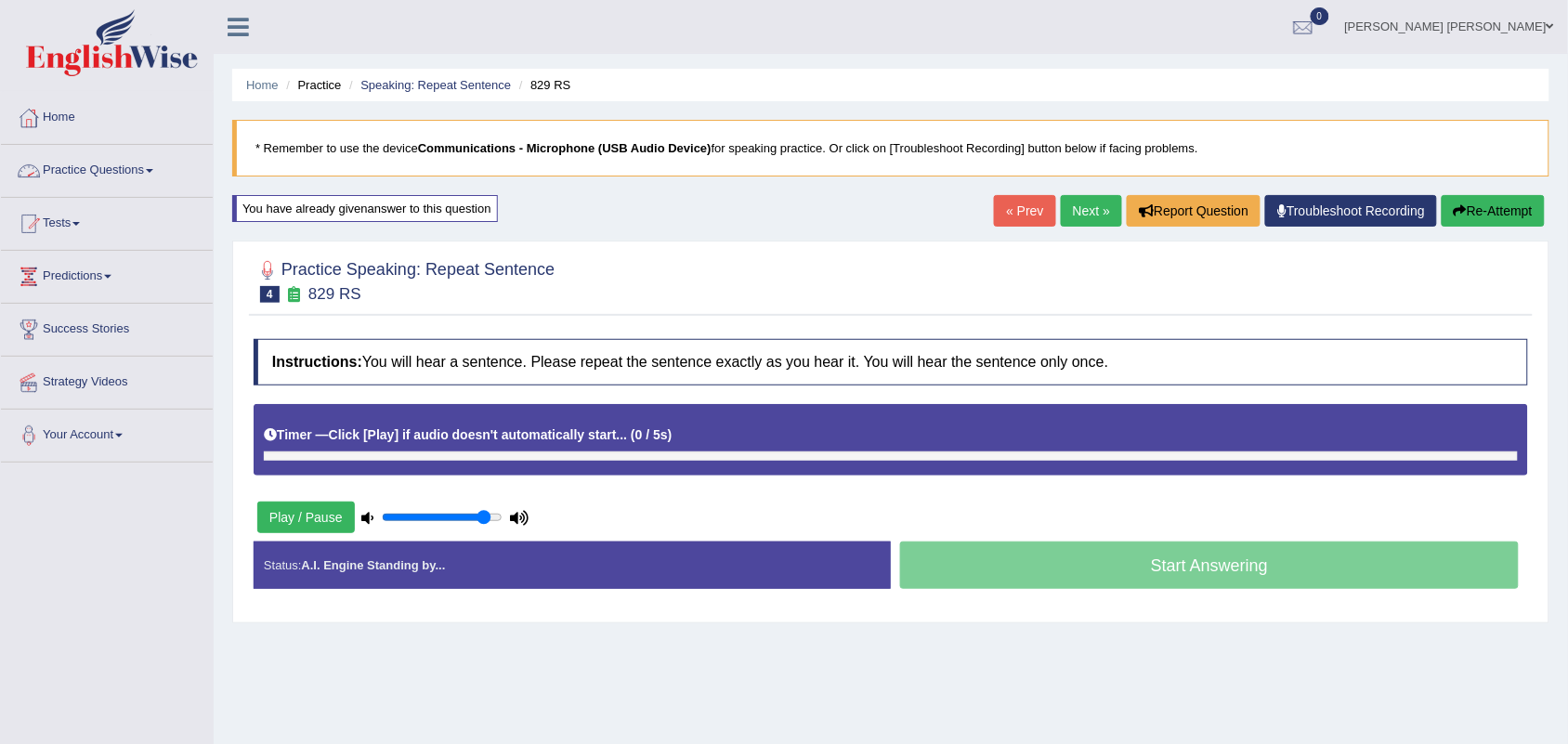 click on "Practice Speaking: Repeat Sentence
4
829 RS
Instructions:  You will hear a sentence. Please repeat the sentence exactly as you hear it. You will hear the sentence only once.
Timer —  Click [Play] if audio doesn't automatically start...   ( 0 / 5s ) Skip Play / Pause Transcript: You can register your card at the university student center or the library. Created with Highcharts 7.1.2 Too low Too high Time Pitch meter: 0 2 4 6 8 10 Created with Highcharts 7.1.2 Great Too slow Too fast Time Speech pace meter: 0 5 10 15 20 25 30 35 40 Accuracy Comparison for Listening Scores: Labels:
Red:  Missed/Mispronounced Words
Green:  Correct Words
Accuracy:  Voice Analysis: A.I. Scores:
1  / 3              Content
2.4  / 5              Oral fluency
1.6  / 5              Pronunciation" at bounding box center (891, 432) 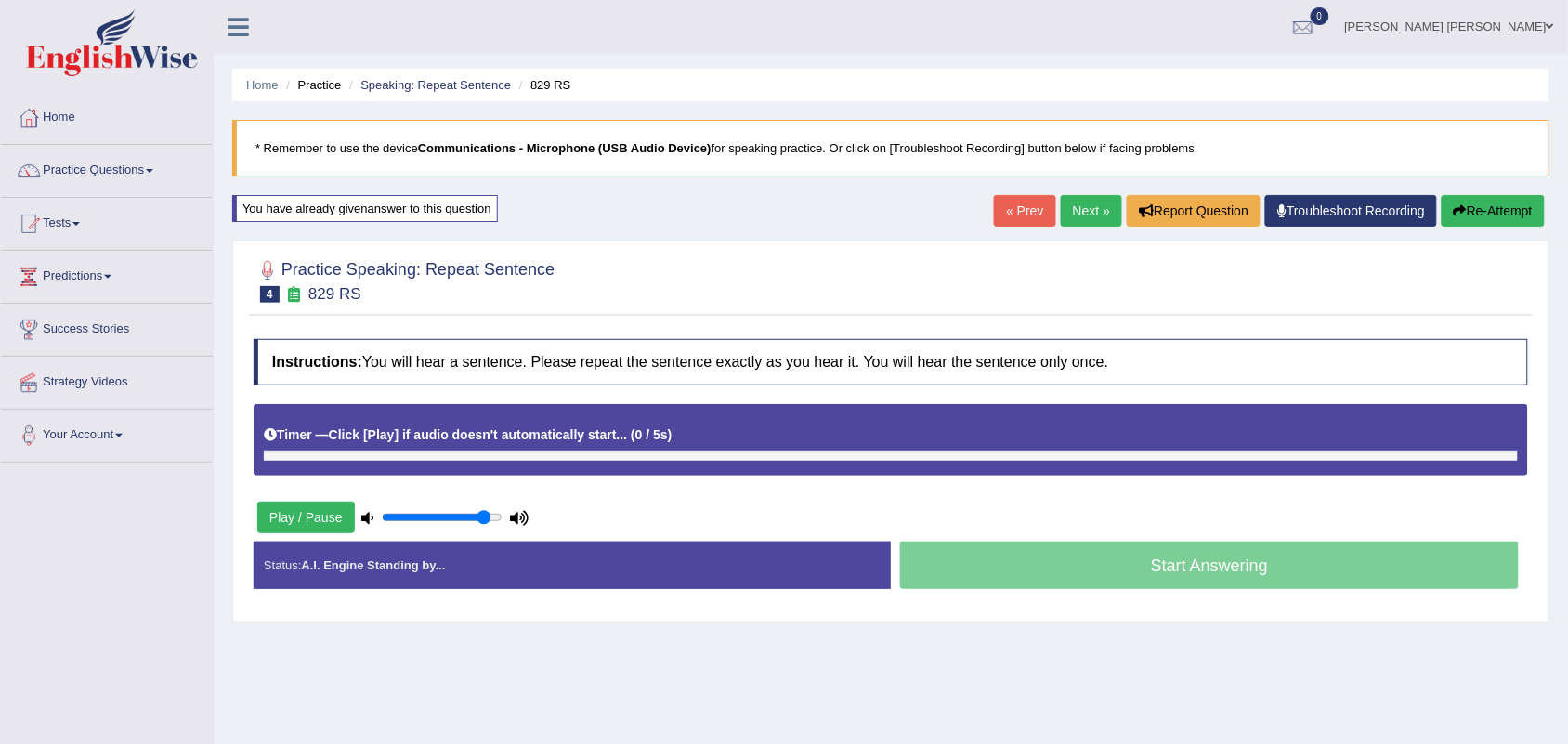 click on "Play / Pause" at bounding box center (306, 517) 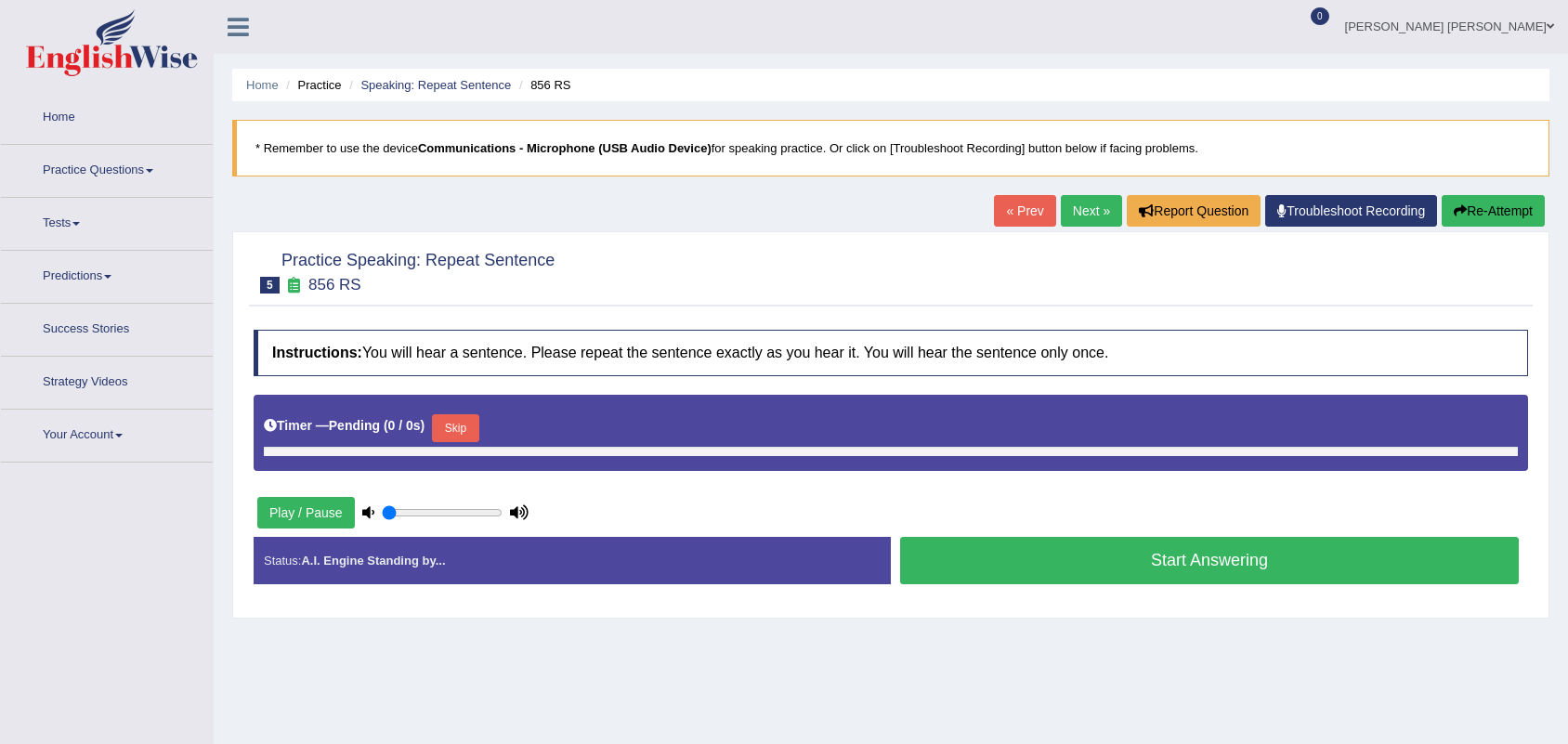 scroll, scrollTop: 0, scrollLeft: 0, axis: both 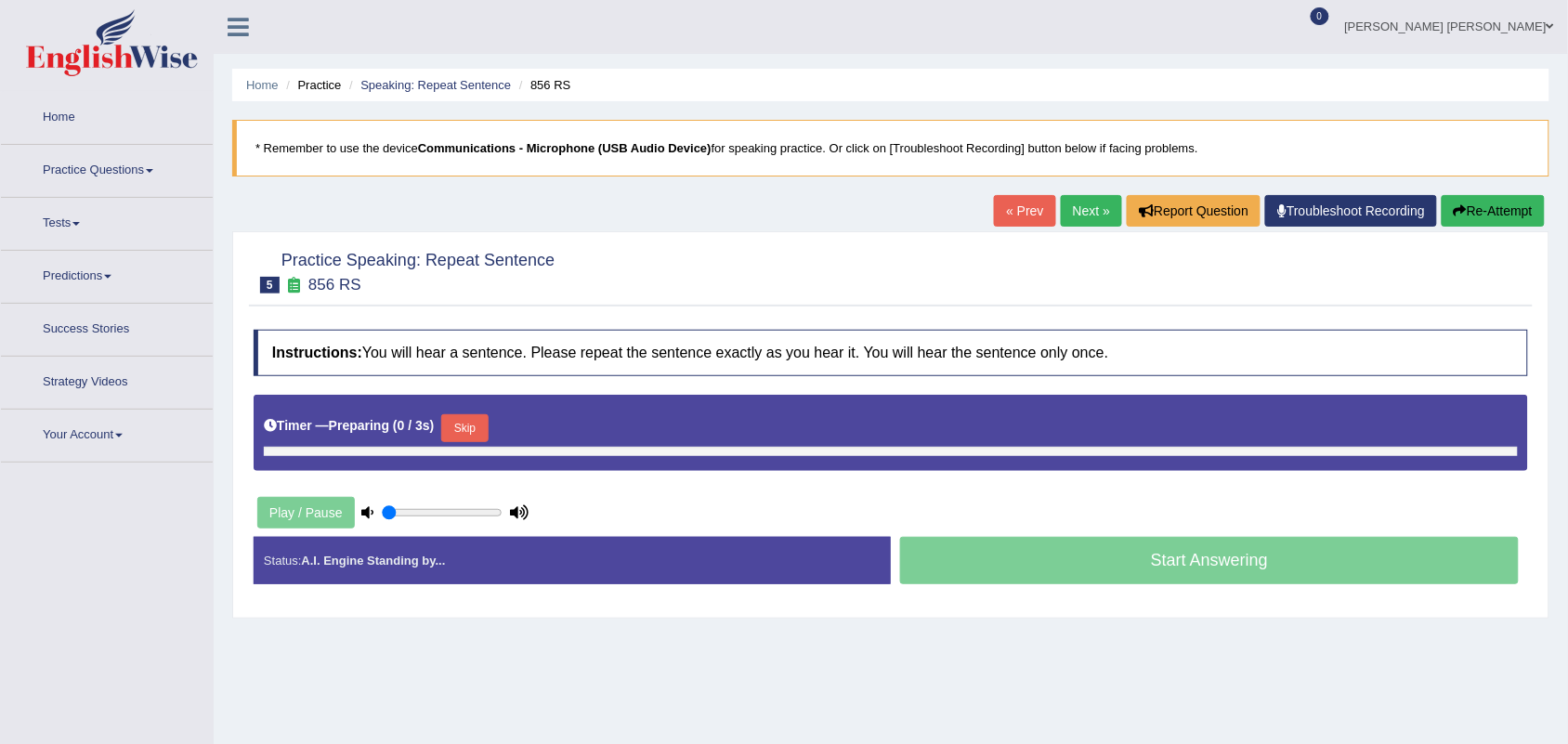 type on "0.9" 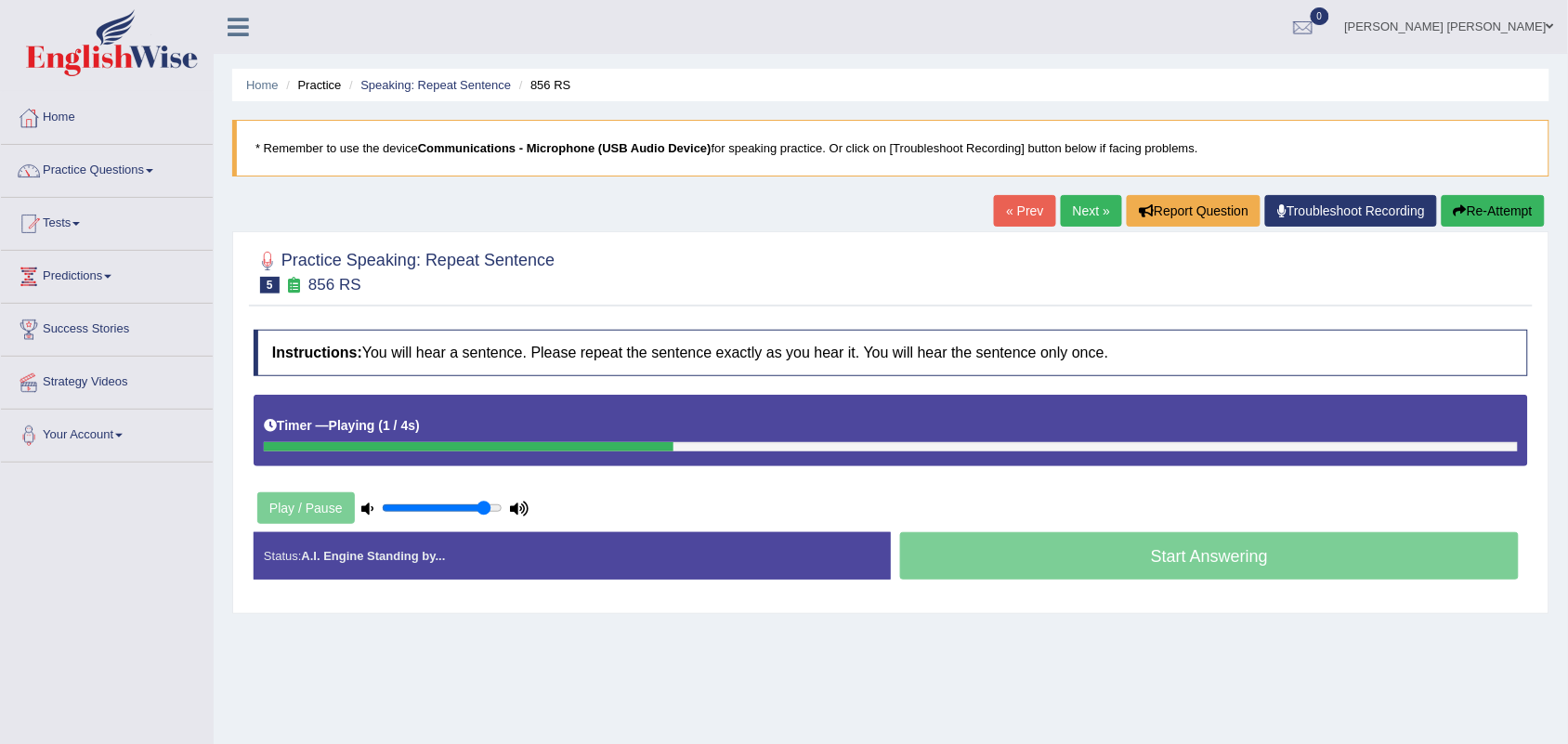 scroll, scrollTop: 0, scrollLeft: 0, axis: both 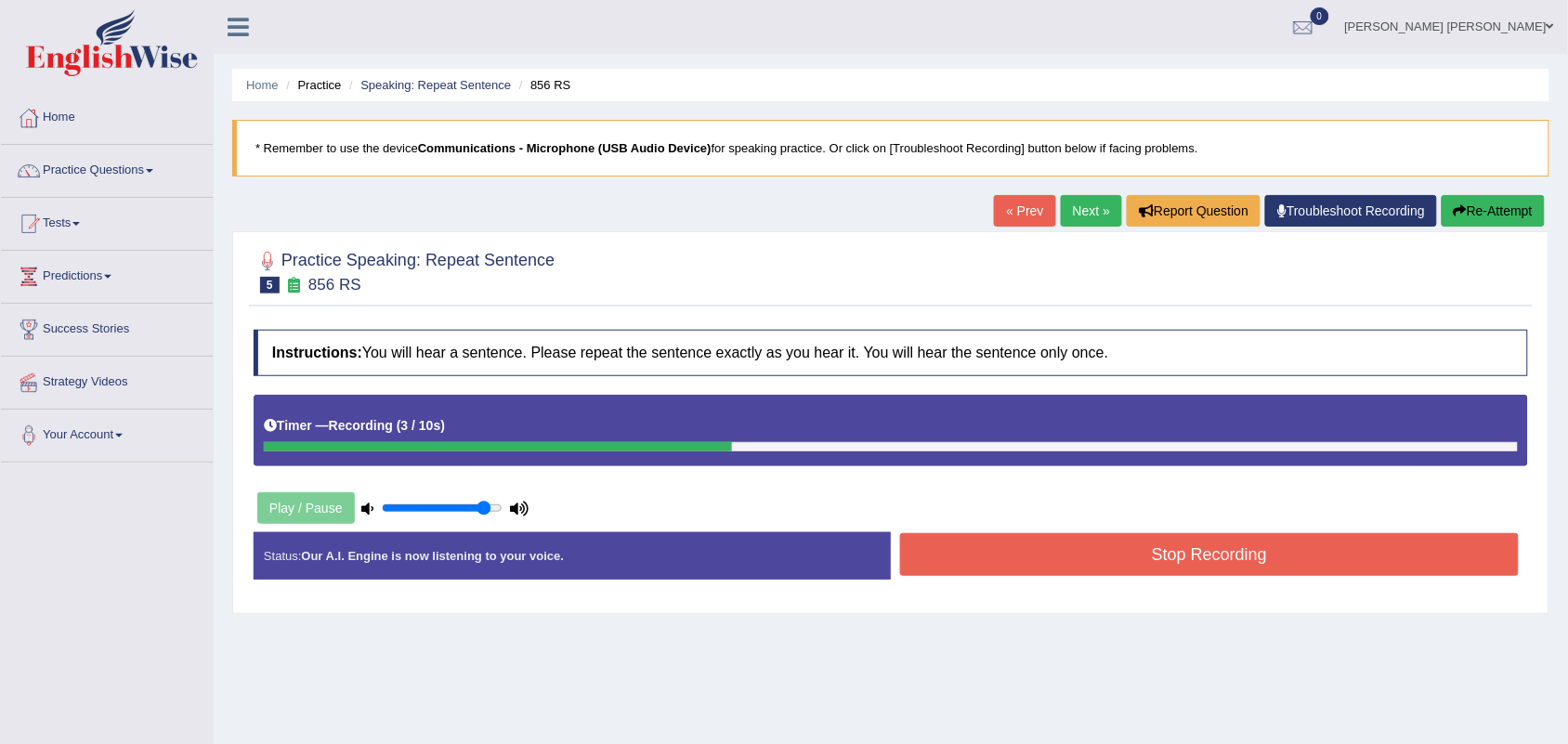click on "Stop Recording" at bounding box center (1209, 555) 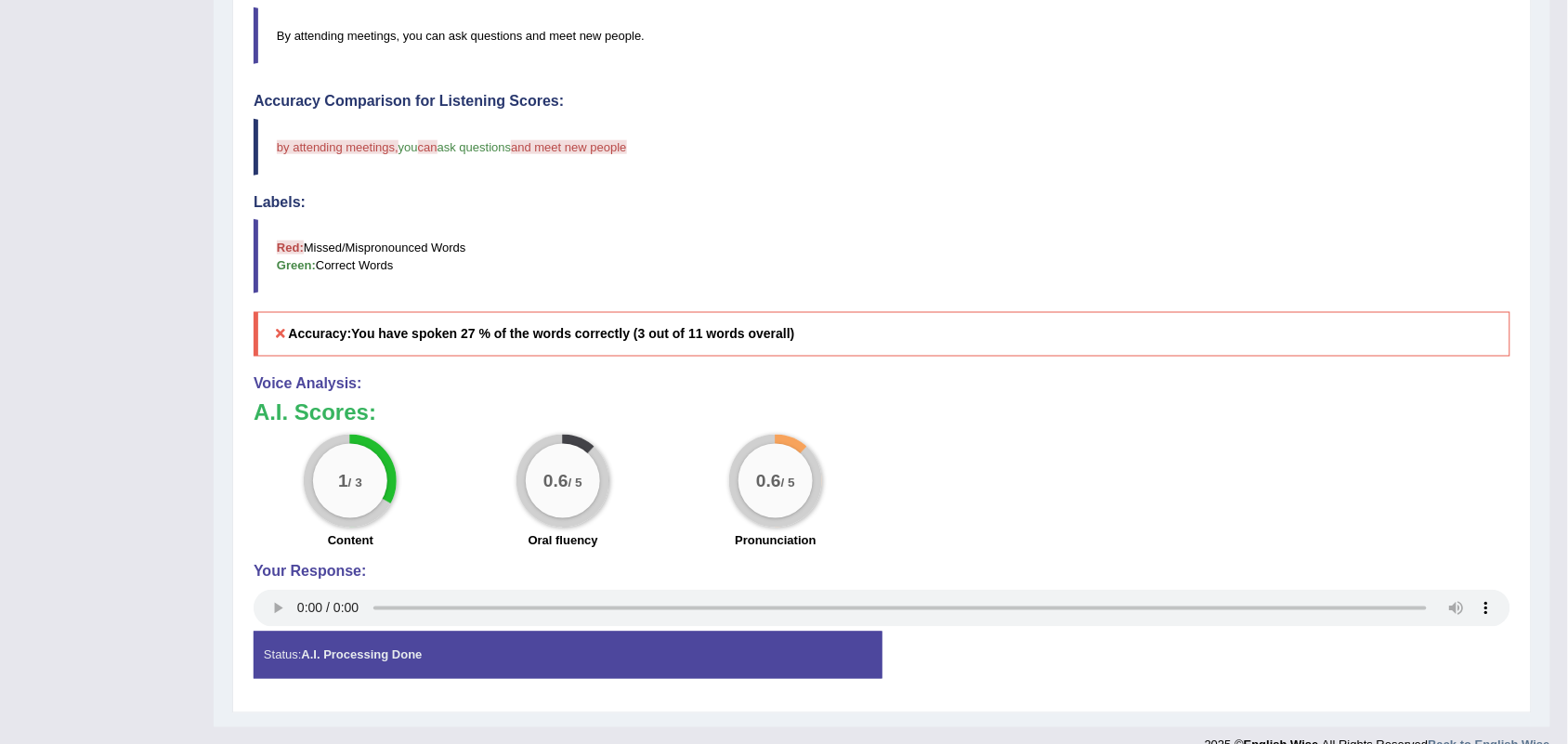 scroll, scrollTop: 554, scrollLeft: 0, axis: vertical 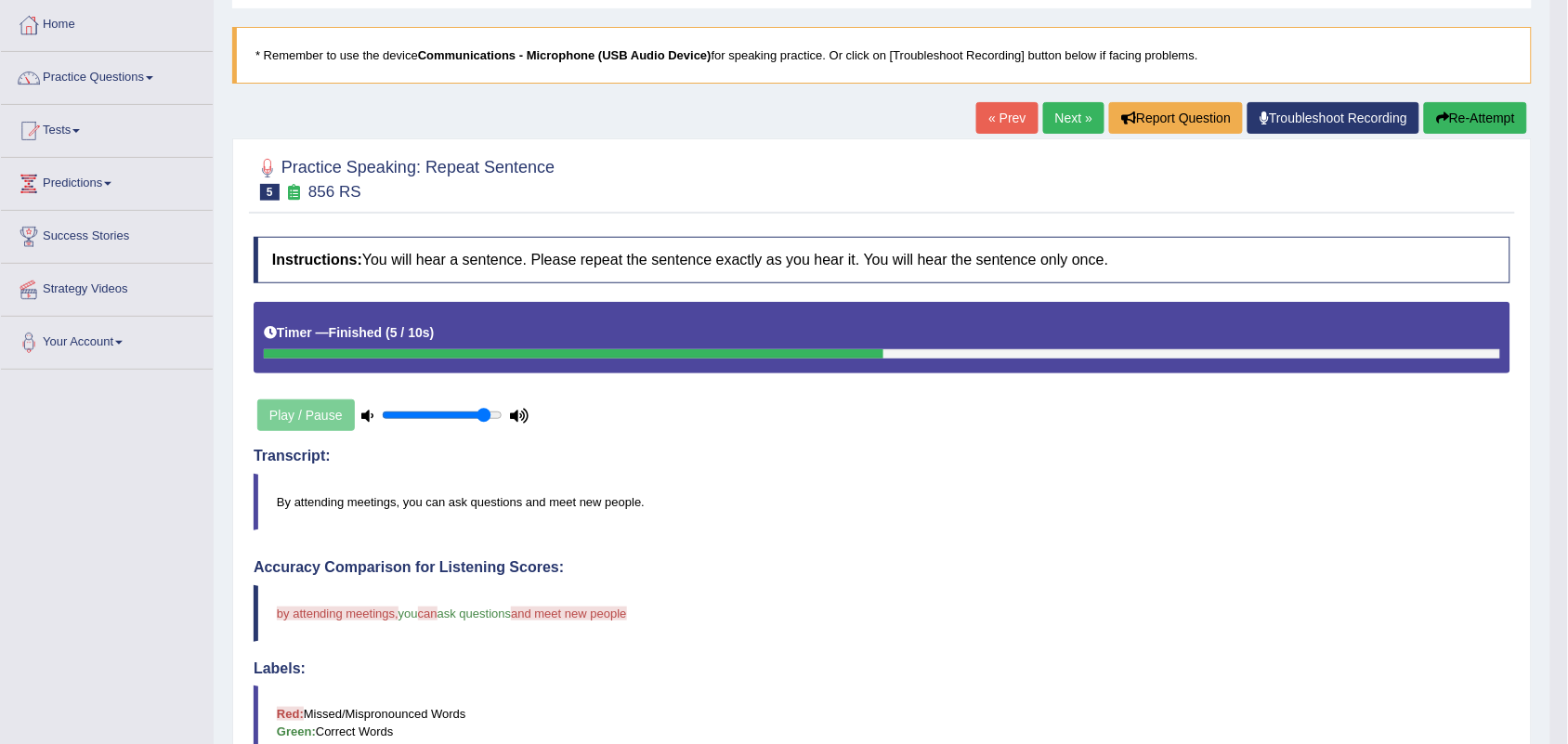 click on "Re-Attempt" at bounding box center (1475, 118) 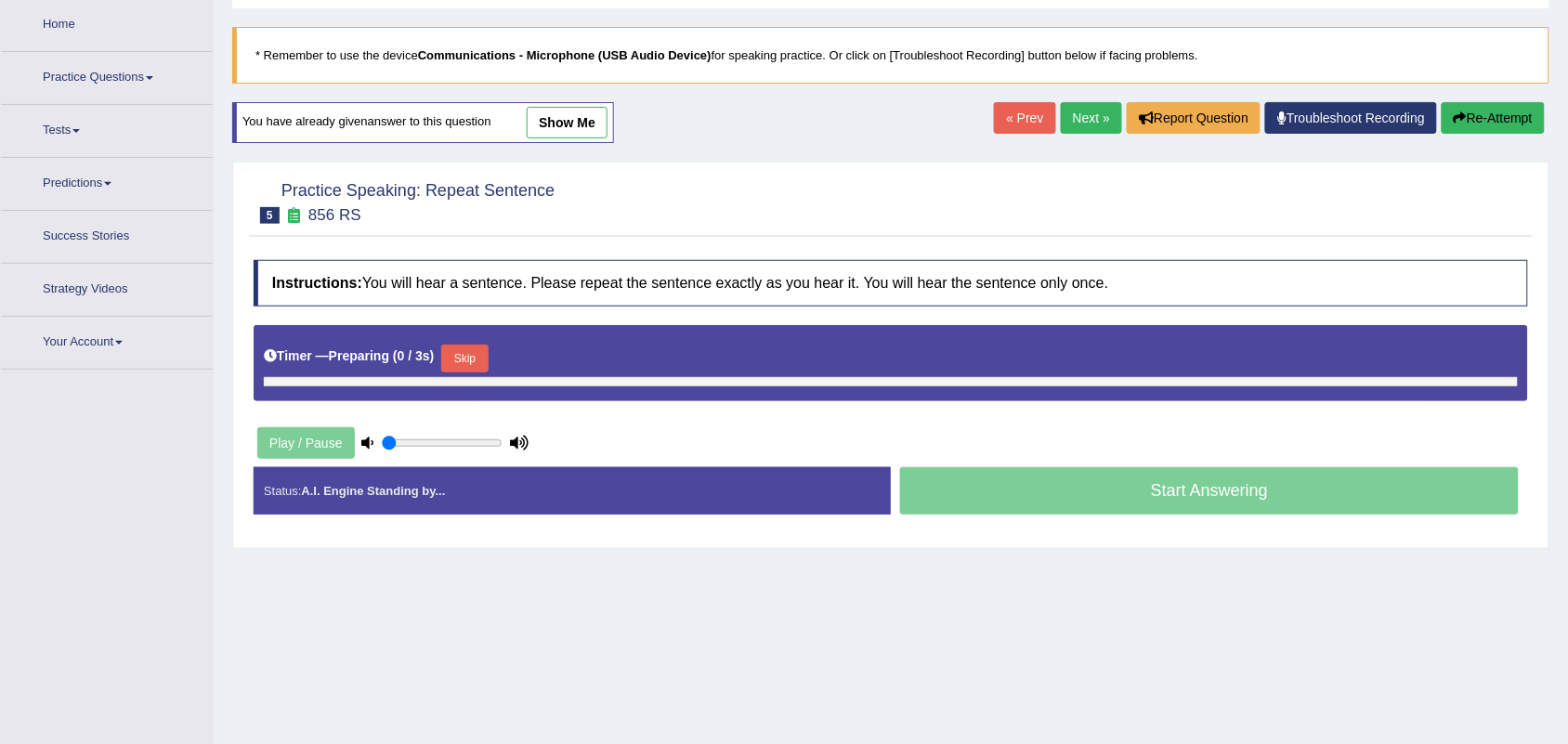 scroll, scrollTop: 93, scrollLeft: 0, axis: vertical 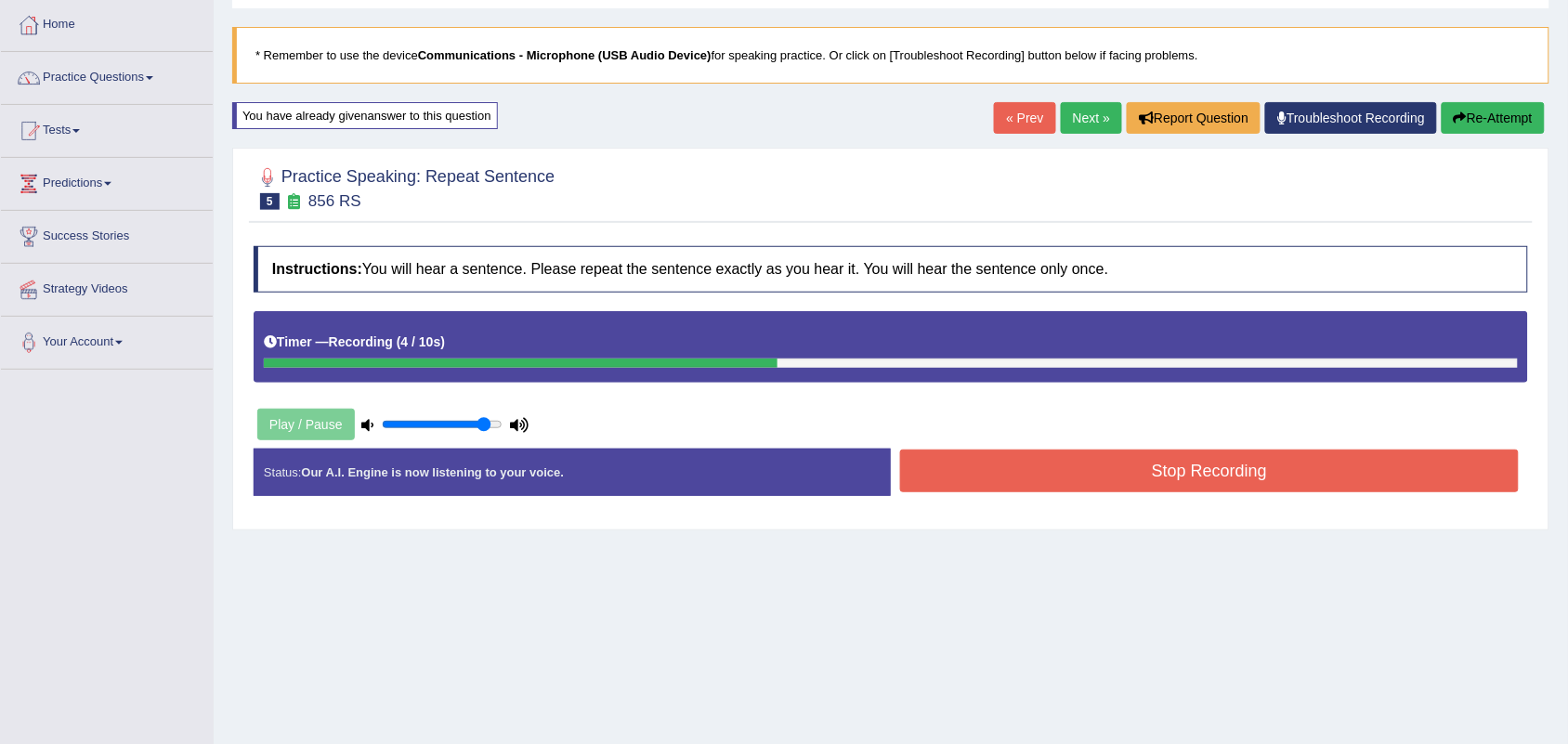 click on "Stop Recording" at bounding box center [1209, 471] 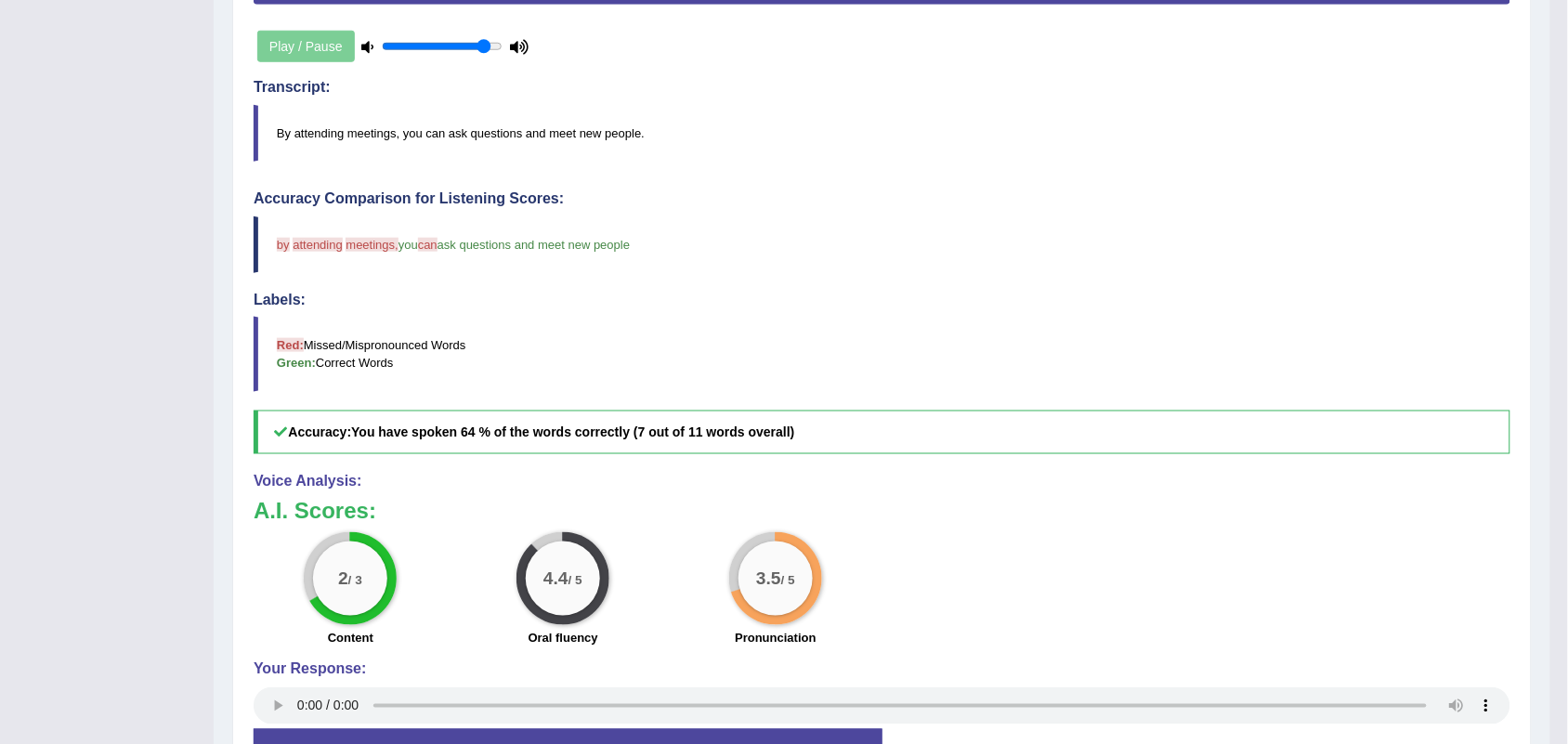 scroll, scrollTop: 472, scrollLeft: 0, axis: vertical 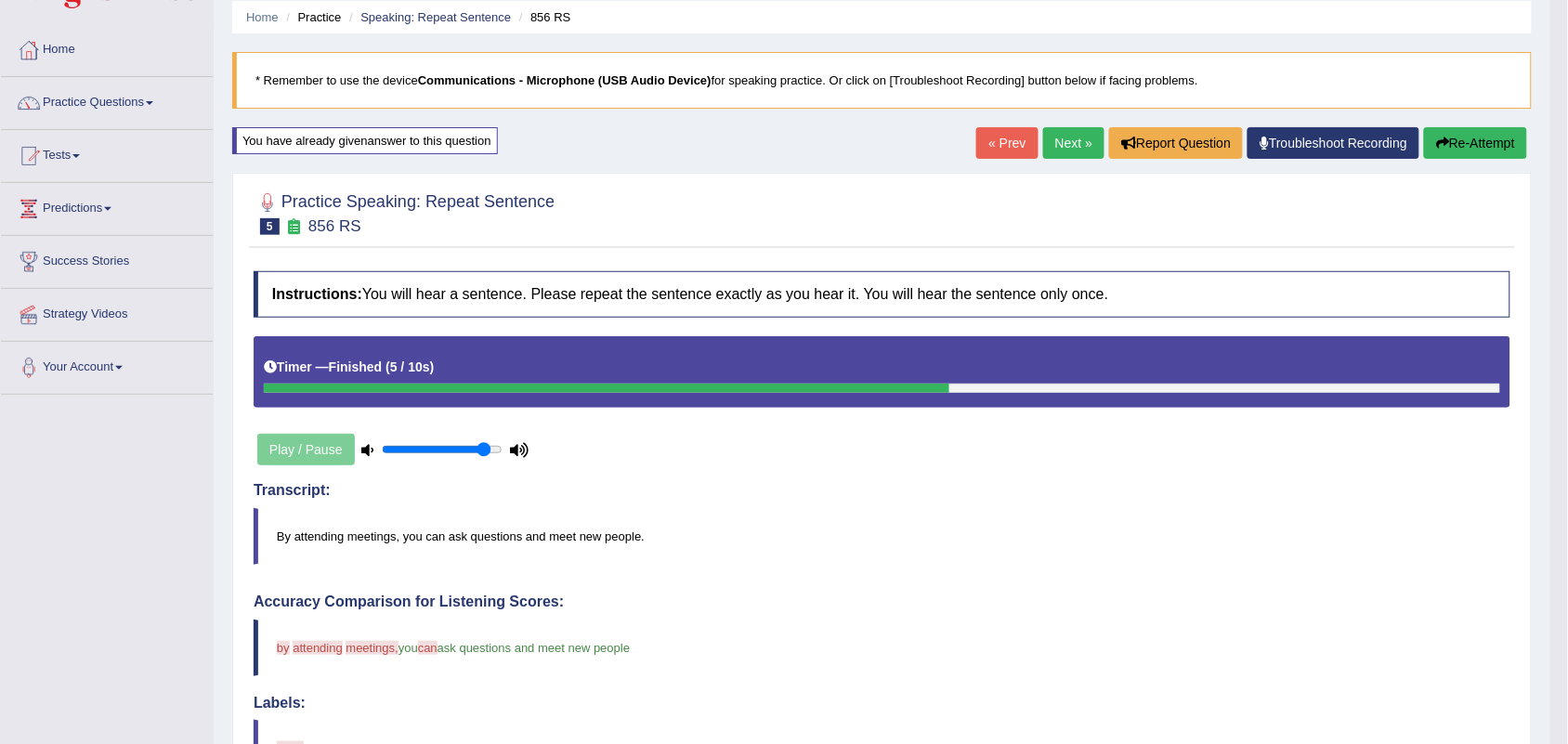 click on "Re-Attempt" at bounding box center [1475, 143] 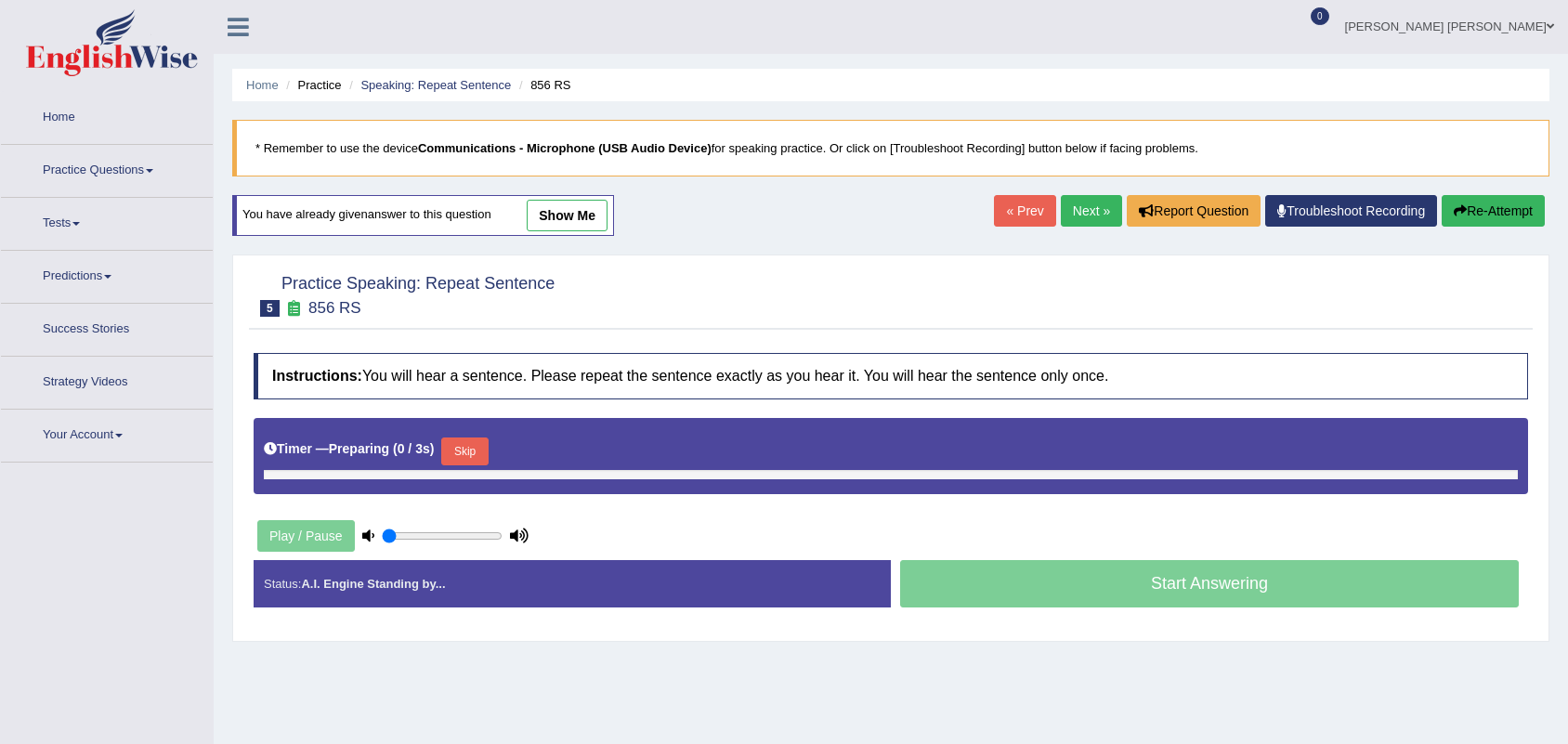 type on "0.9" 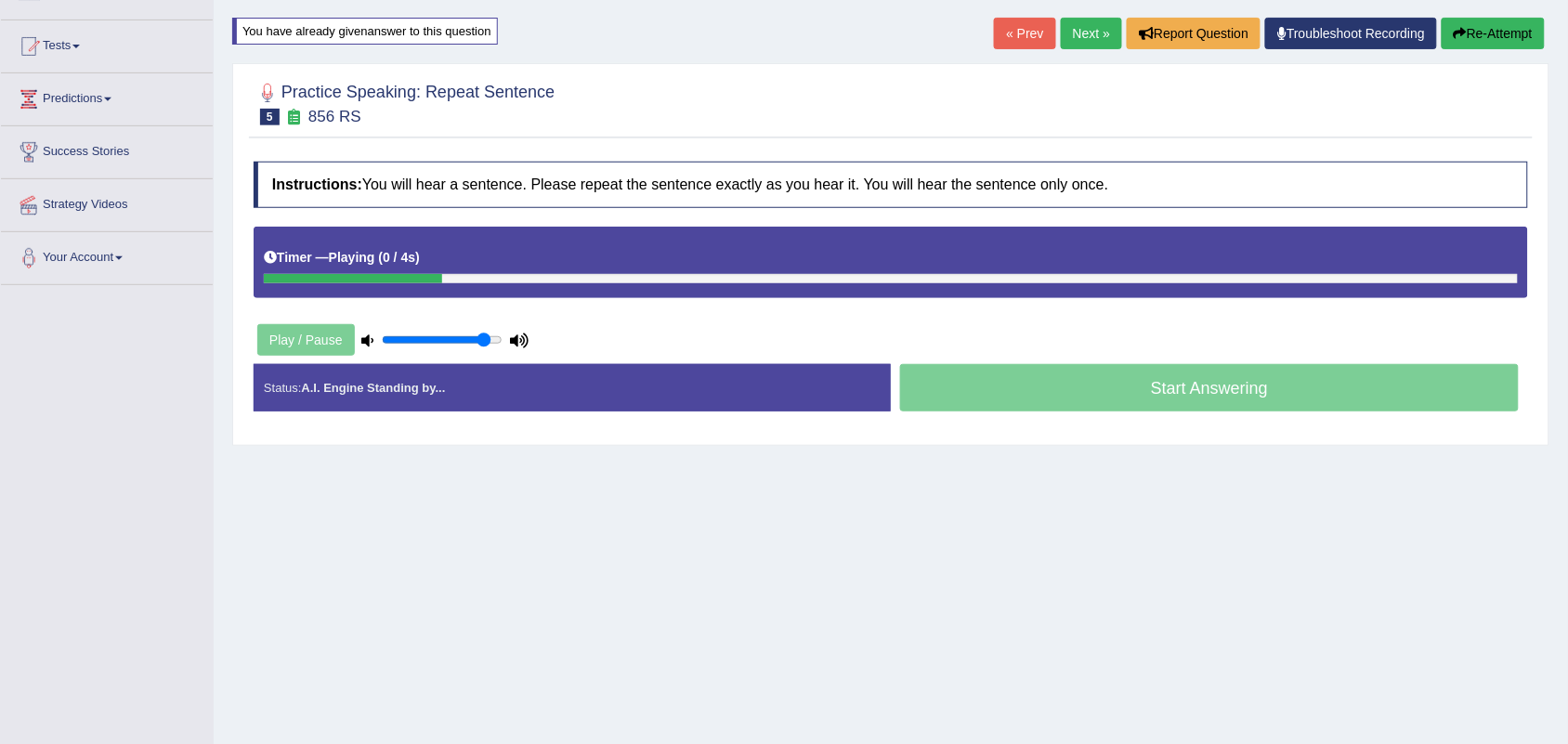 scroll, scrollTop: 177, scrollLeft: 0, axis: vertical 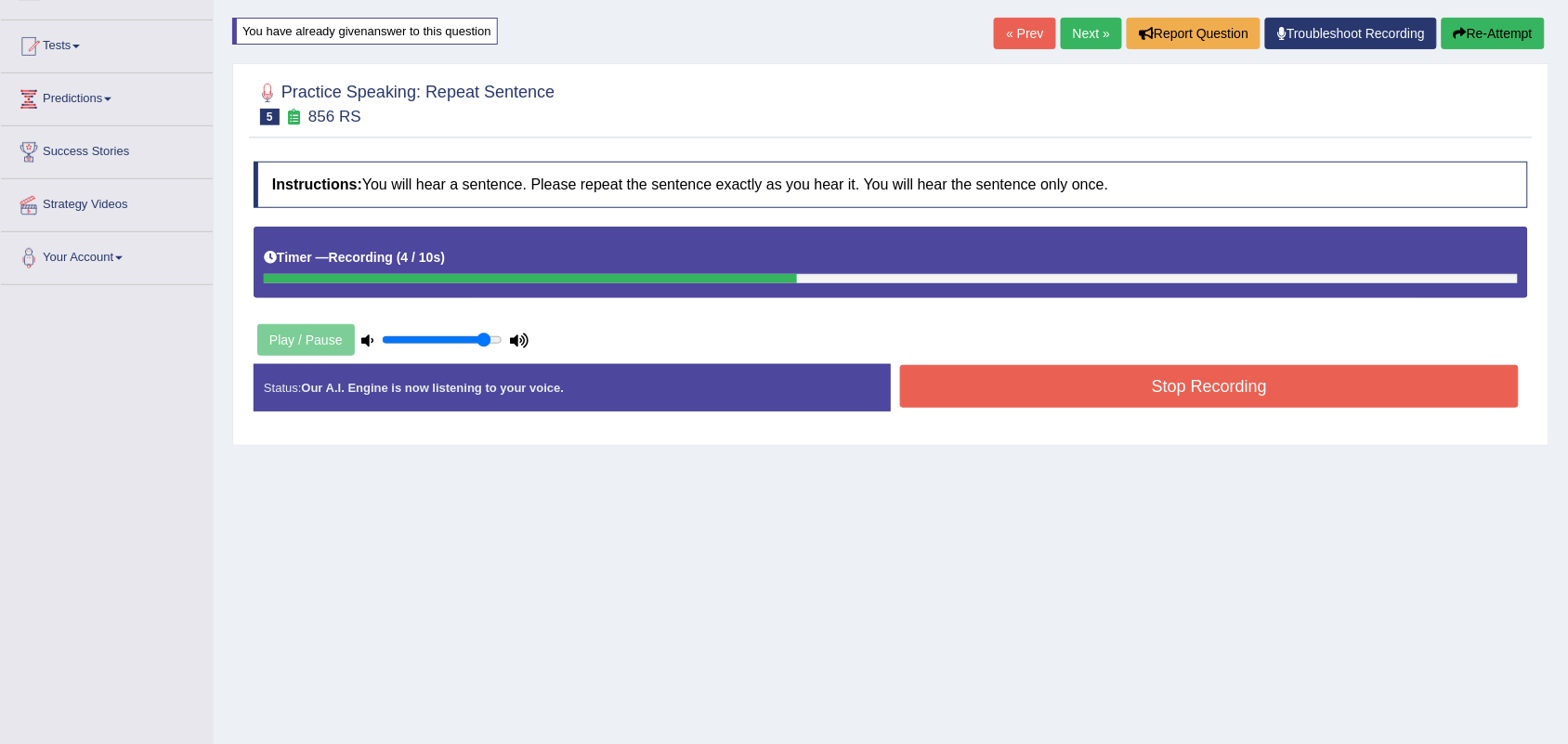 click on "Stop Recording" at bounding box center [1209, 386] 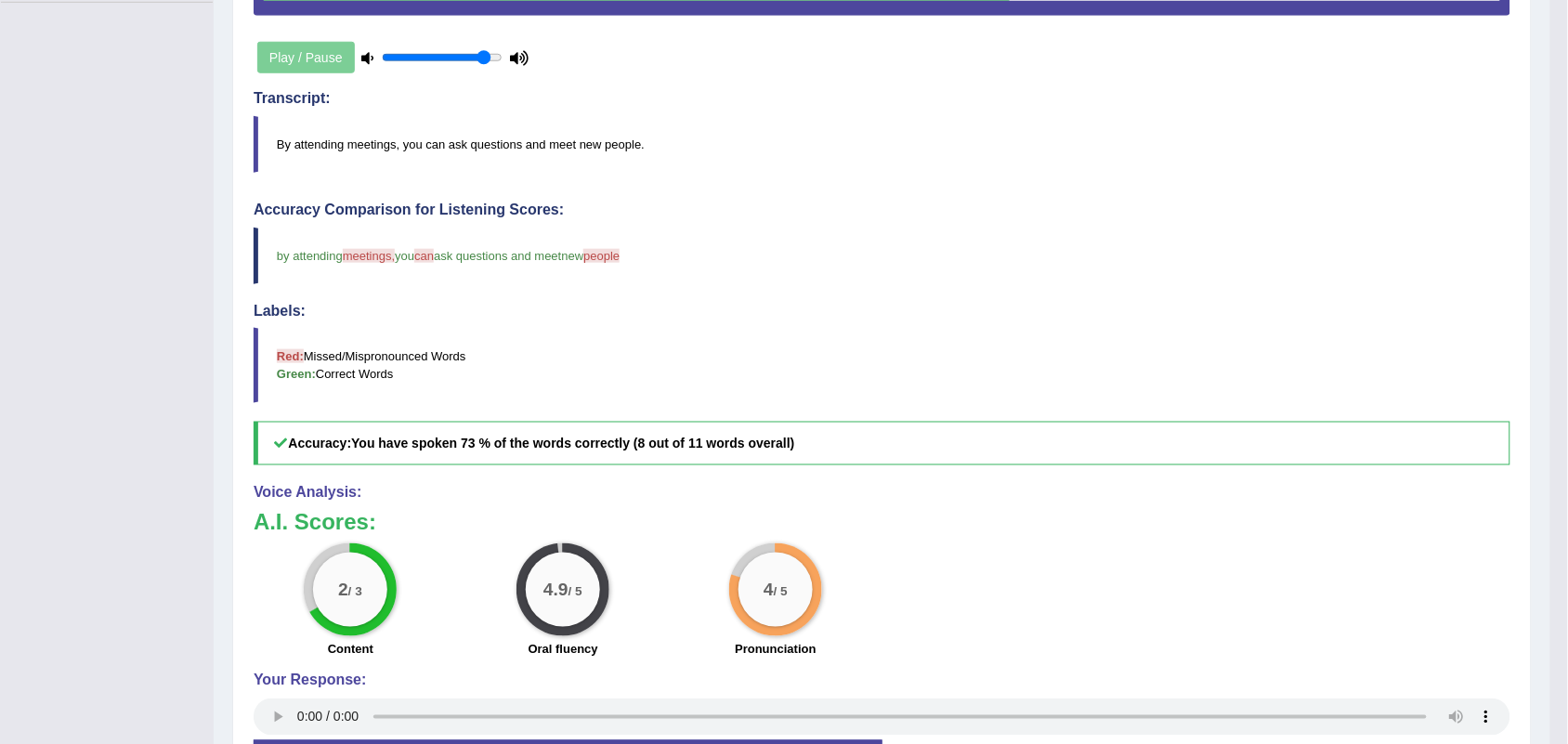 scroll, scrollTop: 602, scrollLeft: 0, axis: vertical 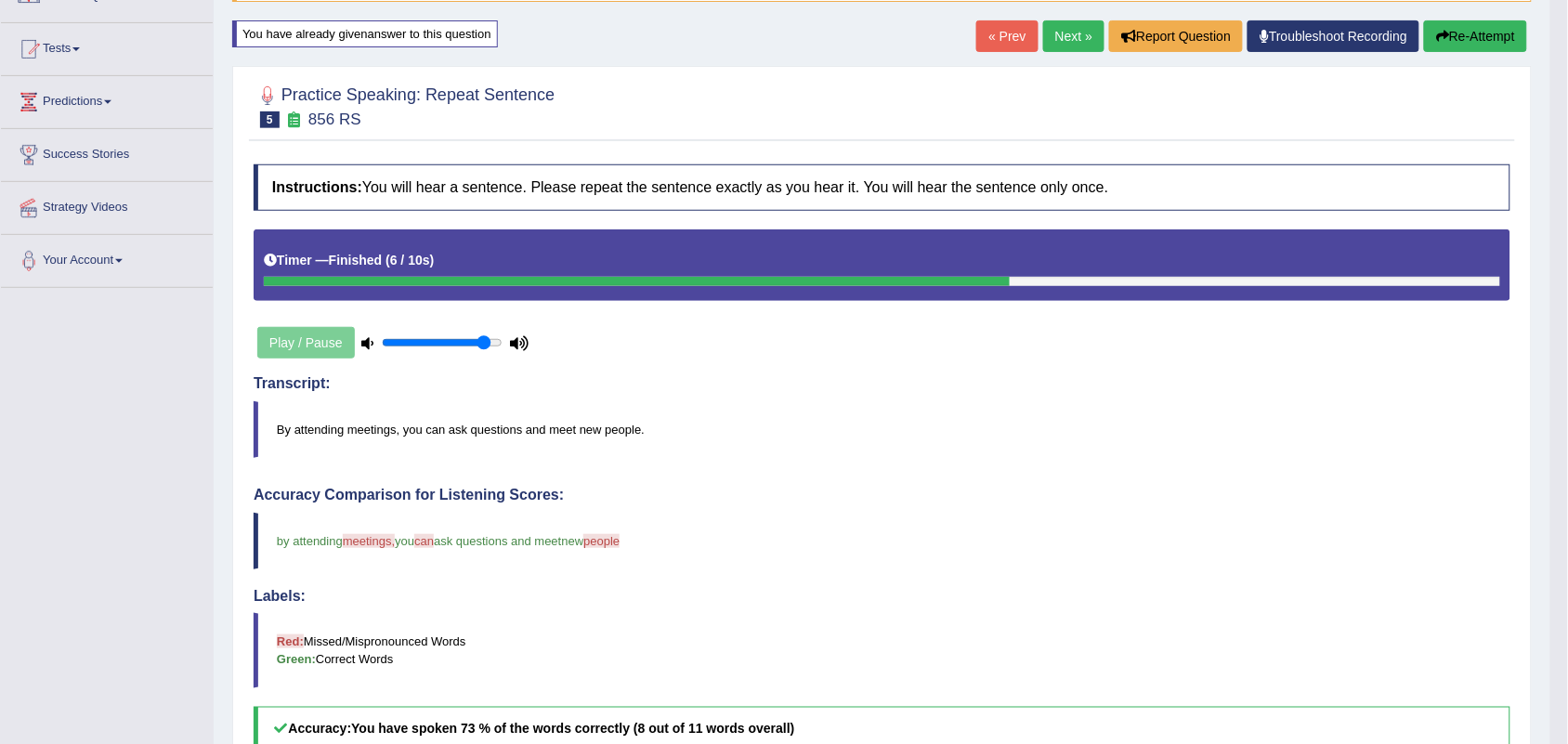 click on "Next »" at bounding box center (1074, 36) 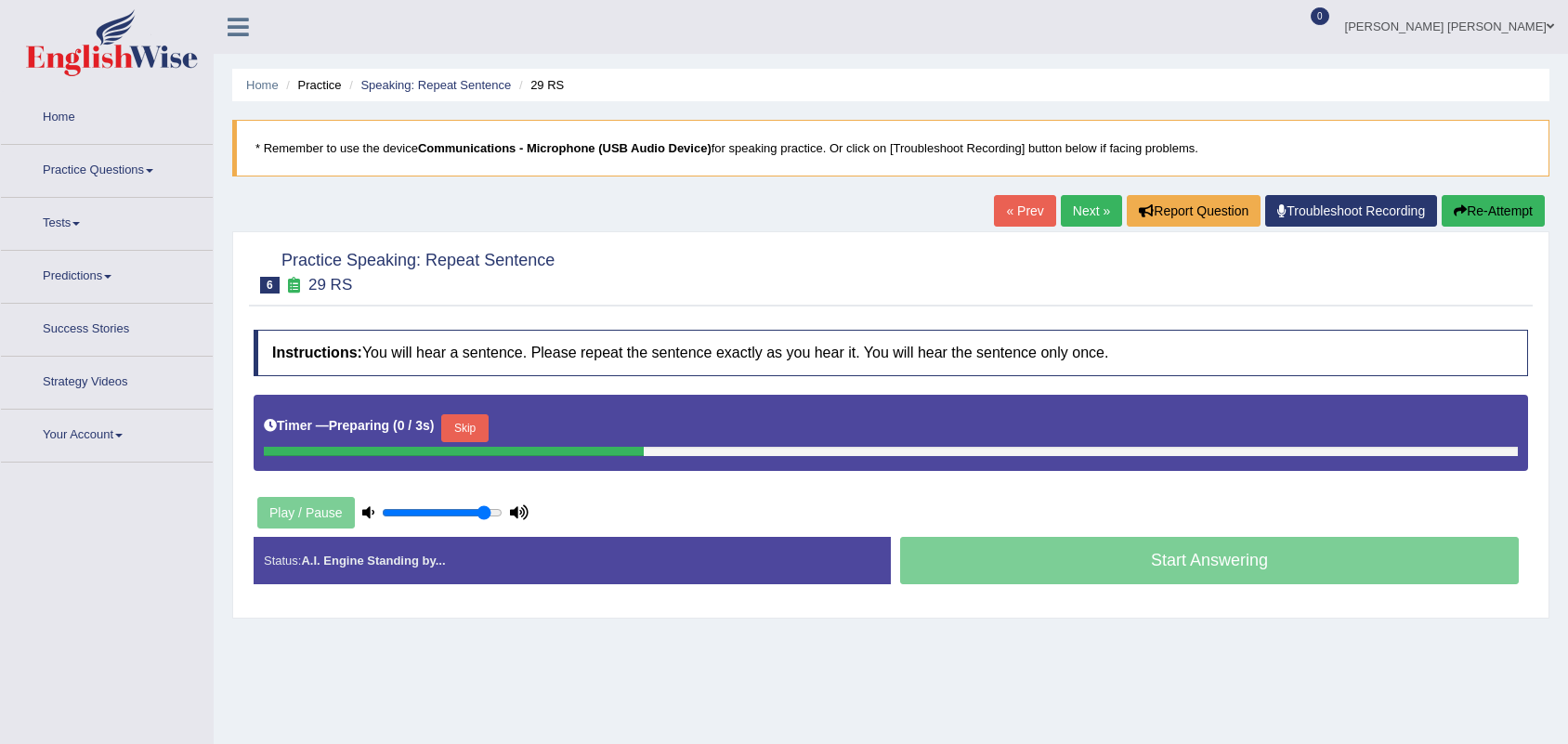 scroll, scrollTop: 0, scrollLeft: 0, axis: both 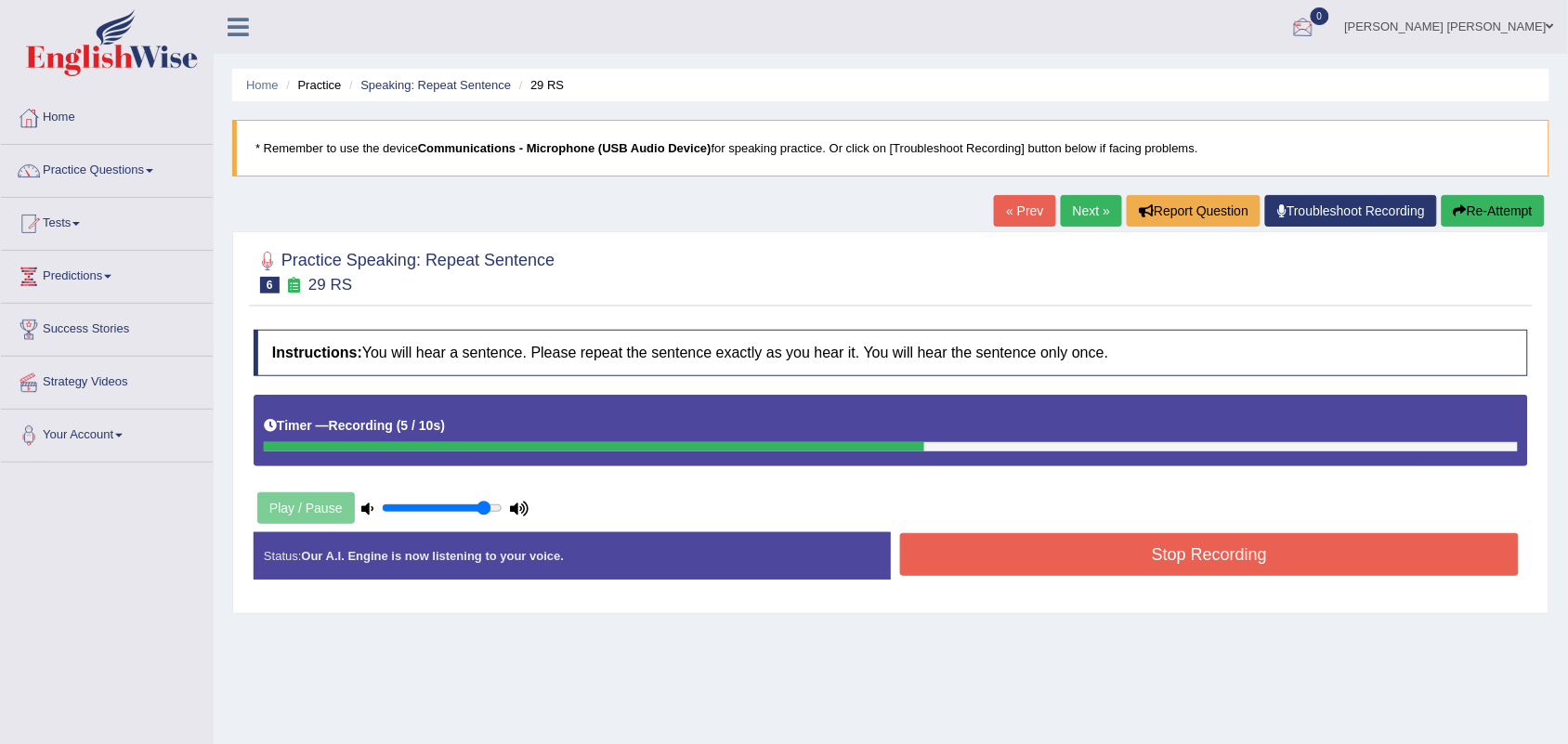 click on "Re-Attempt" at bounding box center [1493, 211] 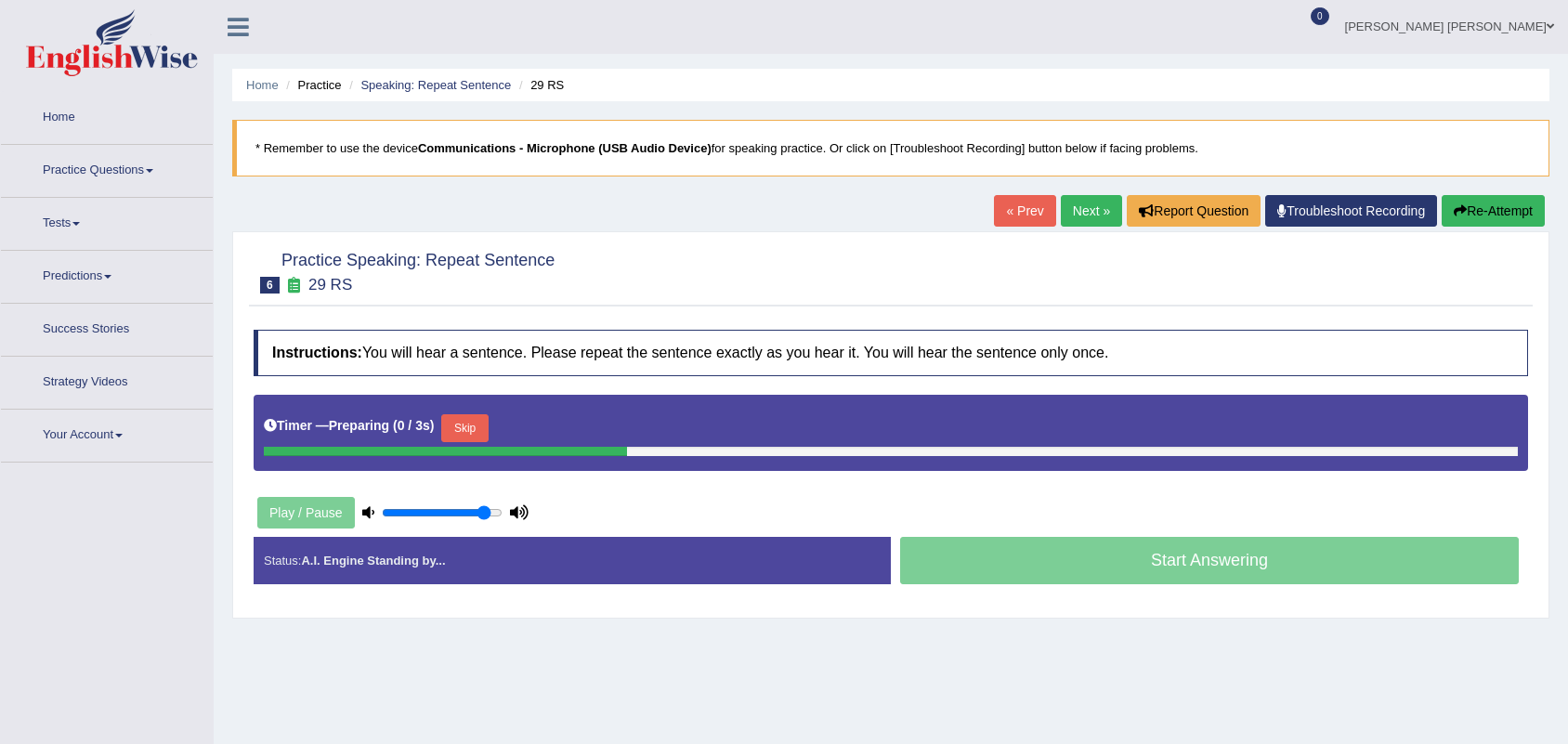 scroll, scrollTop: 0, scrollLeft: 0, axis: both 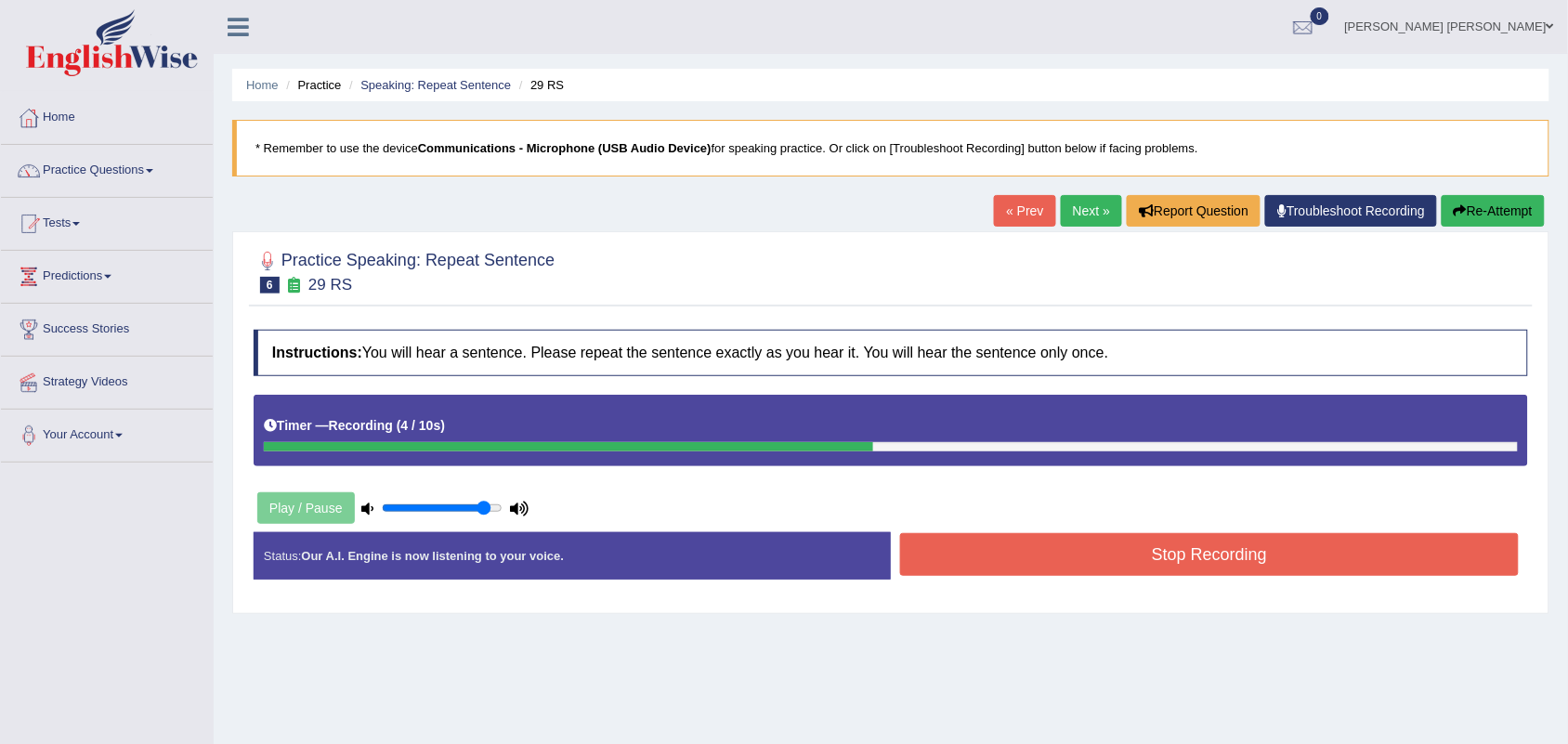 click on "Stop Recording" at bounding box center (1209, 555) 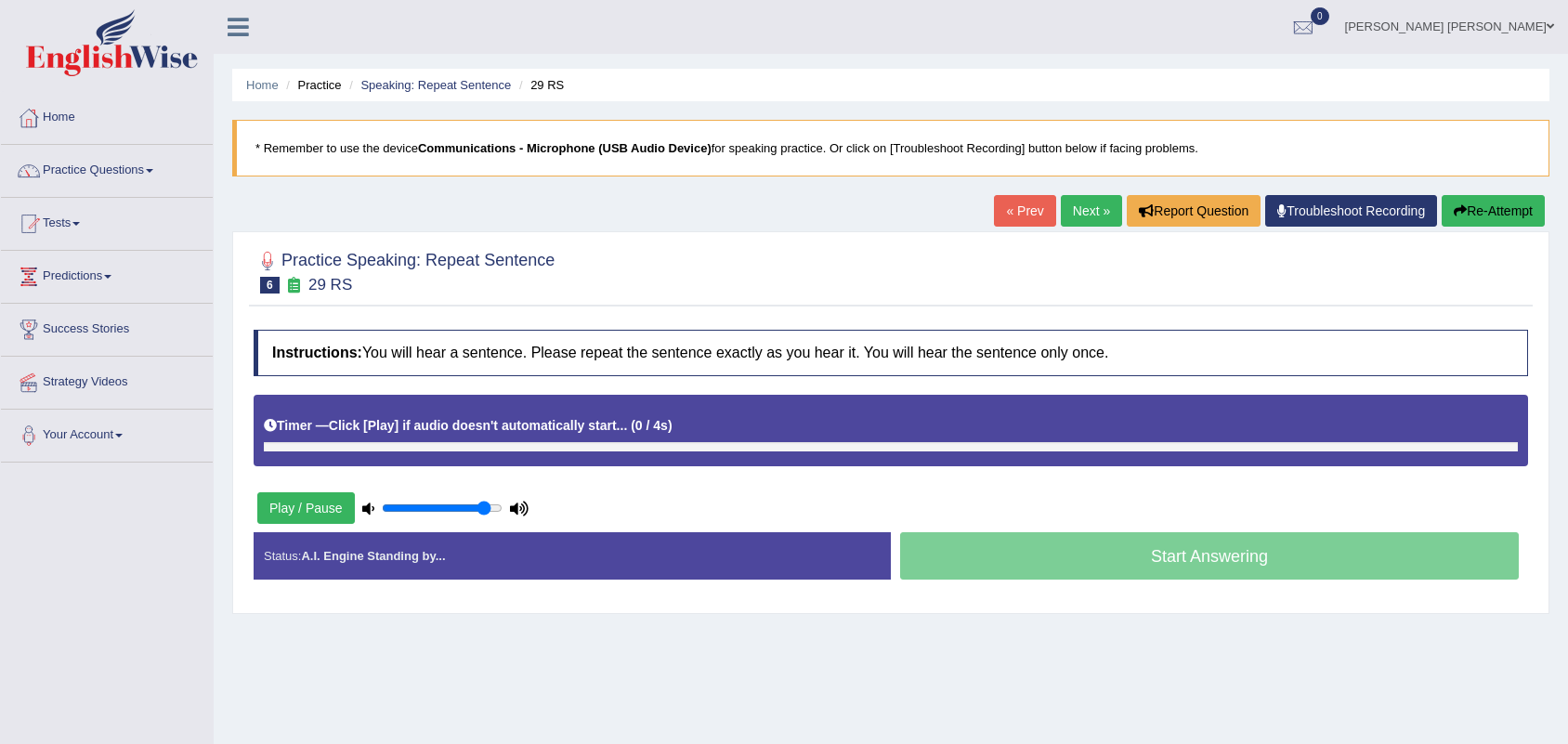 scroll, scrollTop: 0, scrollLeft: 0, axis: both 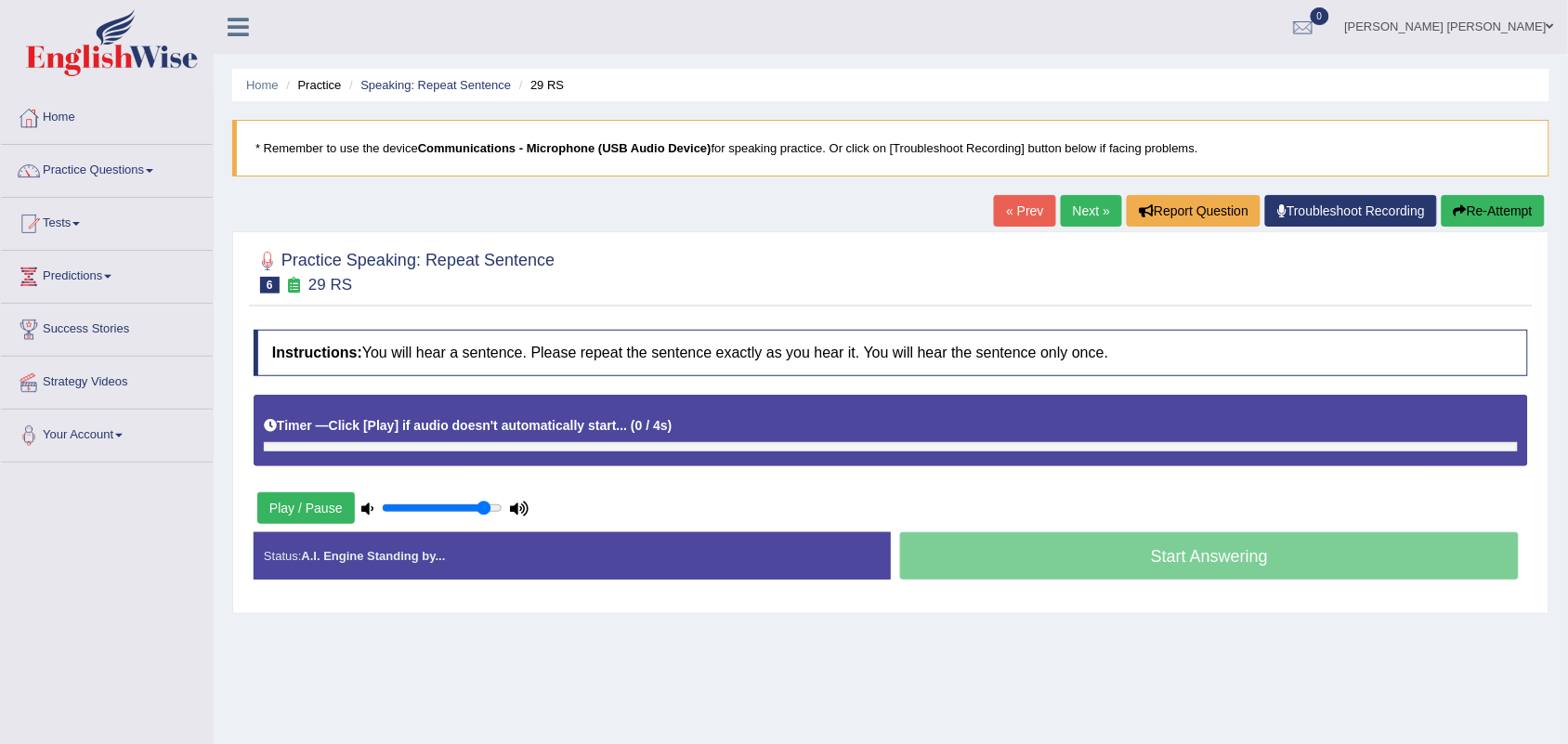 click at bounding box center (891, 270) 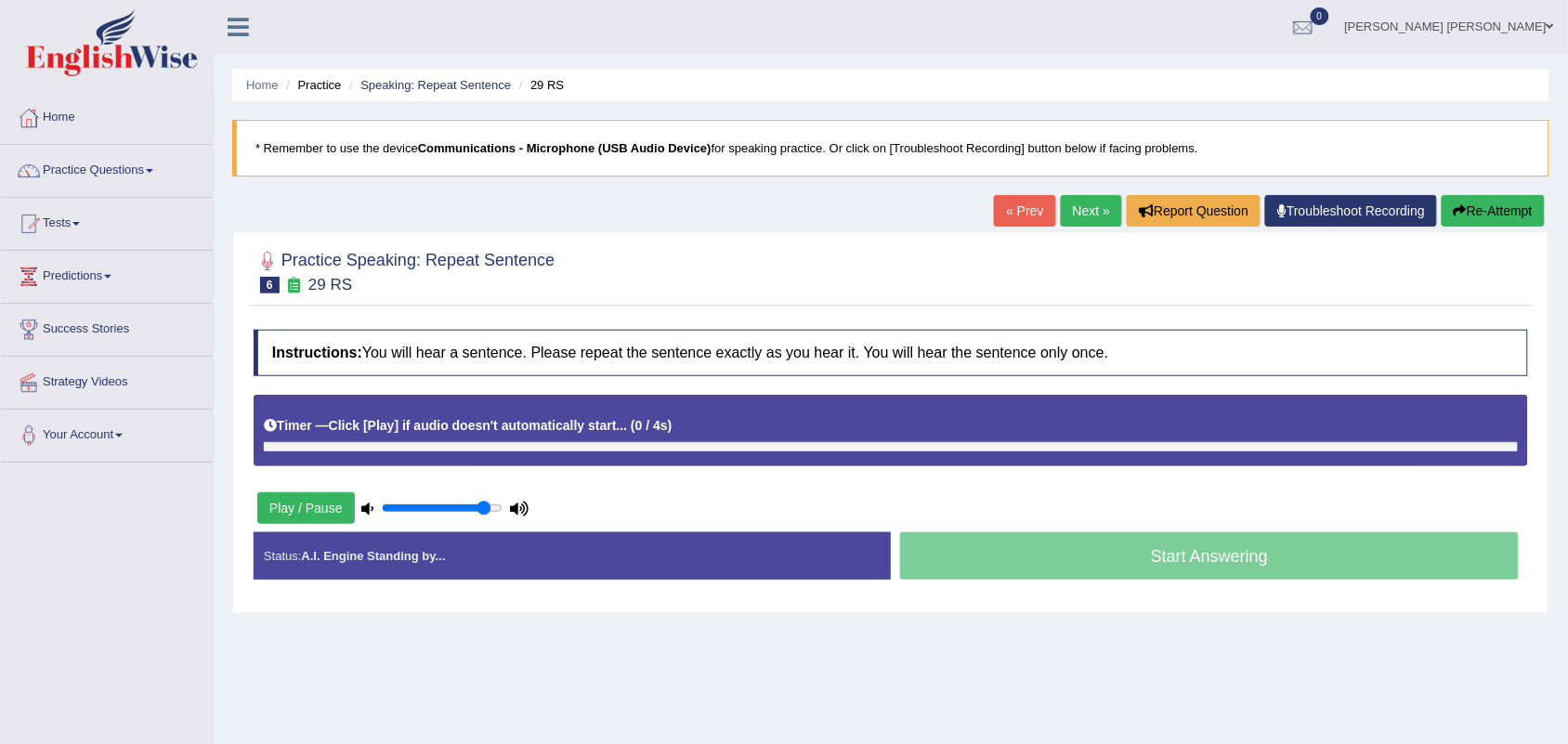 click at bounding box center [891, 270] 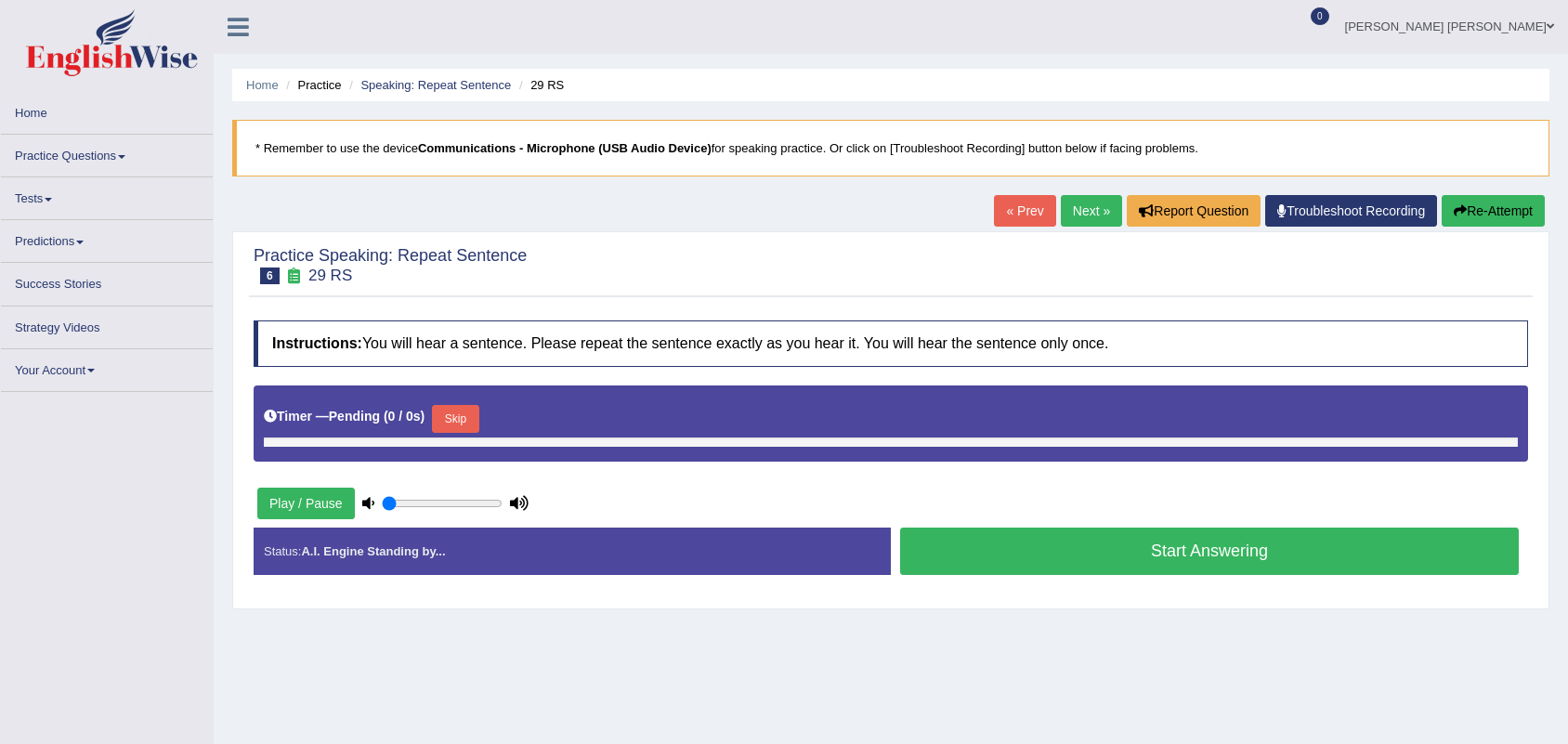 scroll, scrollTop: 0, scrollLeft: 0, axis: both 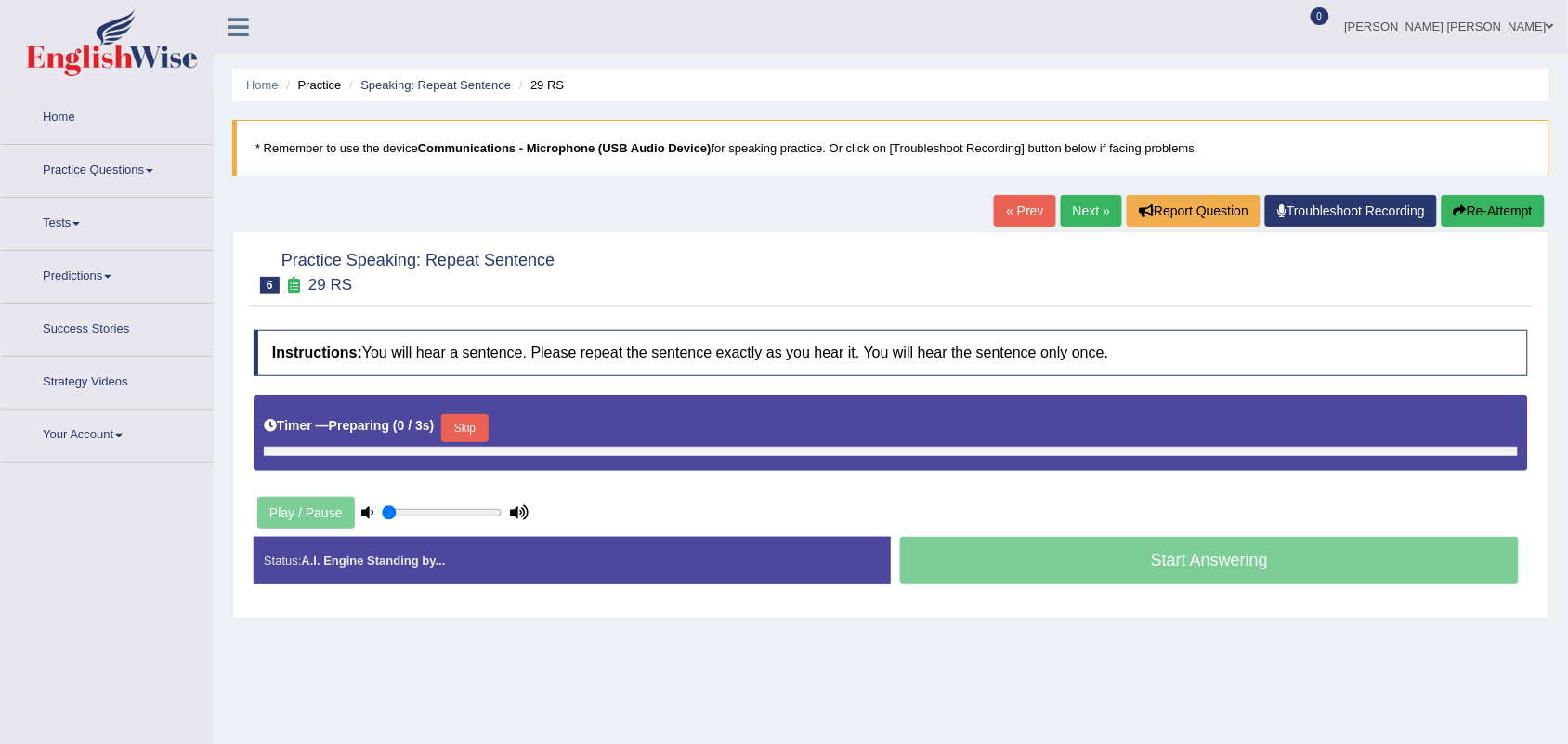type on "0.9" 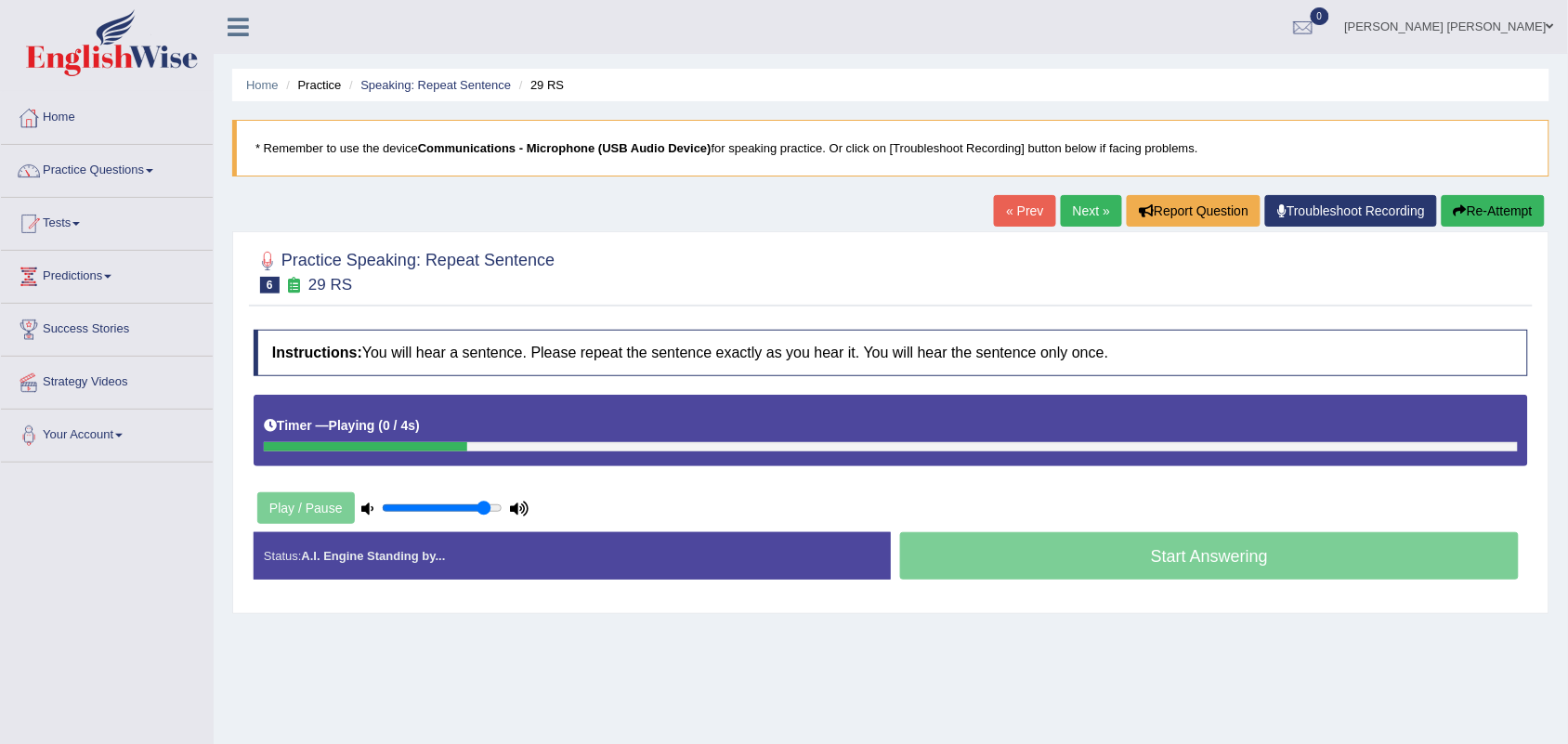 scroll, scrollTop: 0, scrollLeft: 0, axis: both 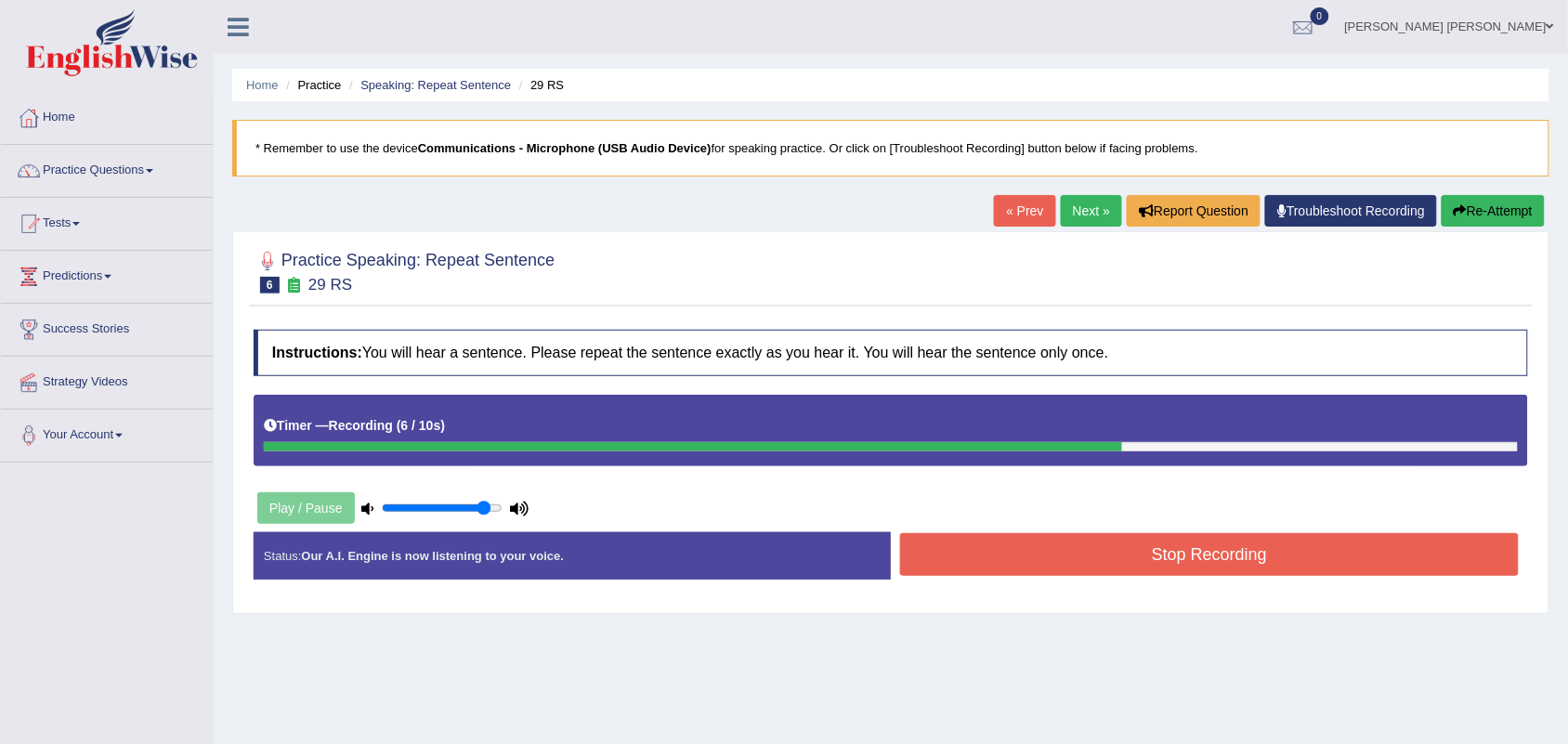 click on "Stop Recording" at bounding box center [1209, 555] 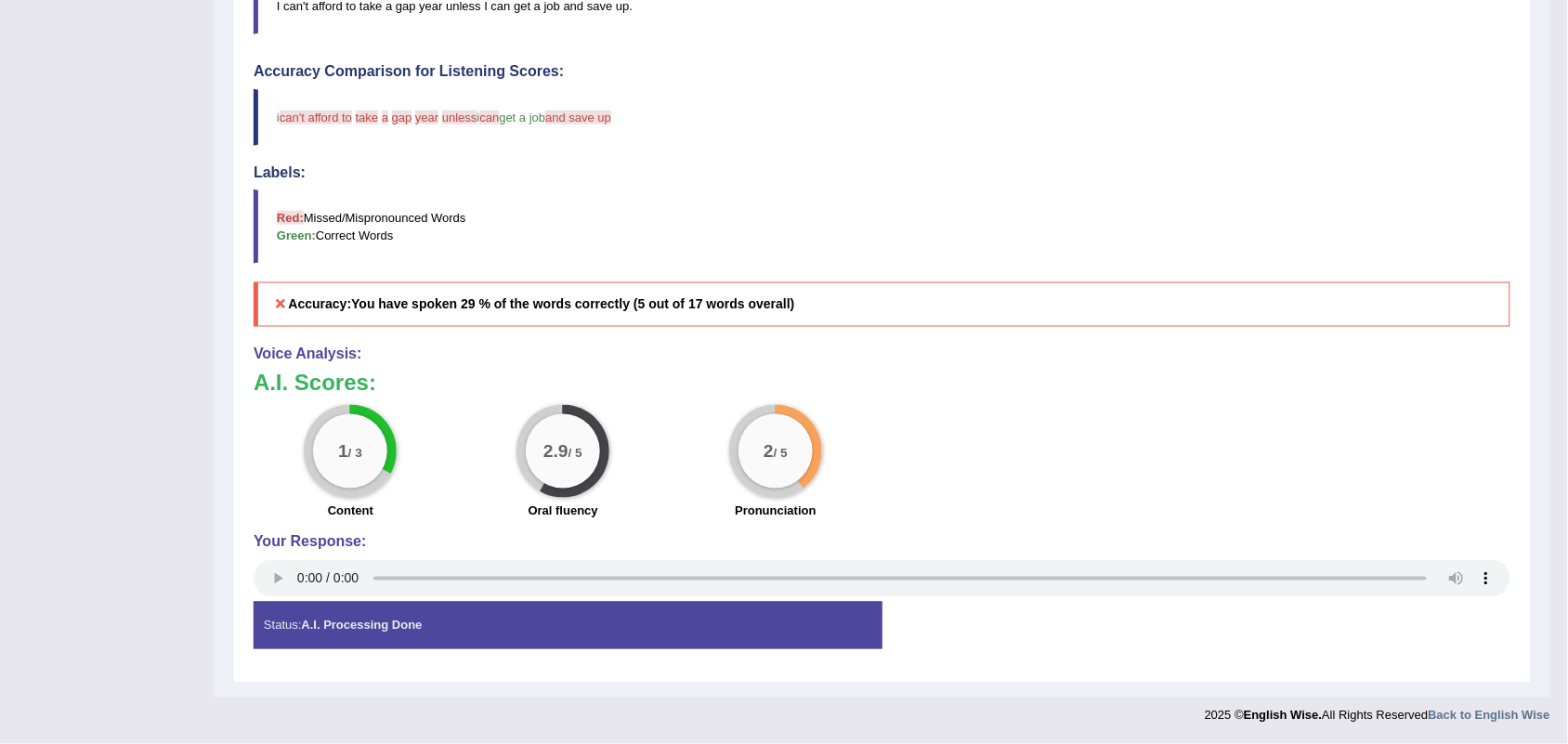 scroll, scrollTop: 593, scrollLeft: 0, axis: vertical 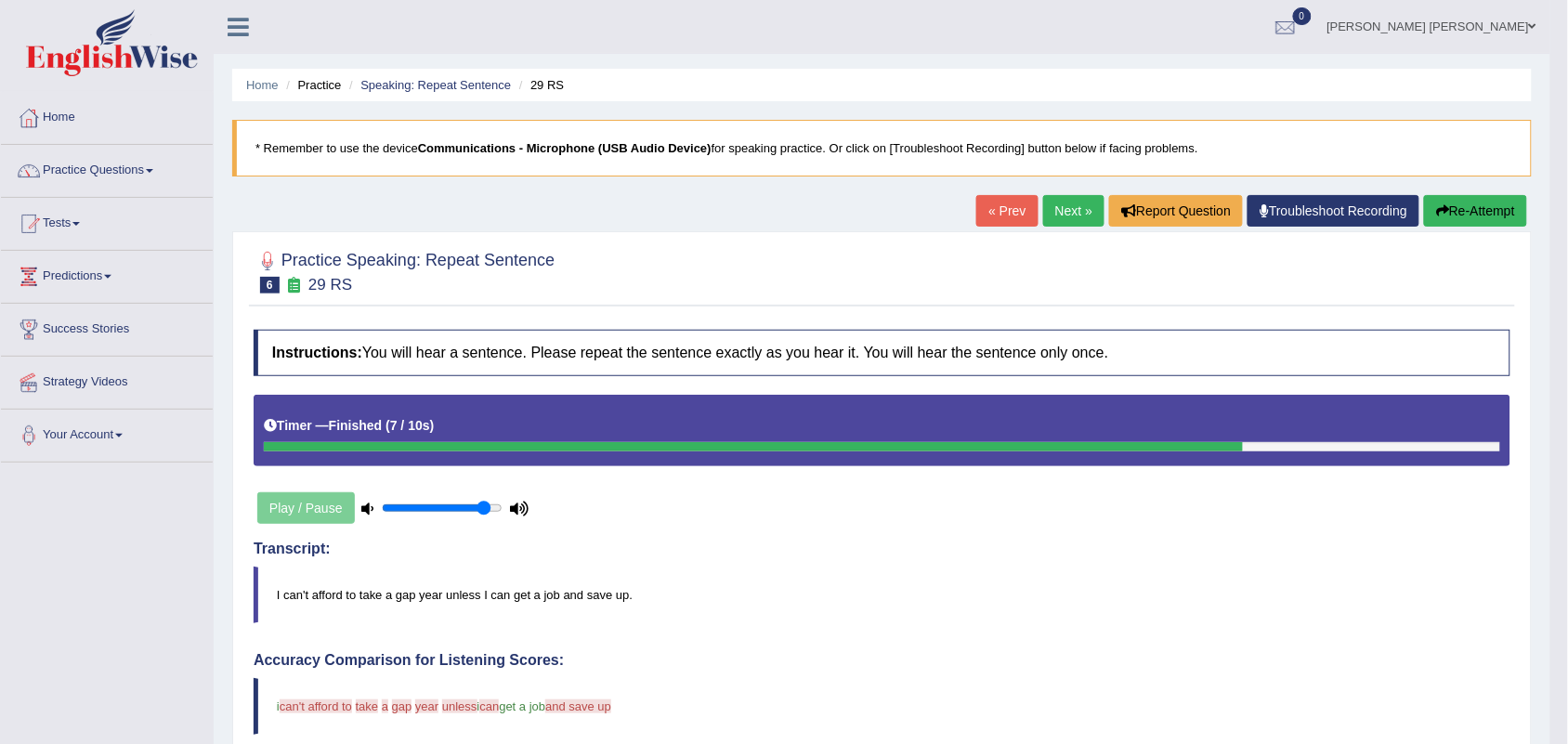 click on "Next »" at bounding box center [1074, 211] 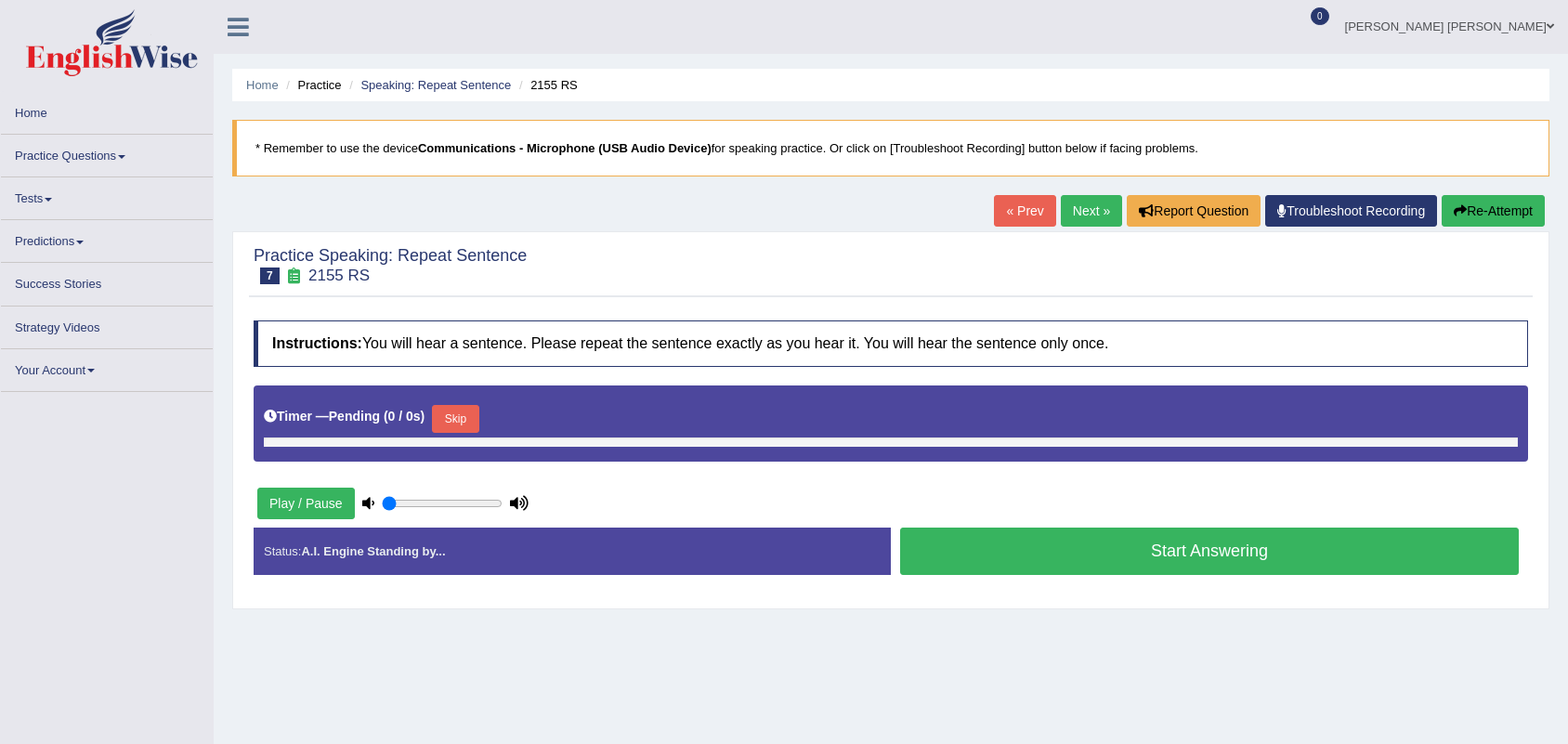 scroll, scrollTop: 0, scrollLeft: 0, axis: both 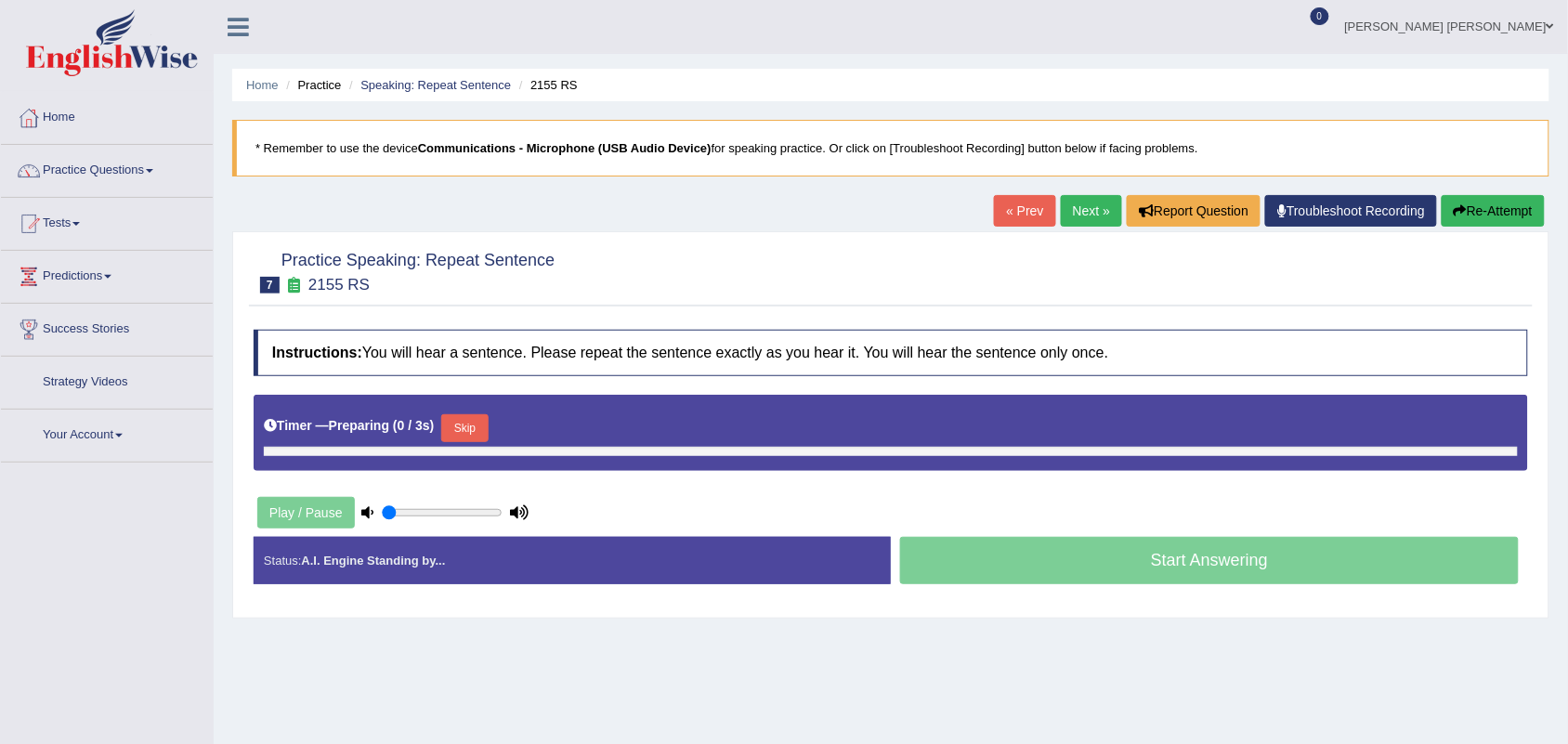 type on "0.9" 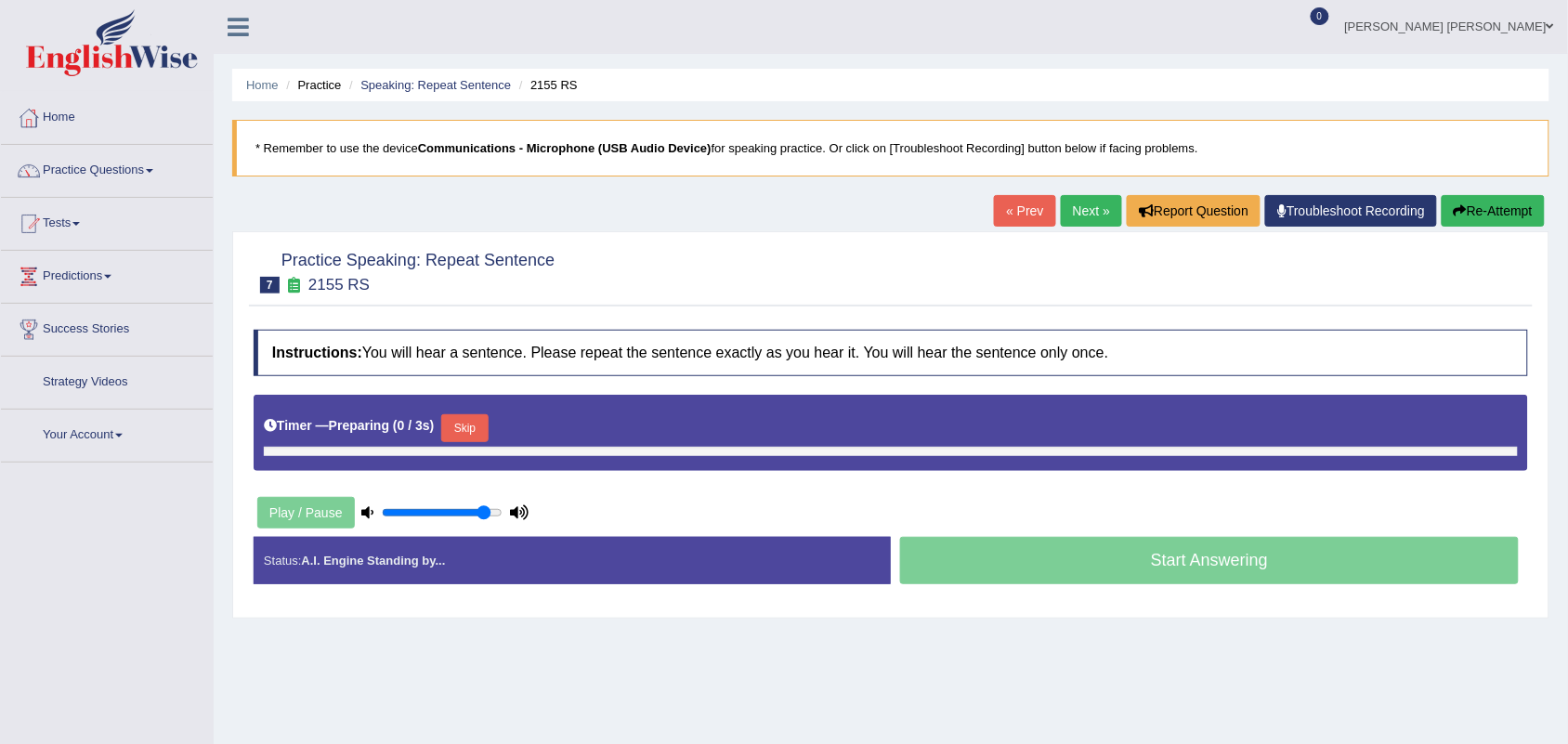 scroll, scrollTop: 94, scrollLeft: 0, axis: vertical 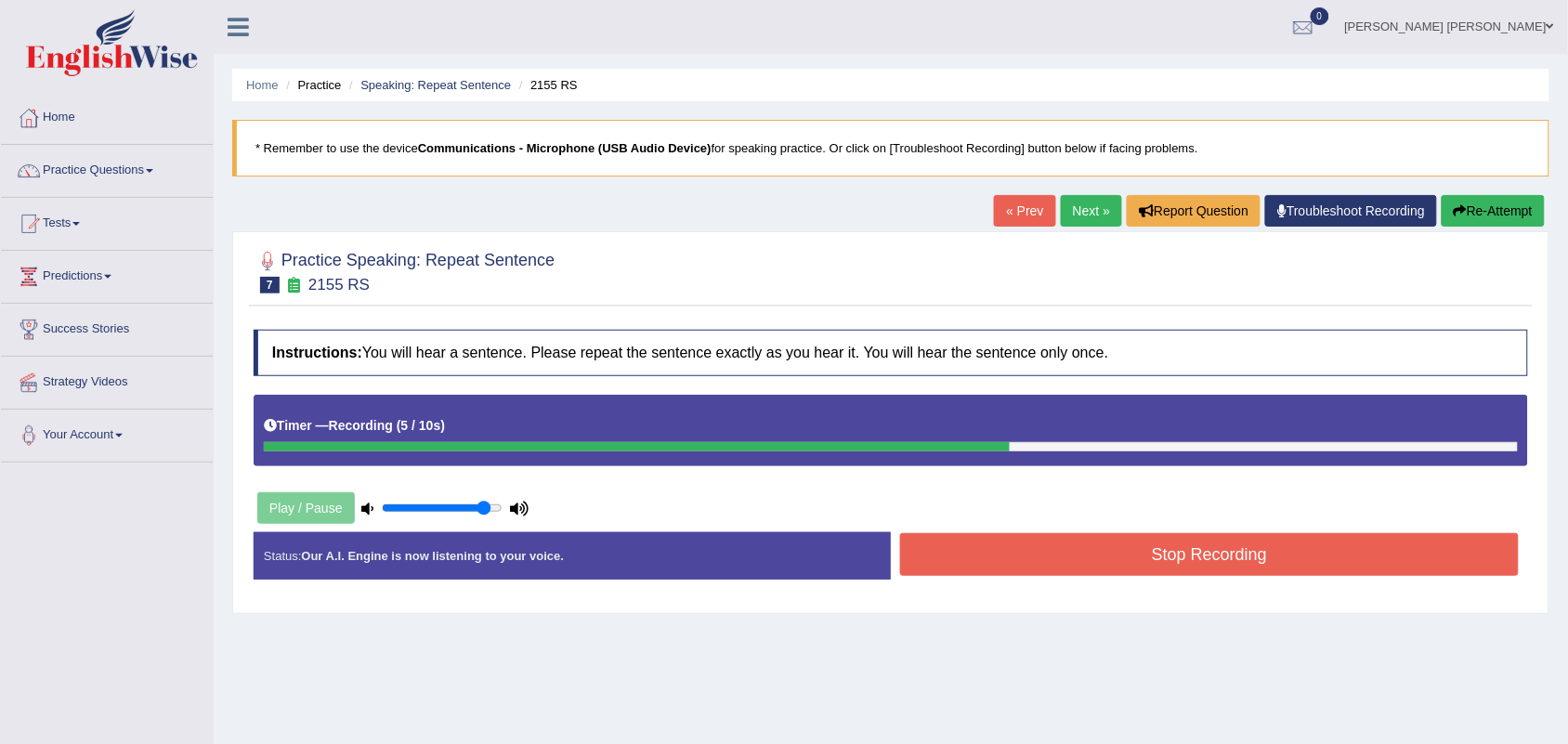 click on "Re-Attempt" at bounding box center (1493, 211) 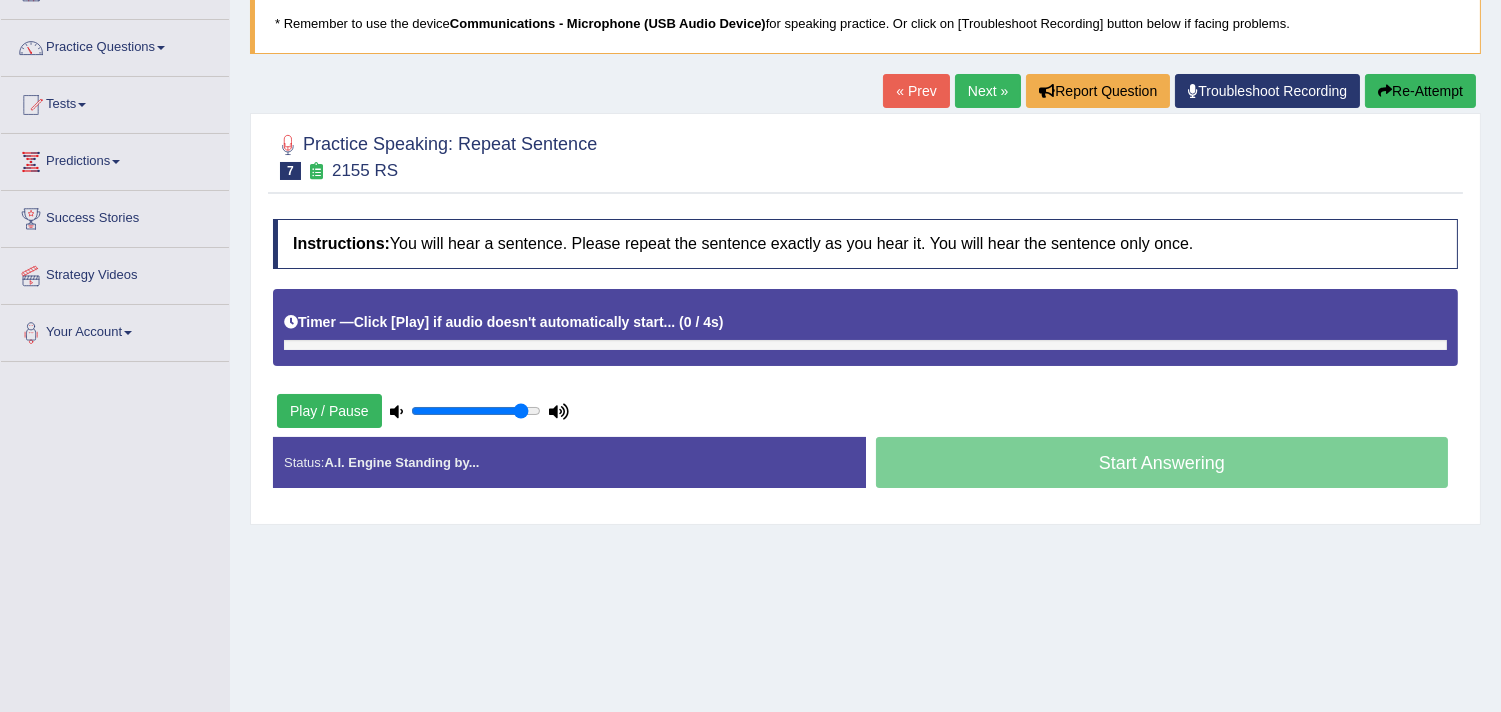 scroll, scrollTop: 136, scrollLeft: 0, axis: vertical 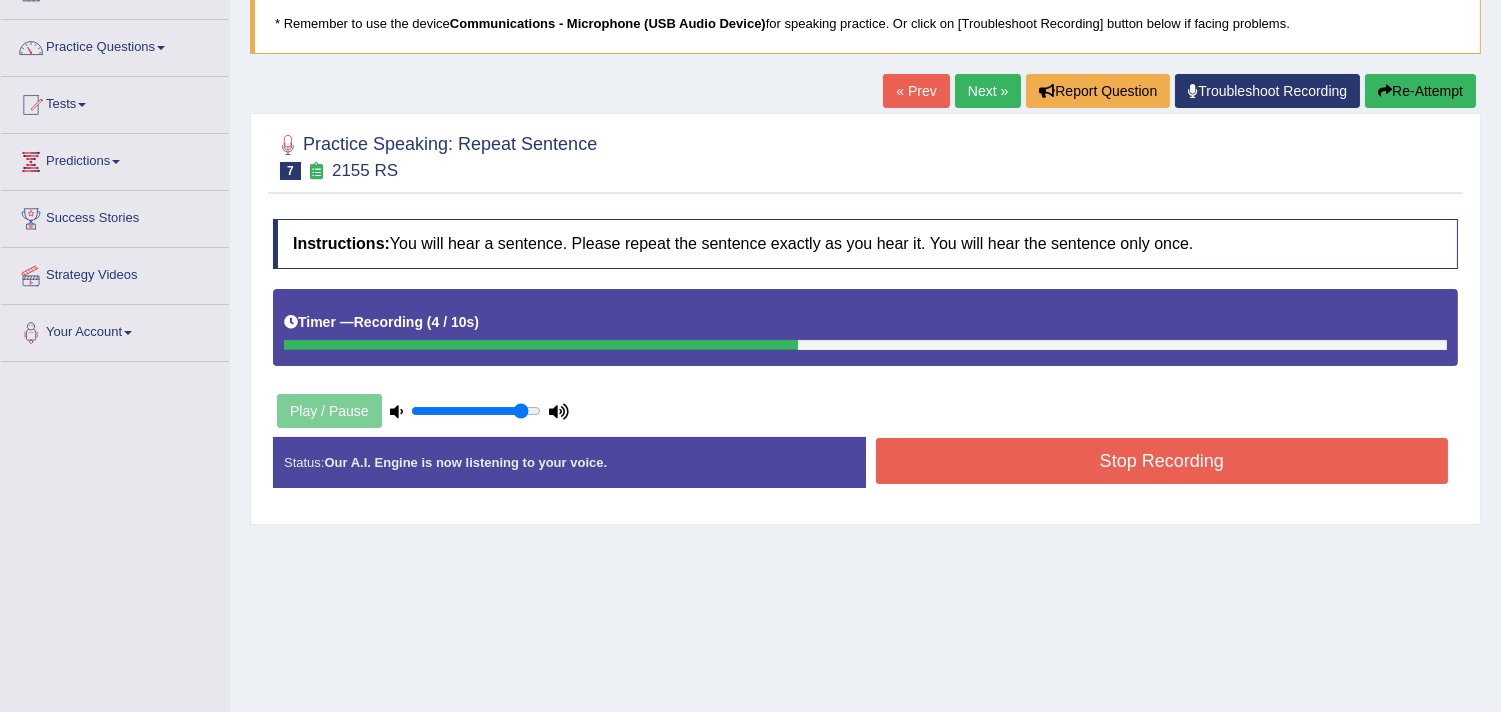 click on "Stop Recording" at bounding box center (1162, 461) 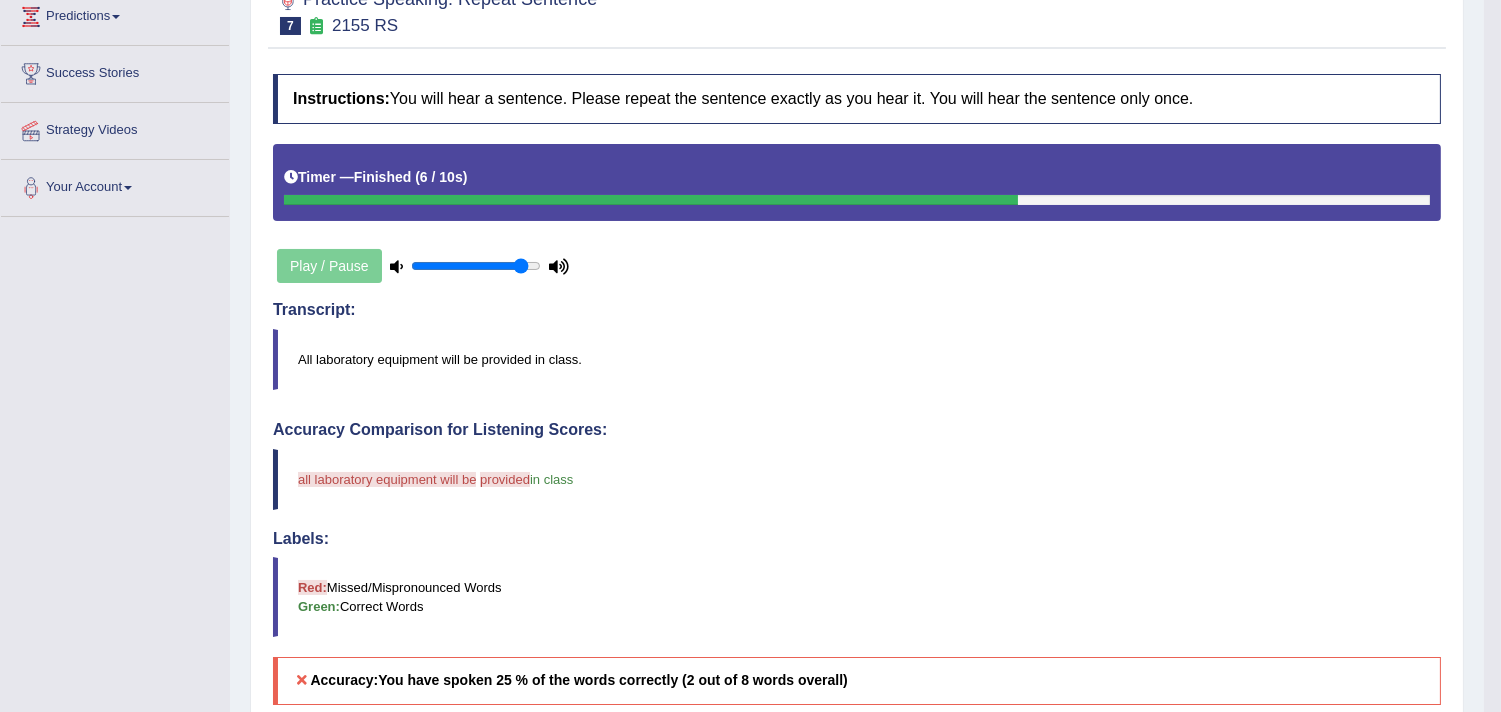 scroll, scrollTop: 274, scrollLeft: 0, axis: vertical 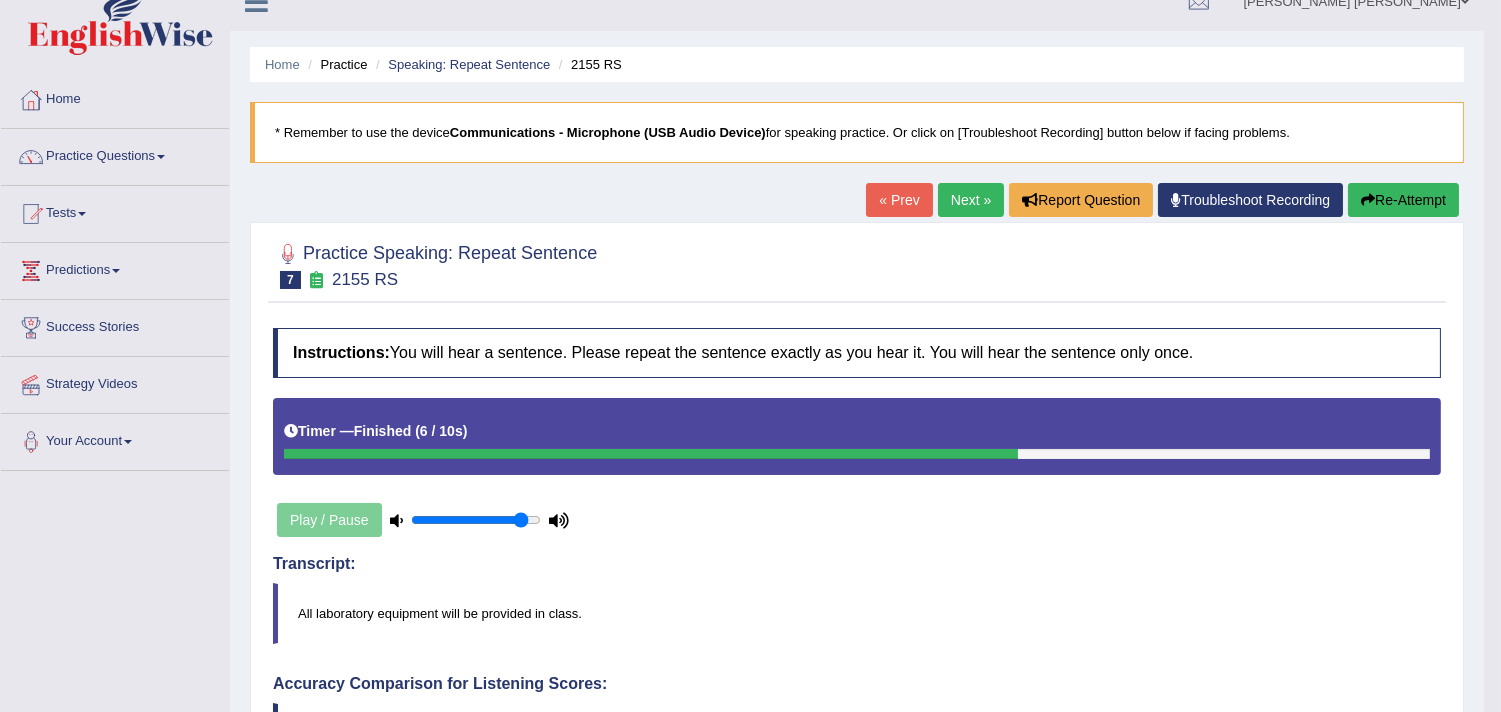 click at bounding box center (1368, 200) 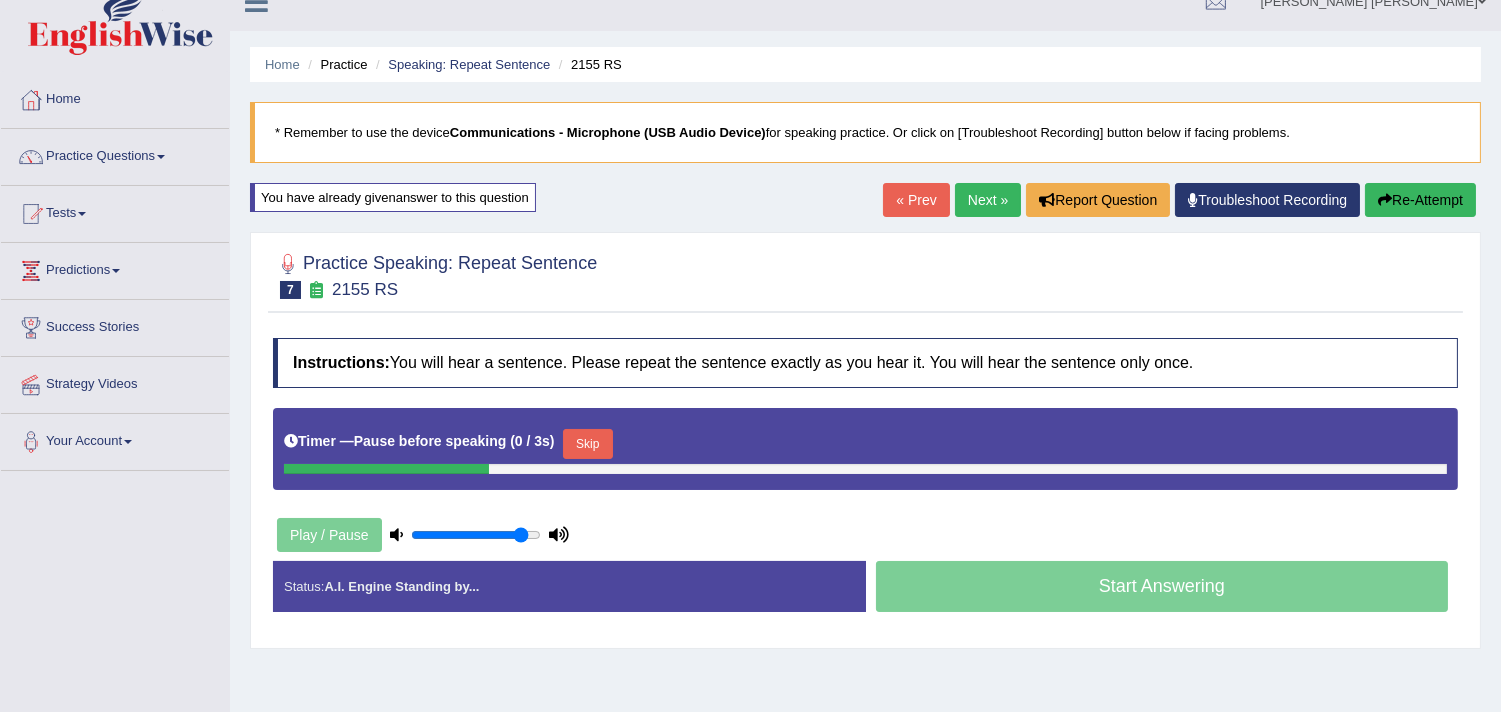 scroll, scrollTop: 27, scrollLeft: 0, axis: vertical 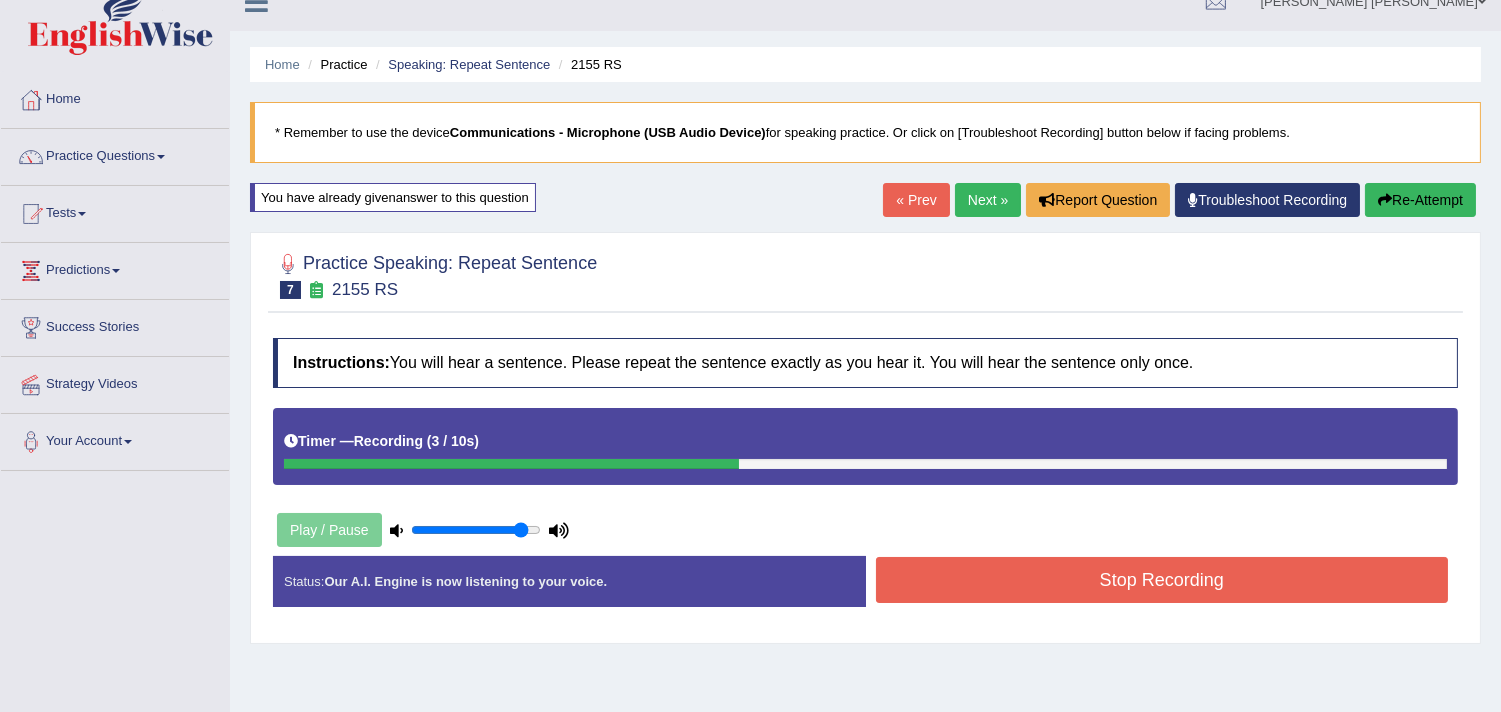 click on "Stop Recording" at bounding box center [1162, 580] 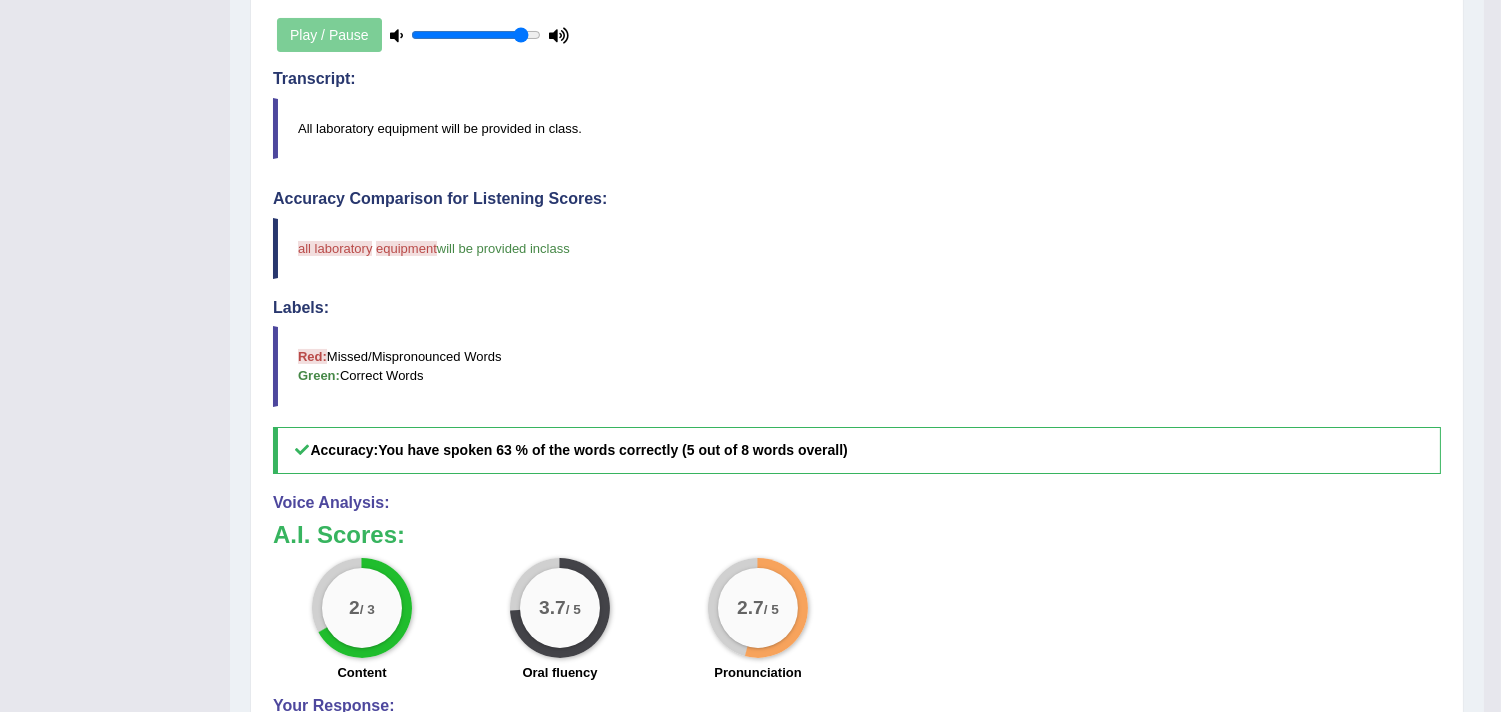 scroll, scrollTop: 515, scrollLeft: 0, axis: vertical 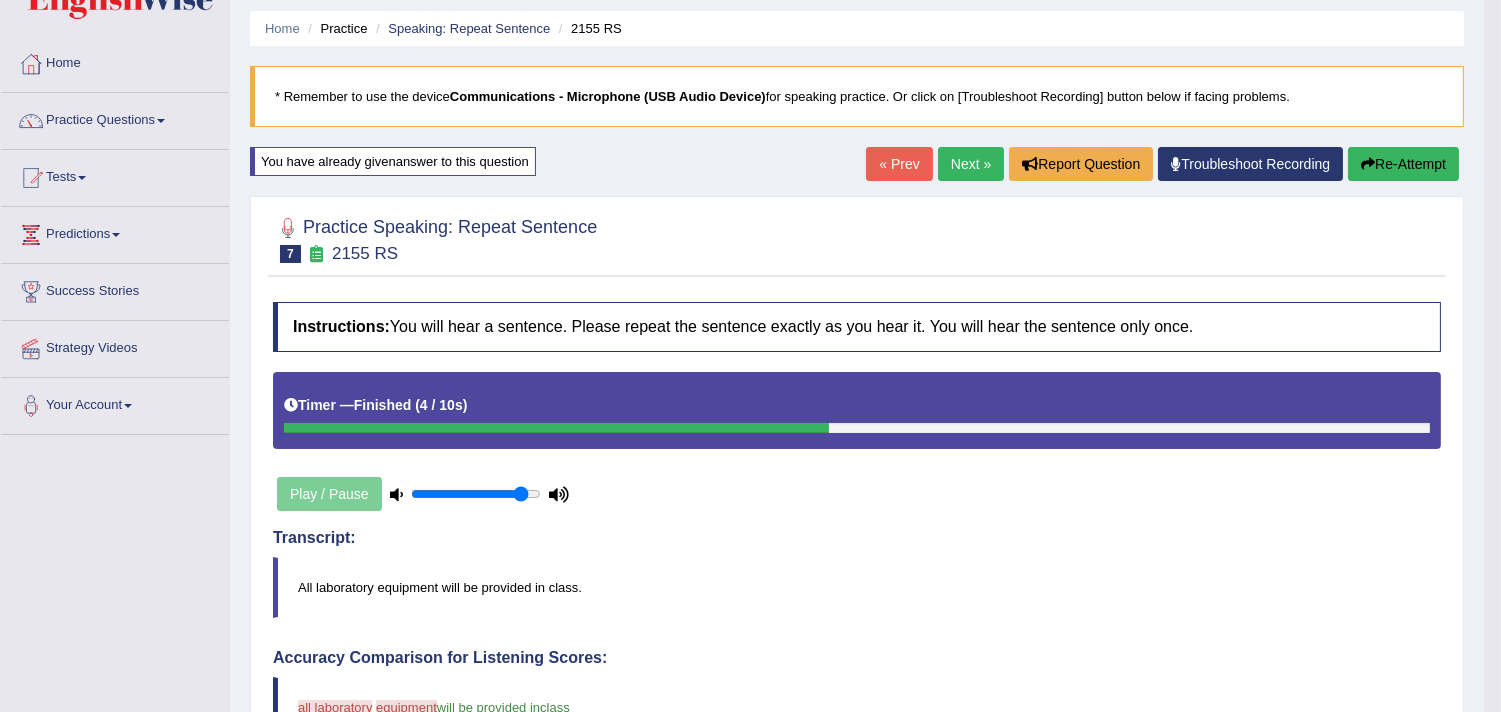 click on "Next »" at bounding box center (971, 164) 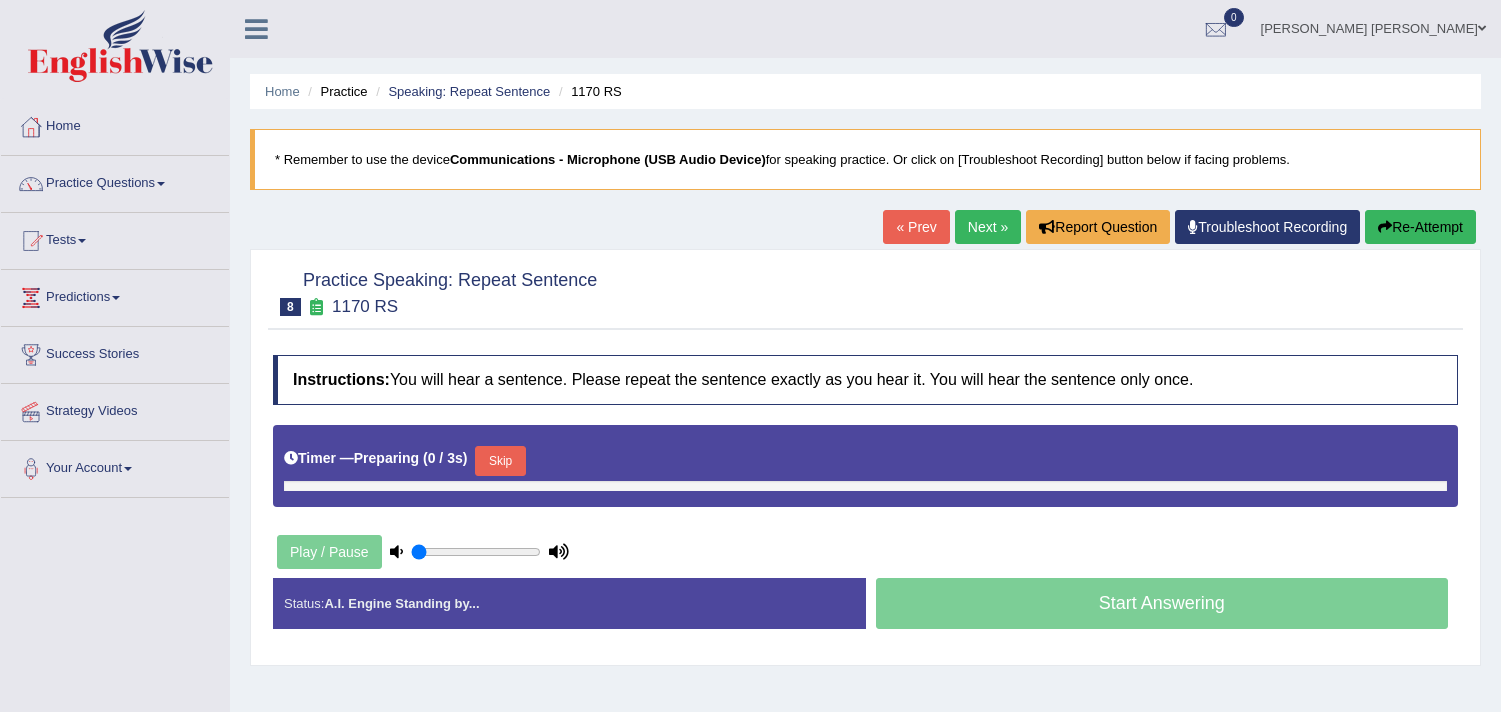 type on "0.9" 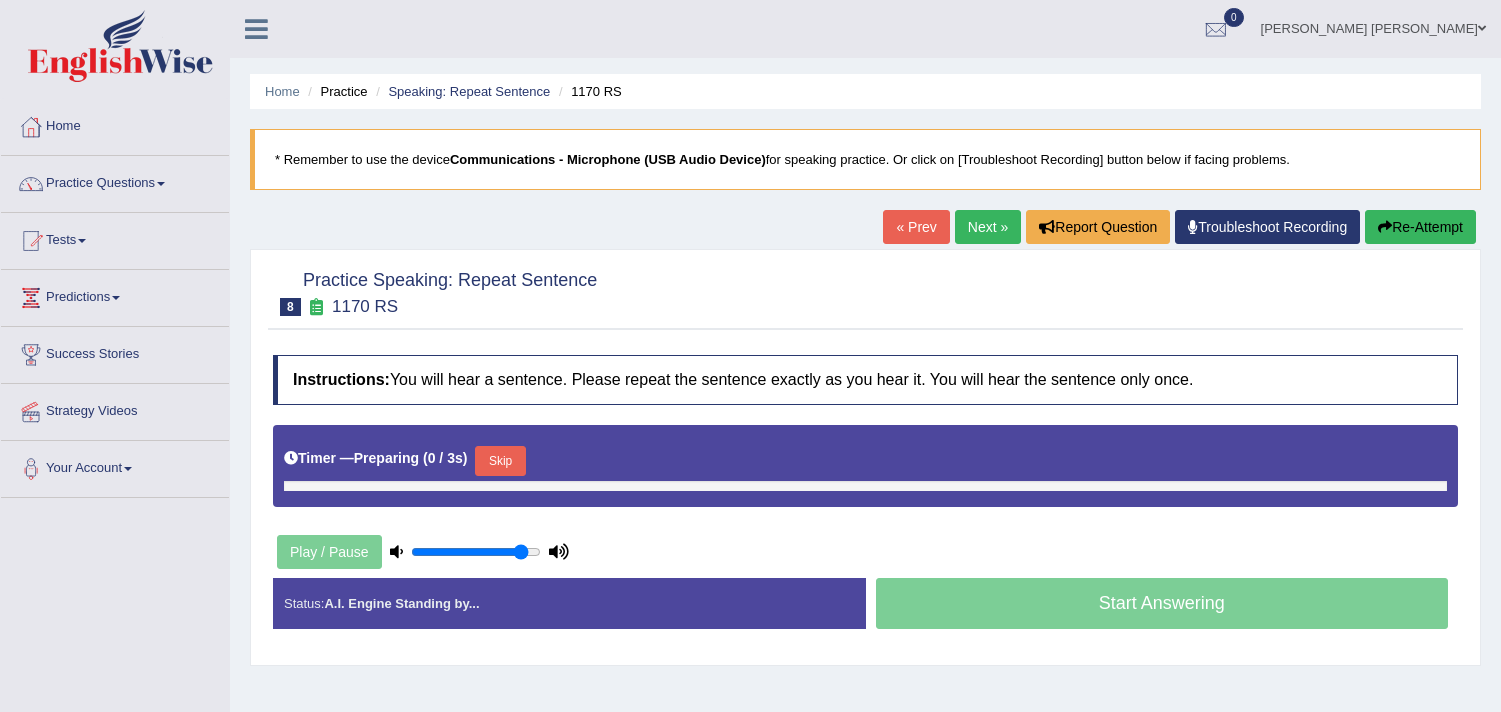 scroll, scrollTop: 83, scrollLeft: 0, axis: vertical 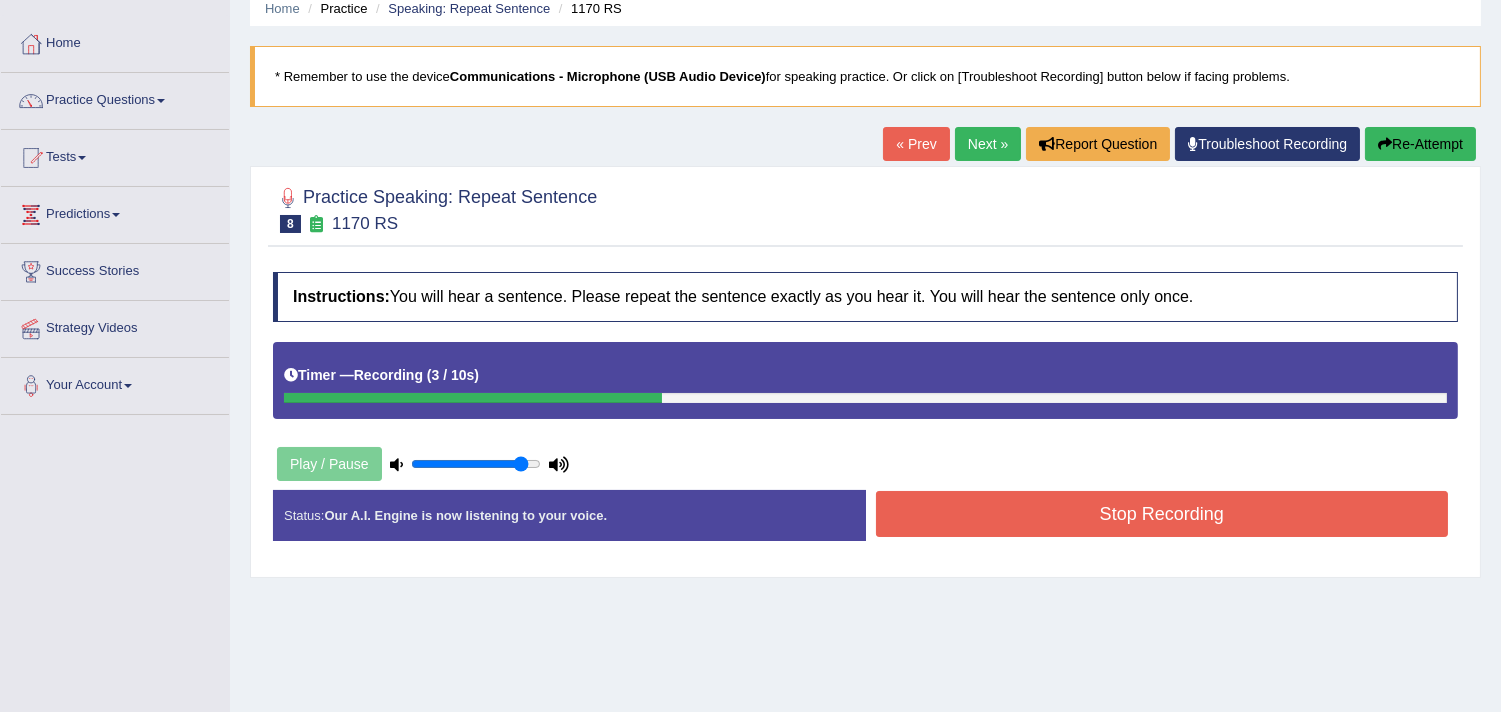 click on "Stop Recording" at bounding box center (1162, 514) 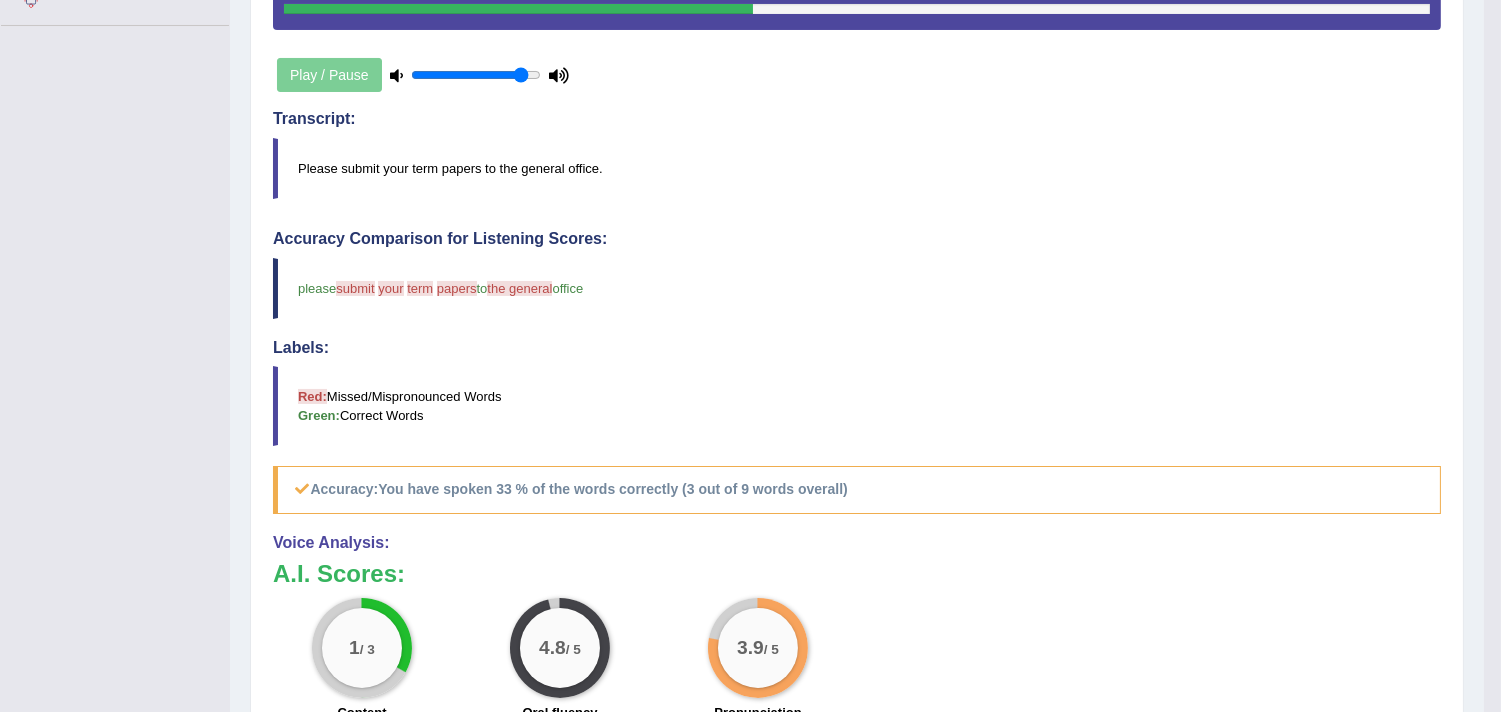 scroll, scrollTop: 574, scrollLeft: 0, axis: vertical 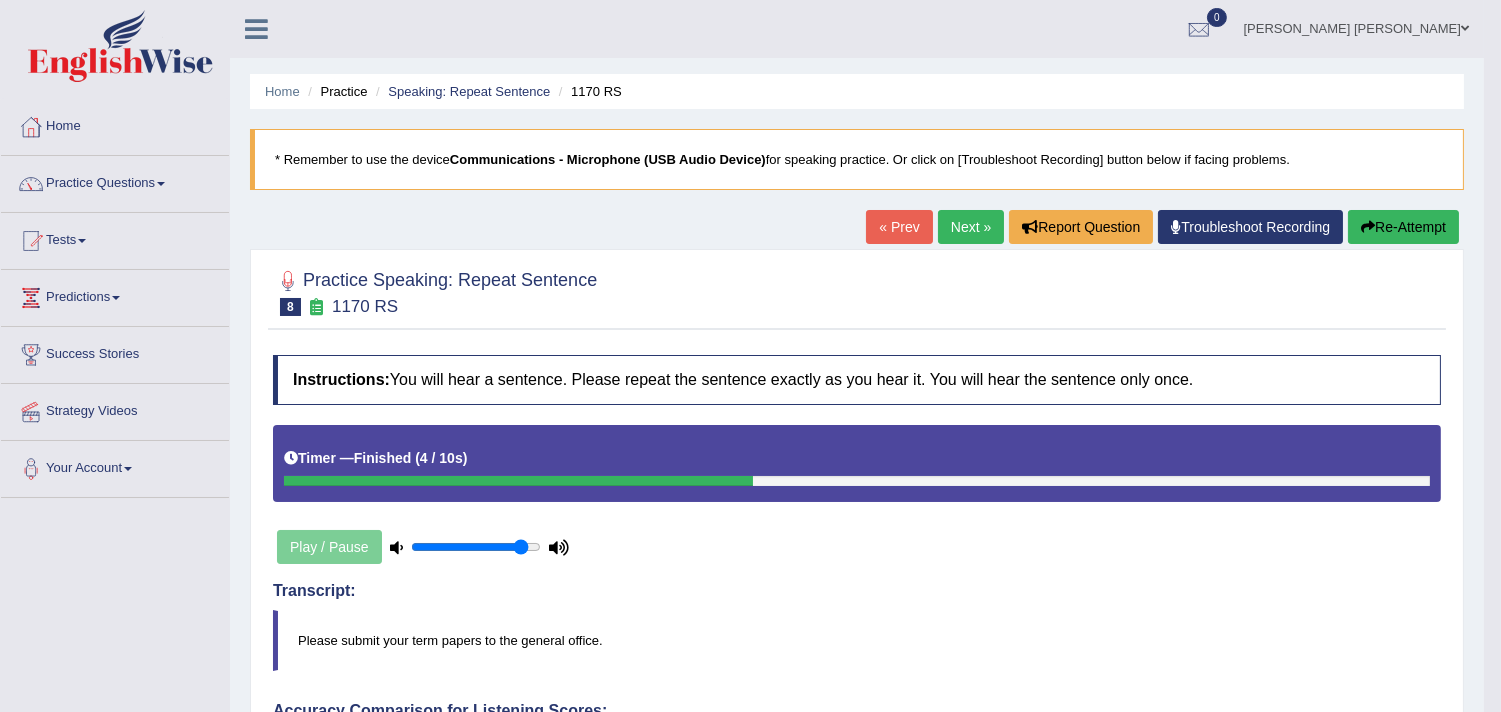 click on "Next »" at bounding box center (971, 227) 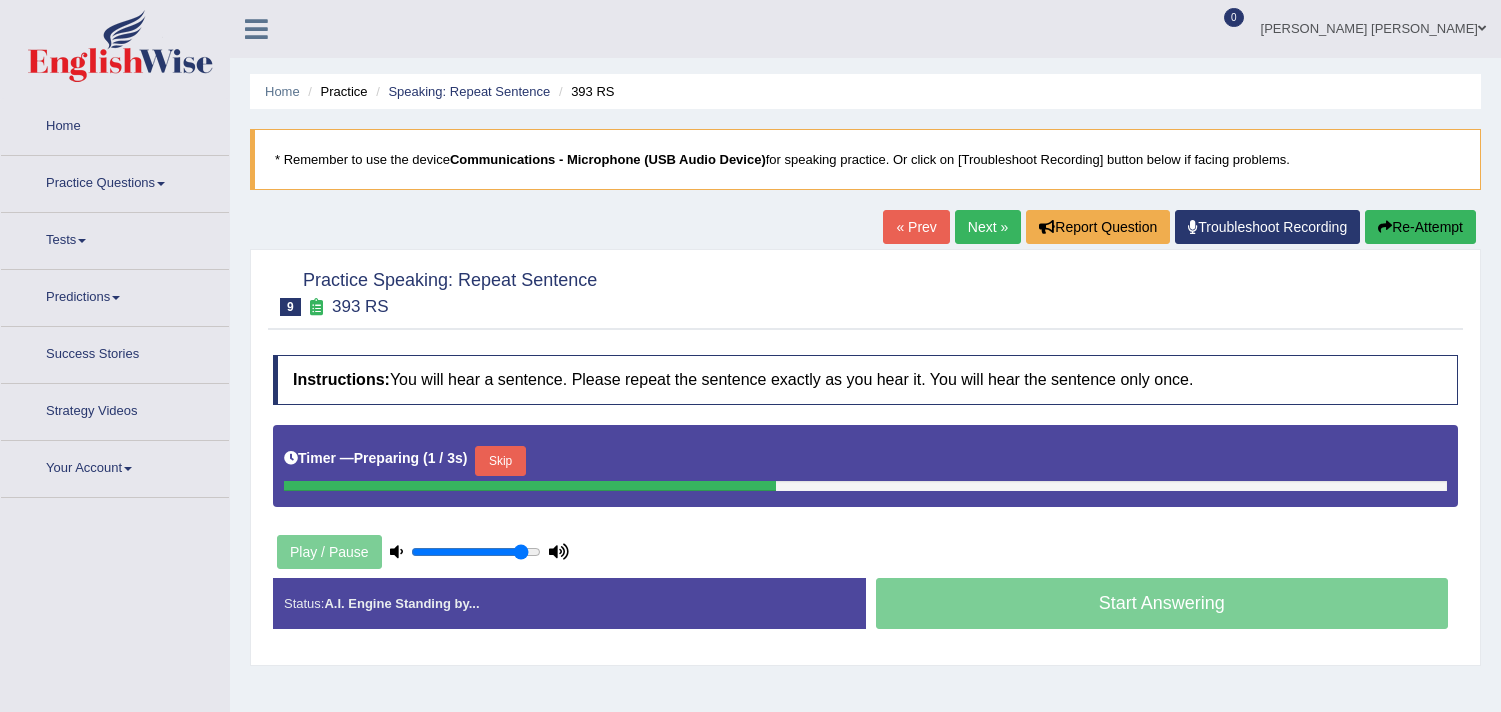 scroll, scrollTop: 254, scrollLeft: 0, axis: vertical 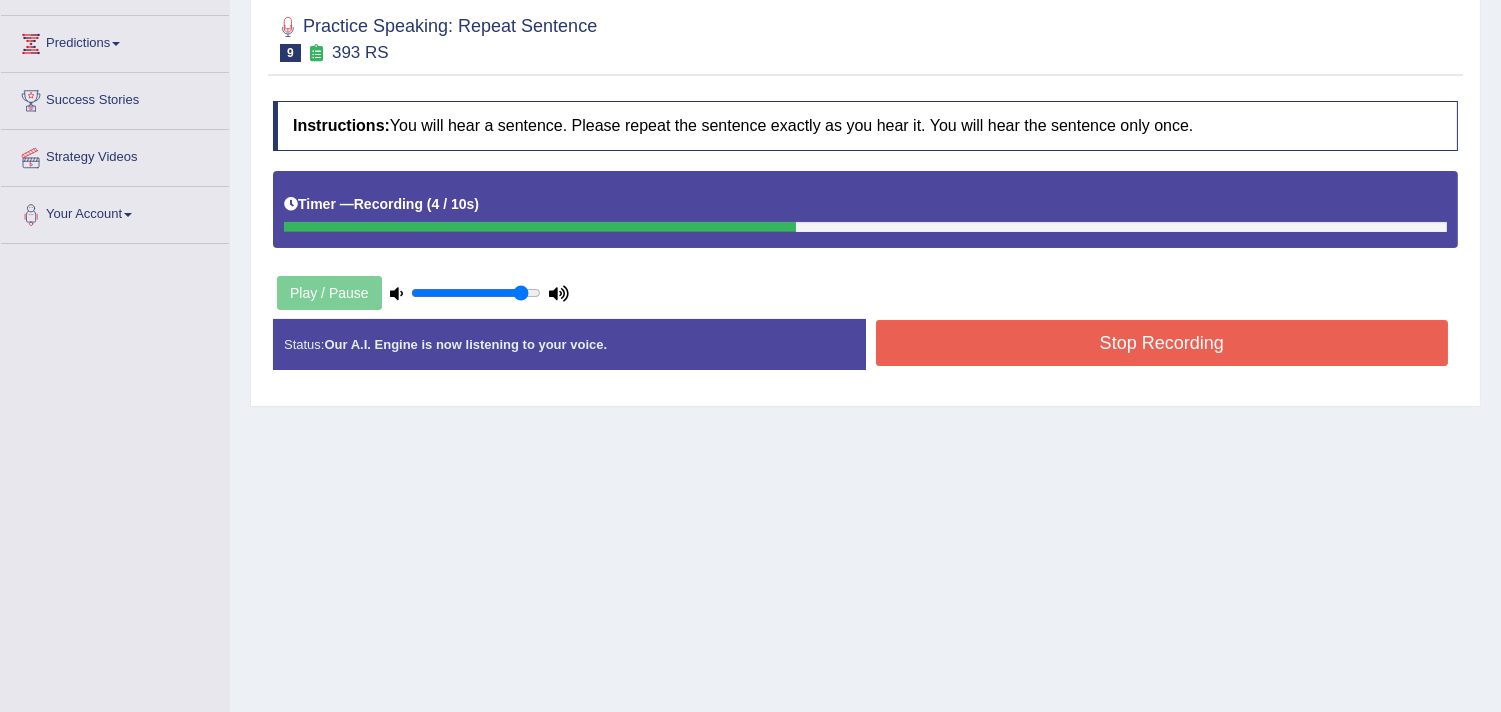 click on "Stop Recording" at bounding box center (1162, 343) 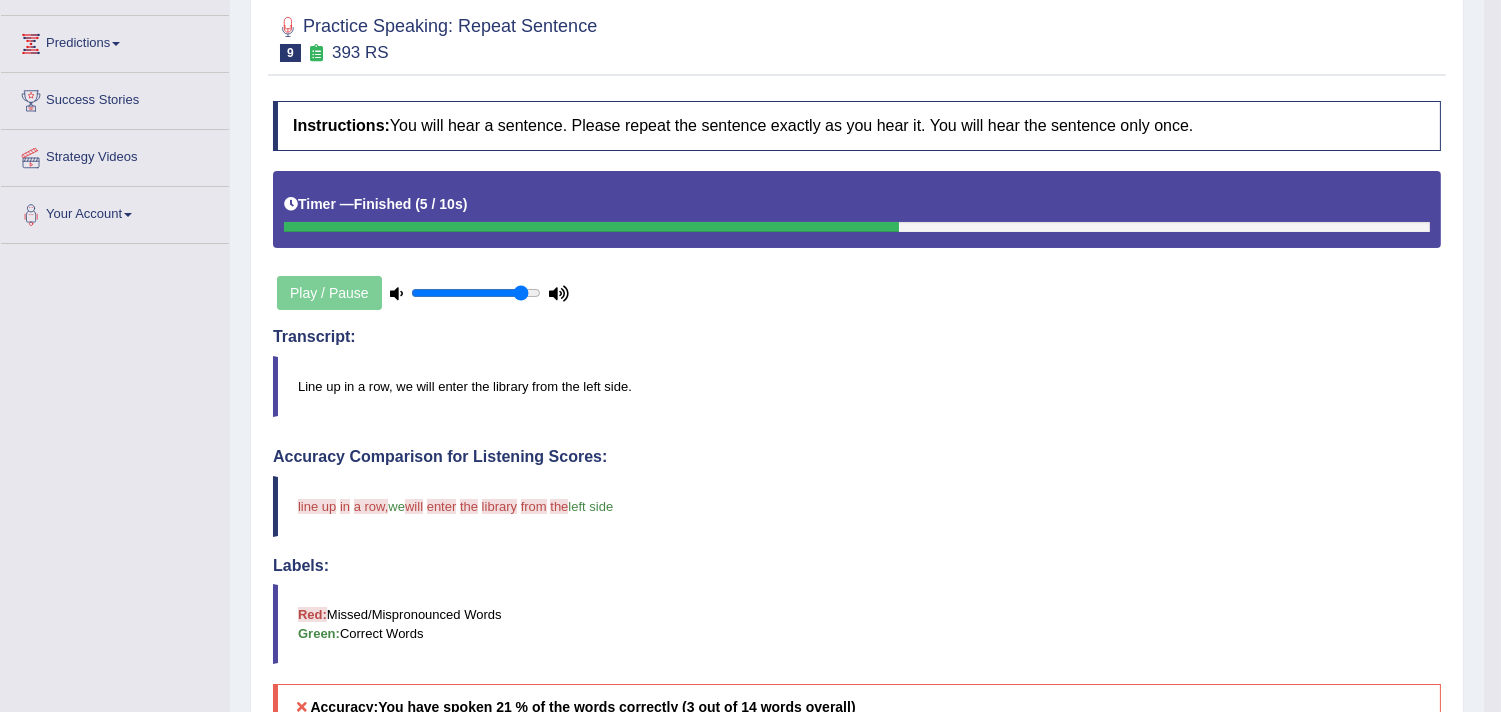 scroll, scrollTop: 493, scrollLeft: 0, axis: vertical 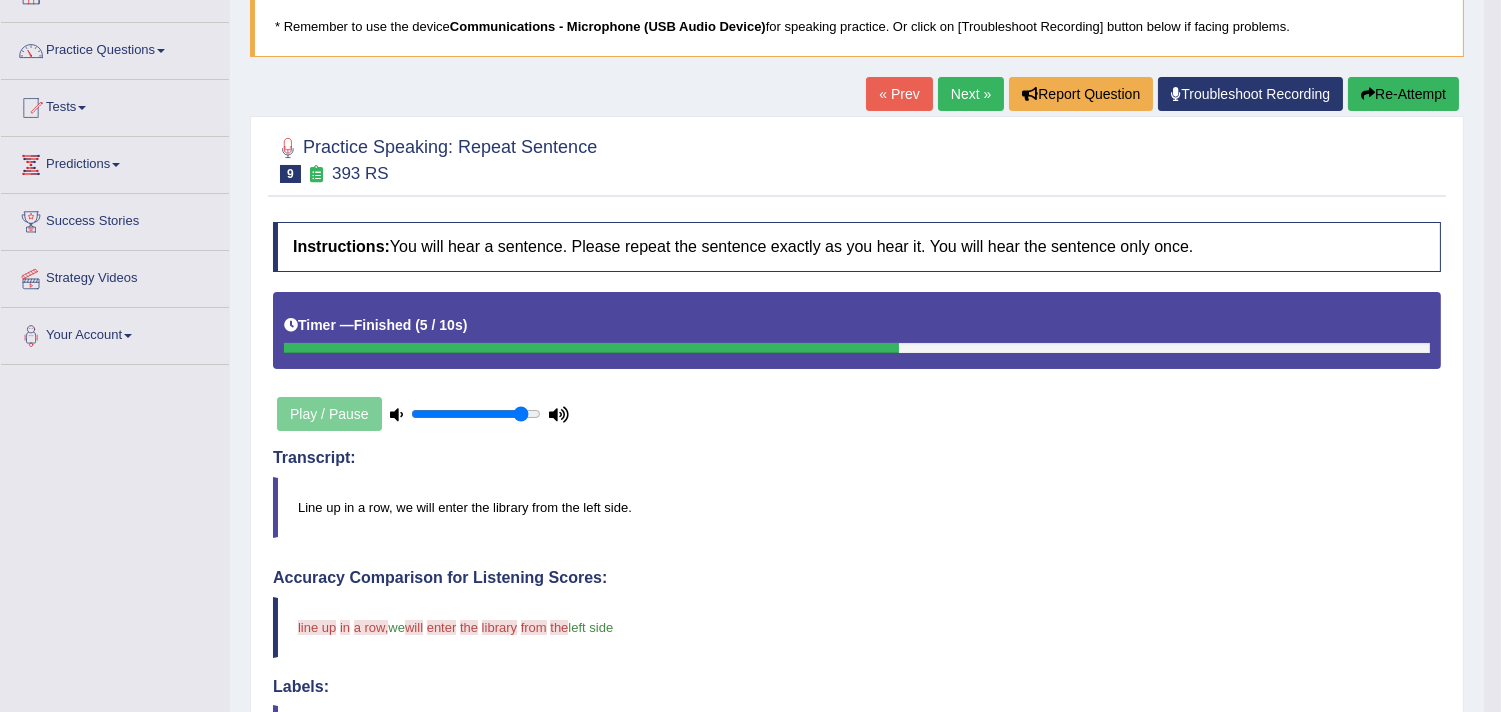 click on "Next »" at bounding box center [971, 94] 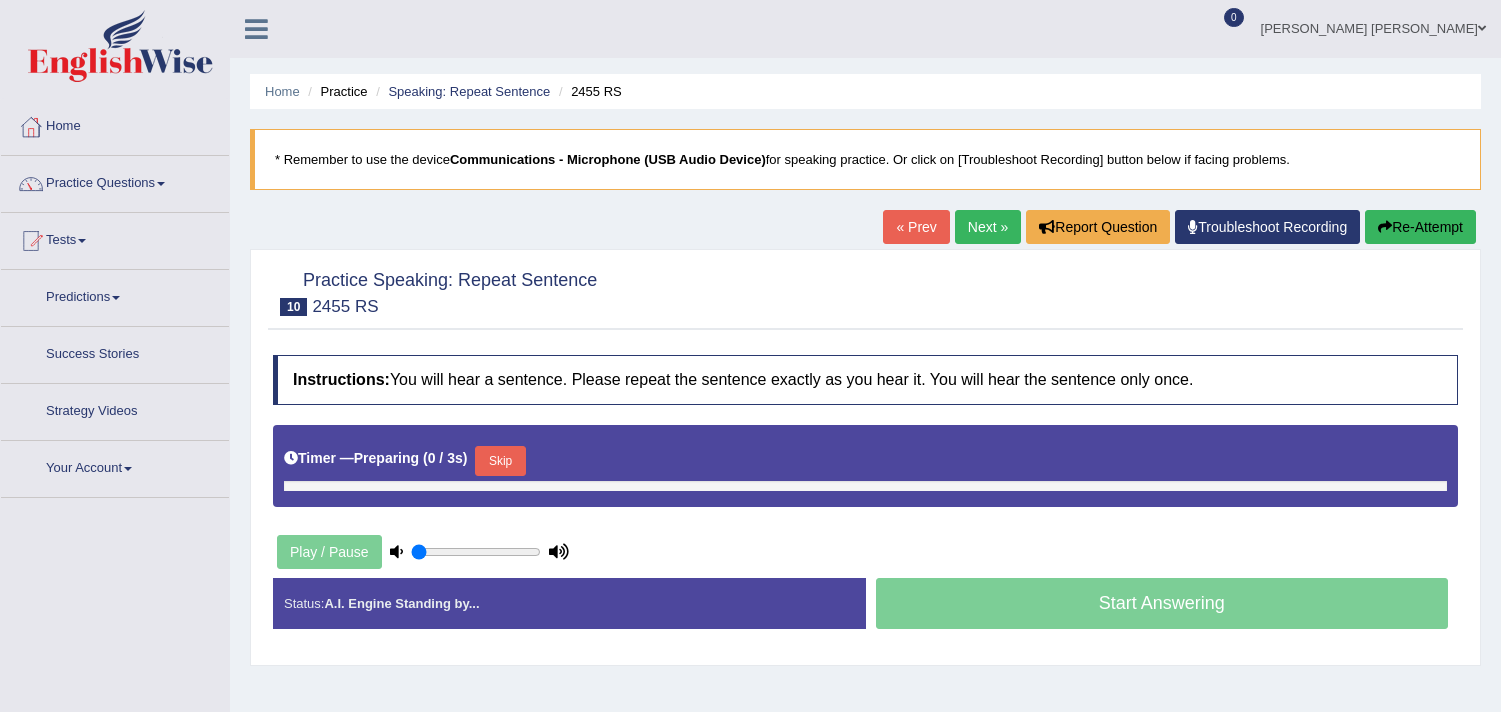 type on "0.9" 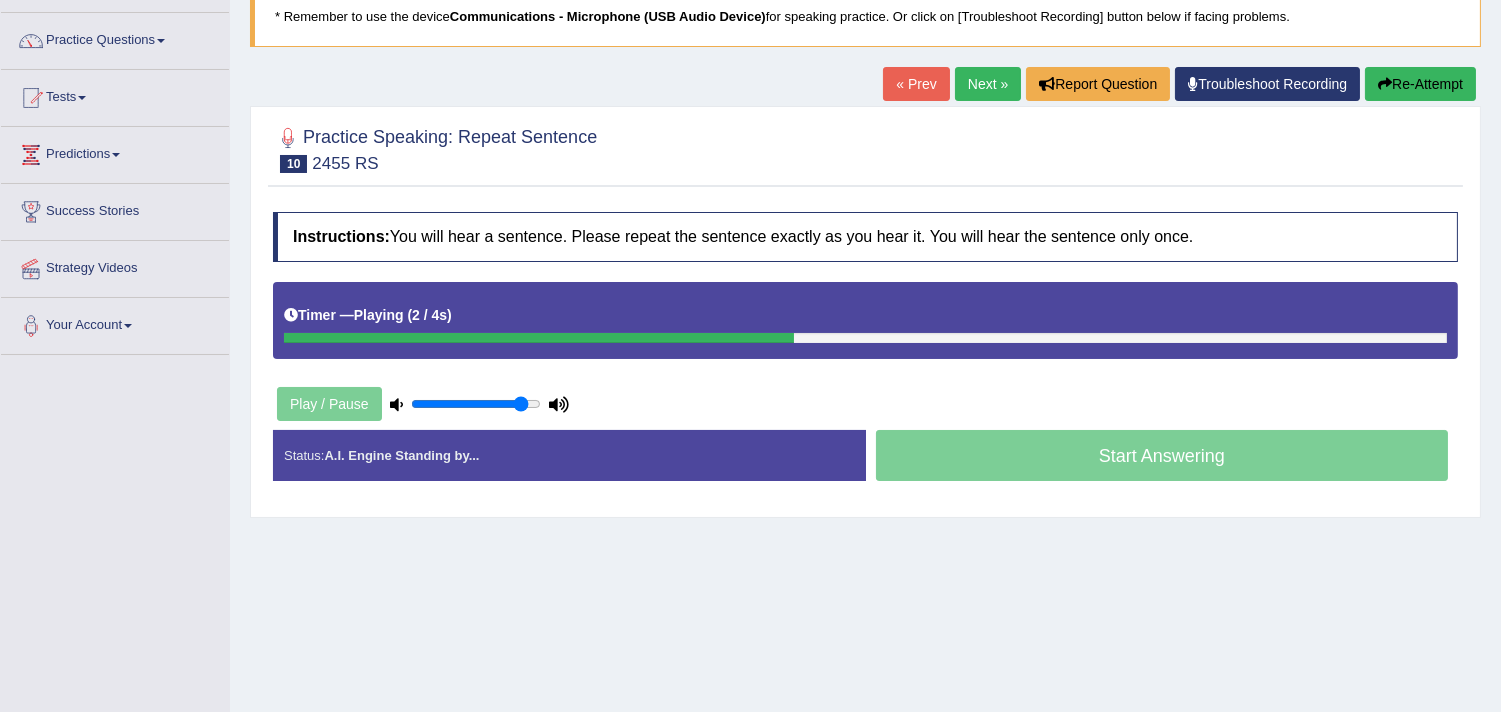 scroll, scrollTop: 143, scrollLeft: 0, axis: vertical 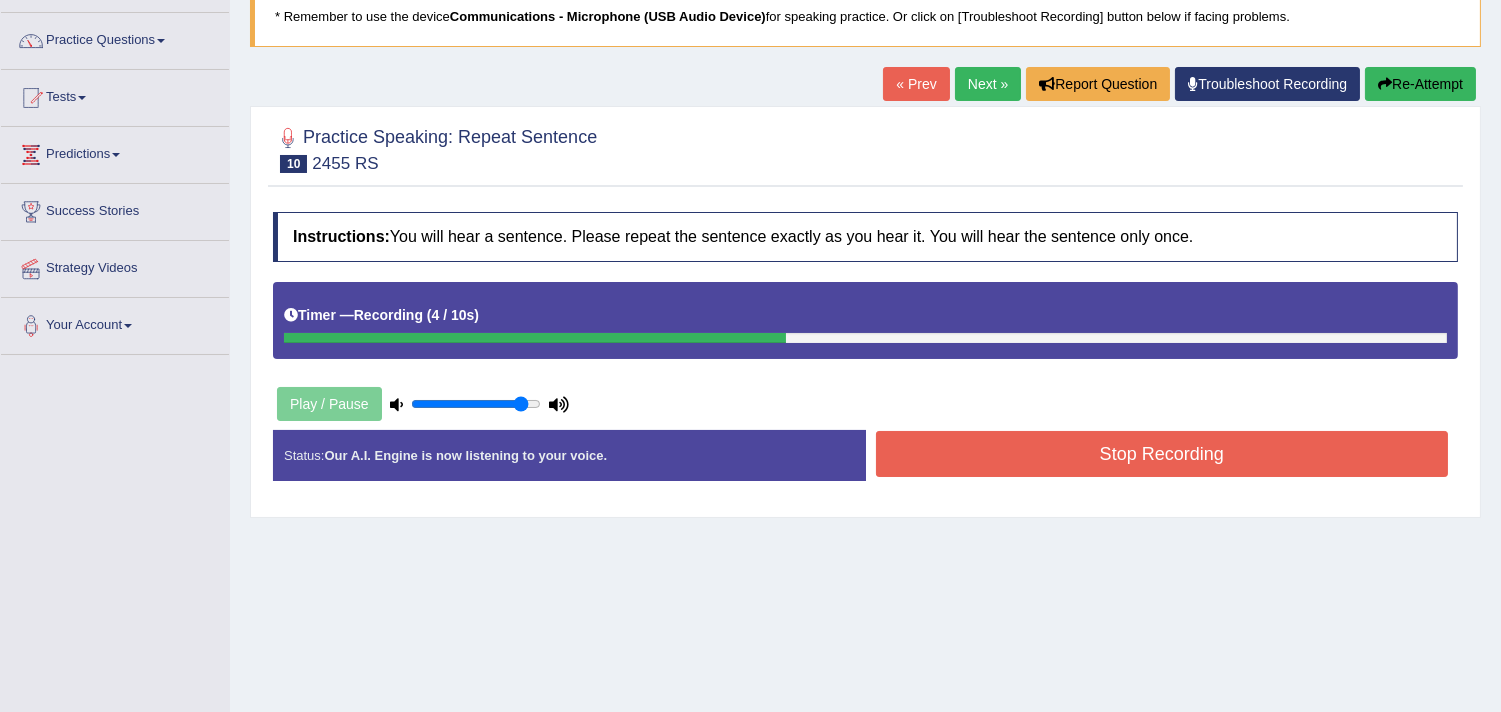 click on "Stop Recording" at bounding box center [1162, 454] 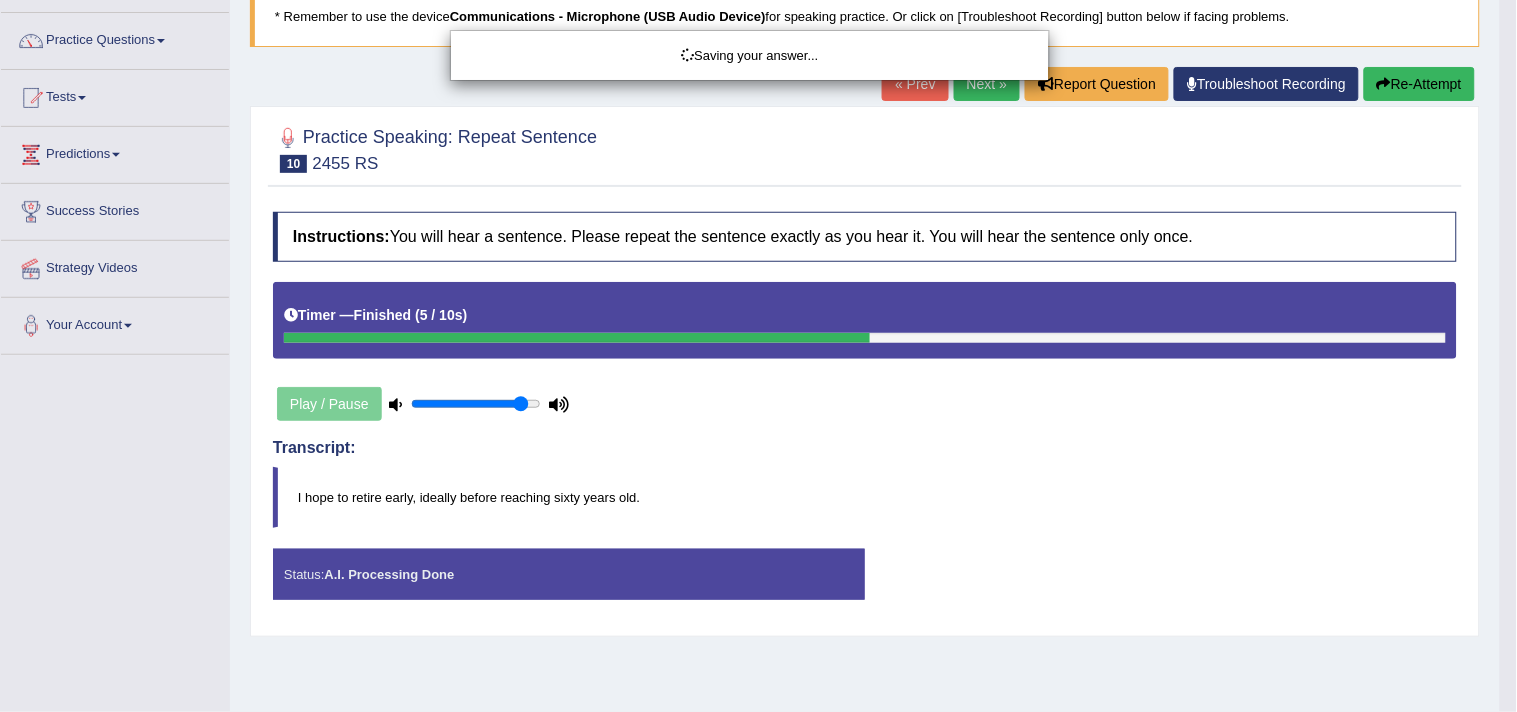 click on "Saving your answer..." at bounding box center [758, 356] 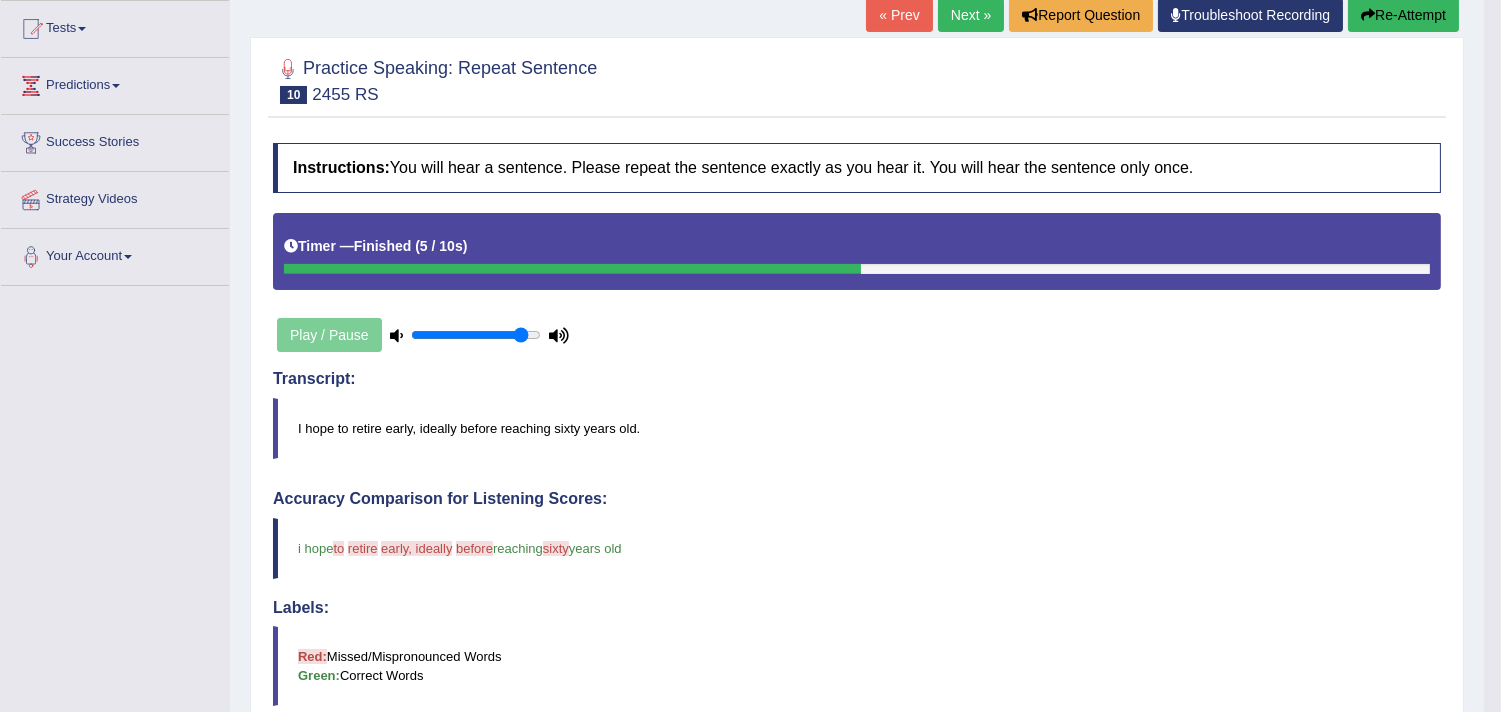 scroll, scrollTop: 136, scrollLeft: 0, axis: vertical 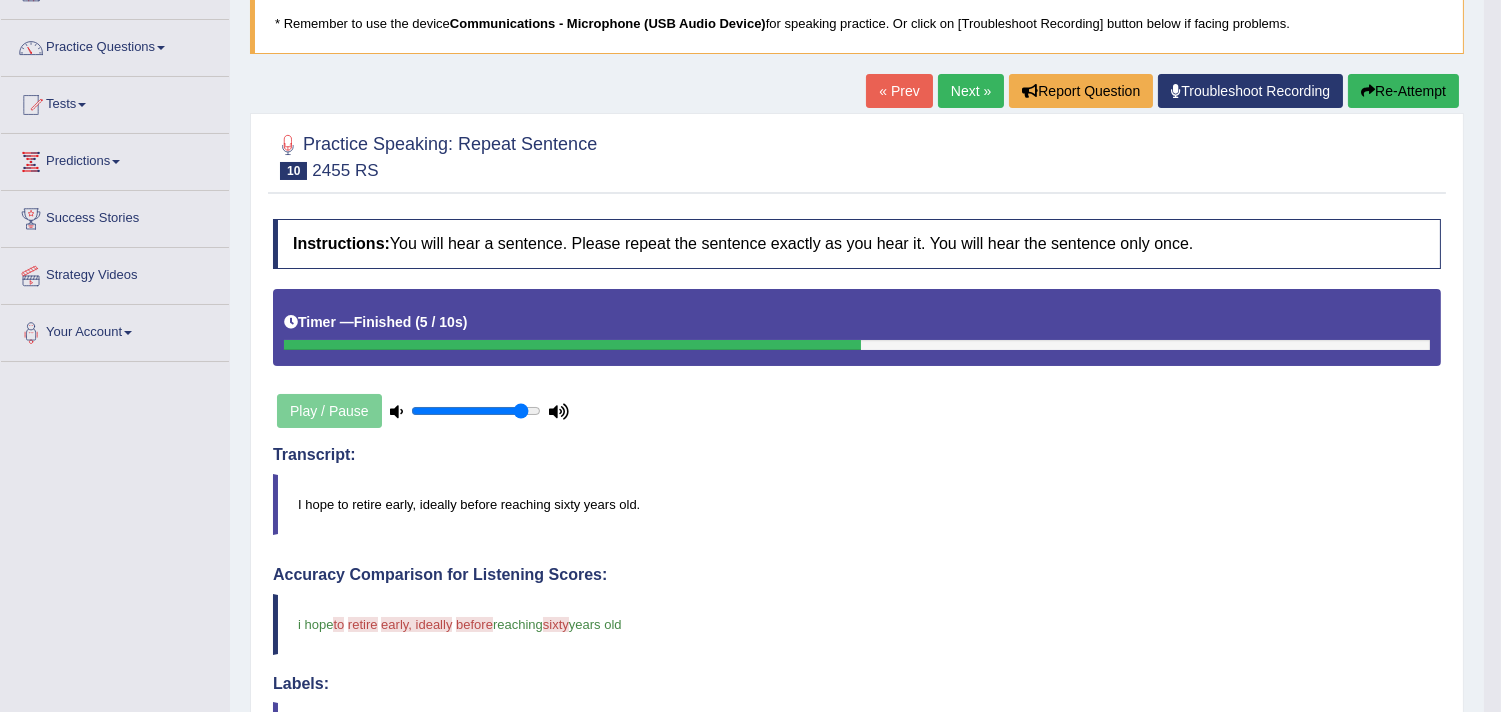 click on "Next »" at bounding box center [971, 91] 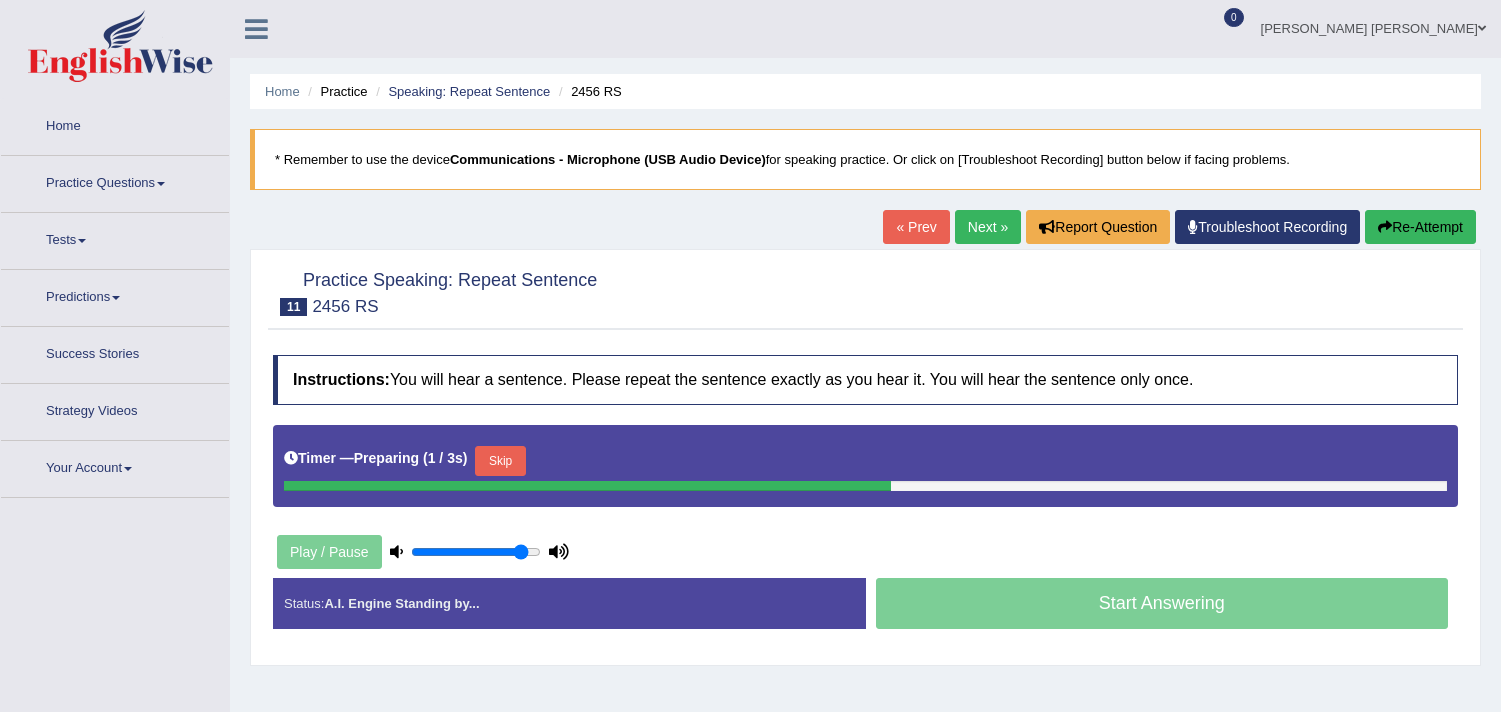 scroll, scrollTop: 0, scrollLeft: 0, axis: both 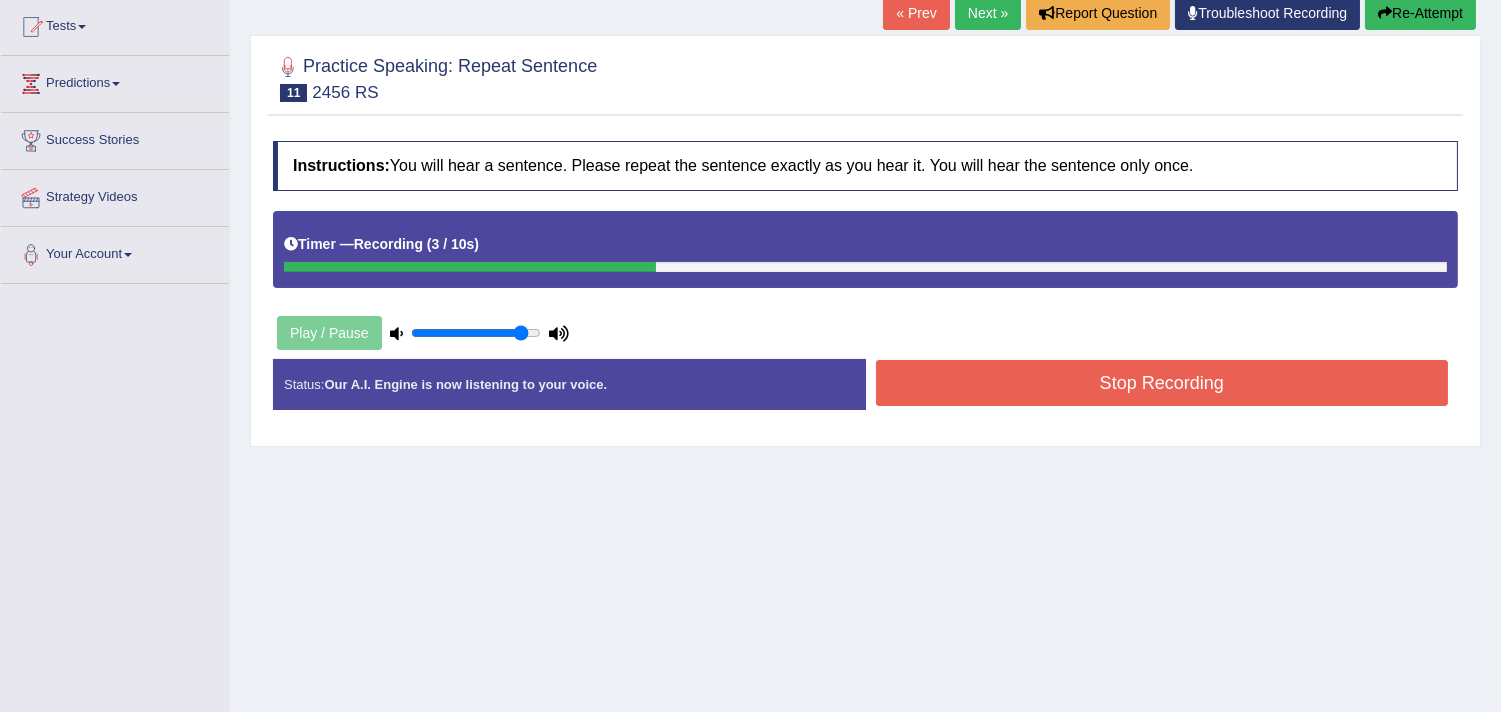 click on "Stop Recording" at bounding box center (1162, 383) 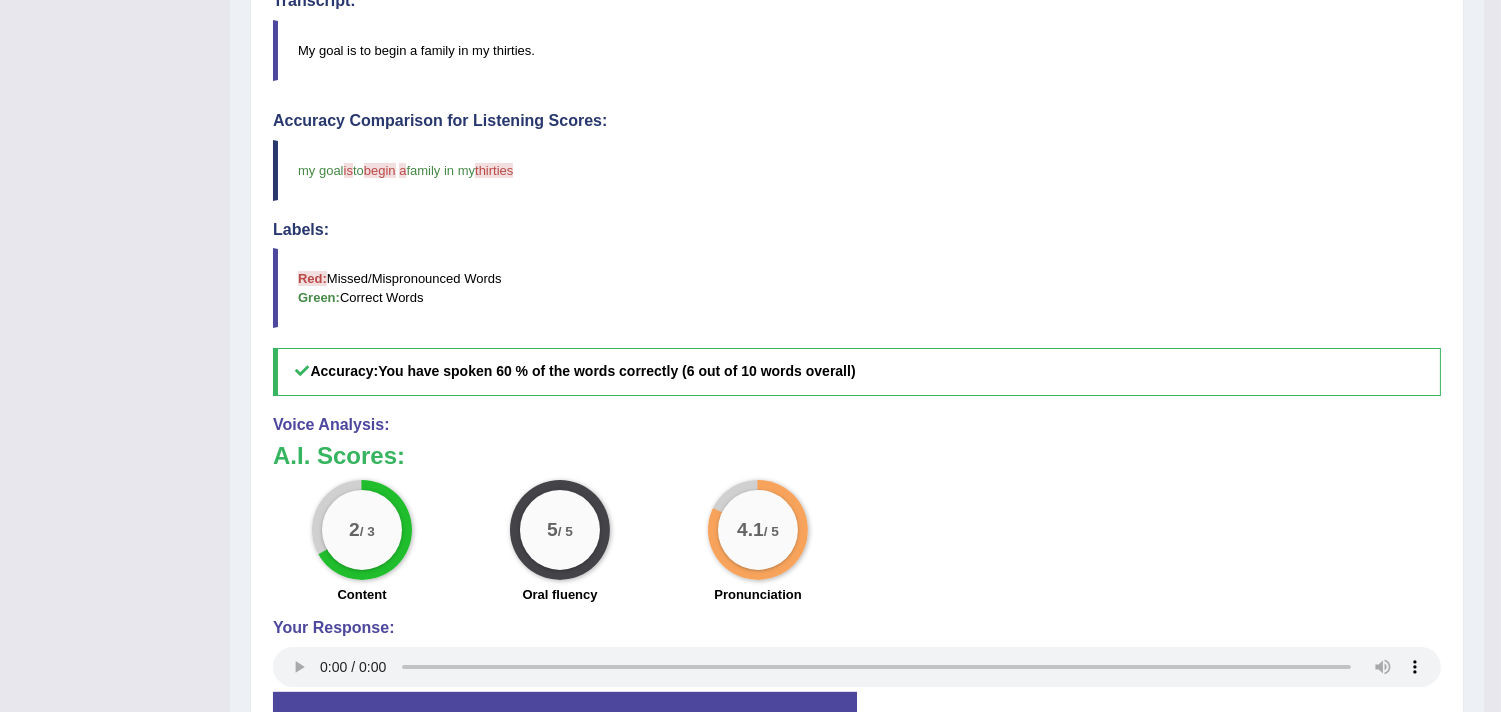 scroll, scrollTop: 723, scrollLeft: 0, axis: vertical 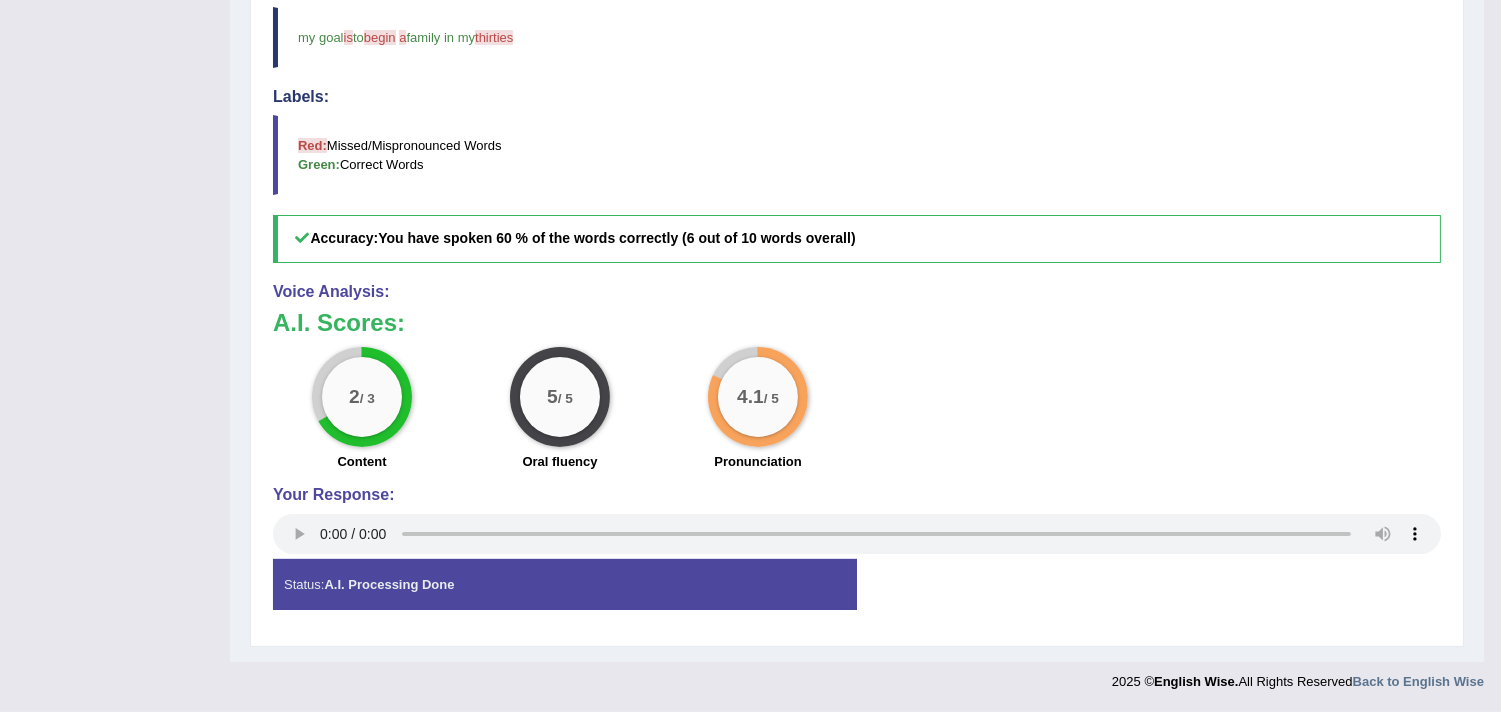 click on "Voice Analysis: A.I. Scores:
2  / 3              Content
5  / 5              Oral fluency
4.1  / 5              Pronunciation
Your Response:" at bounding box center [857, 421] 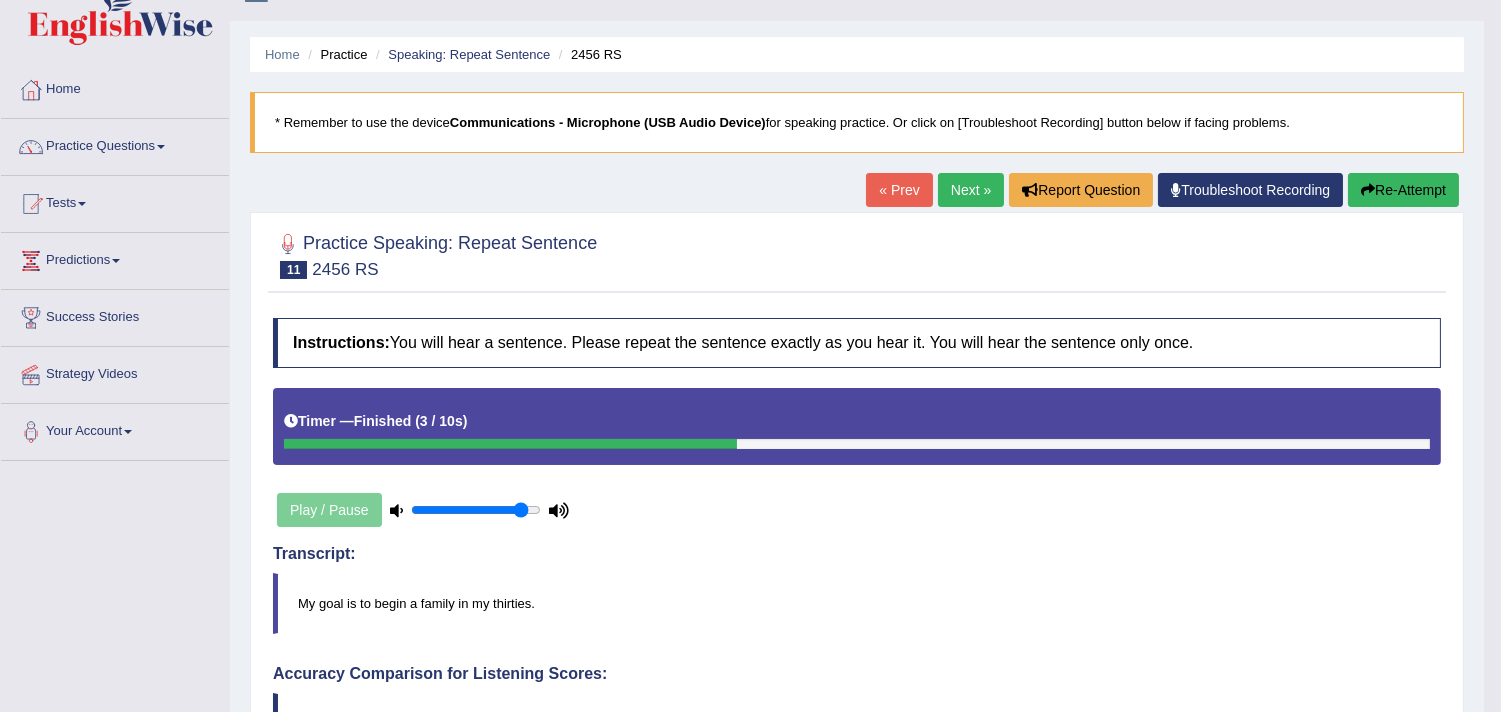 scroll, scrollTop: 35, scrollLeft: 0, axis: vertical 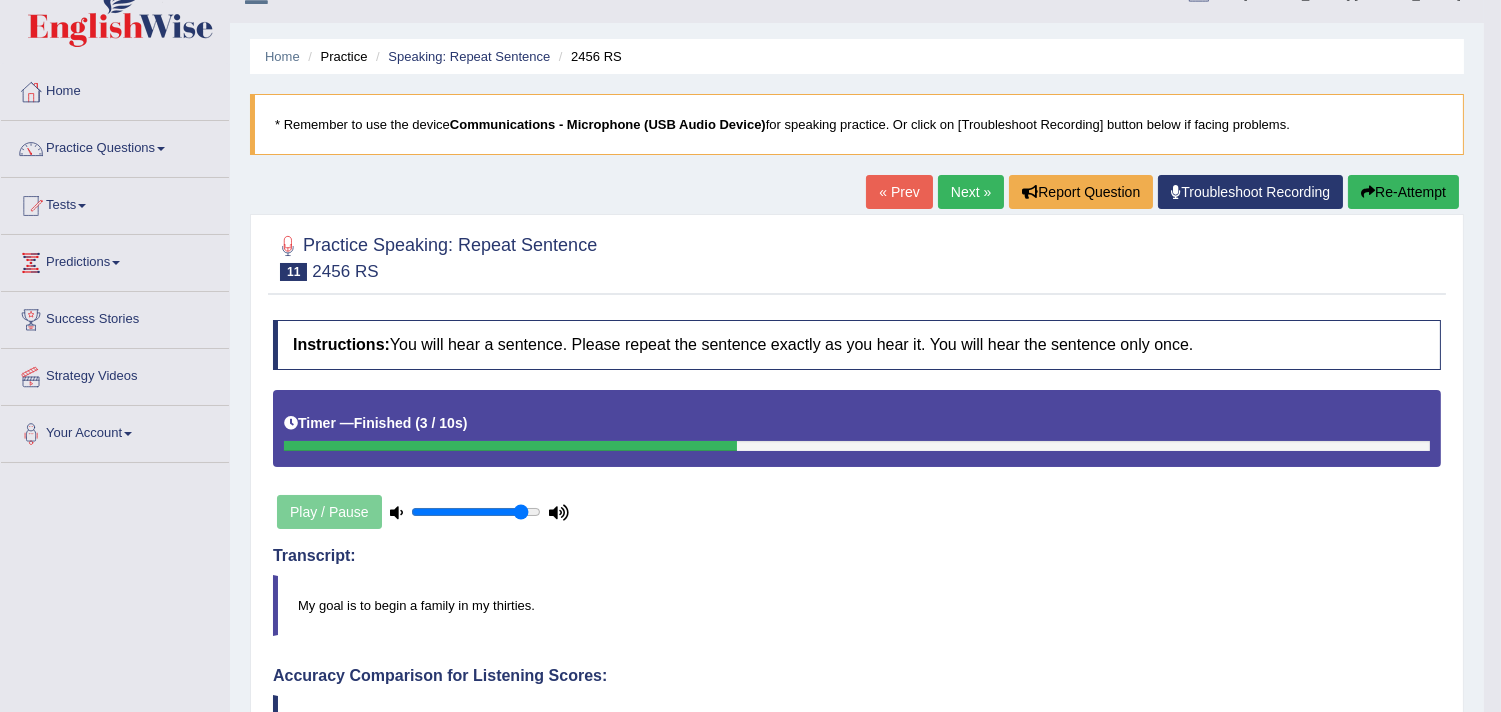click on "Next »" at bounding box center (971, 192) 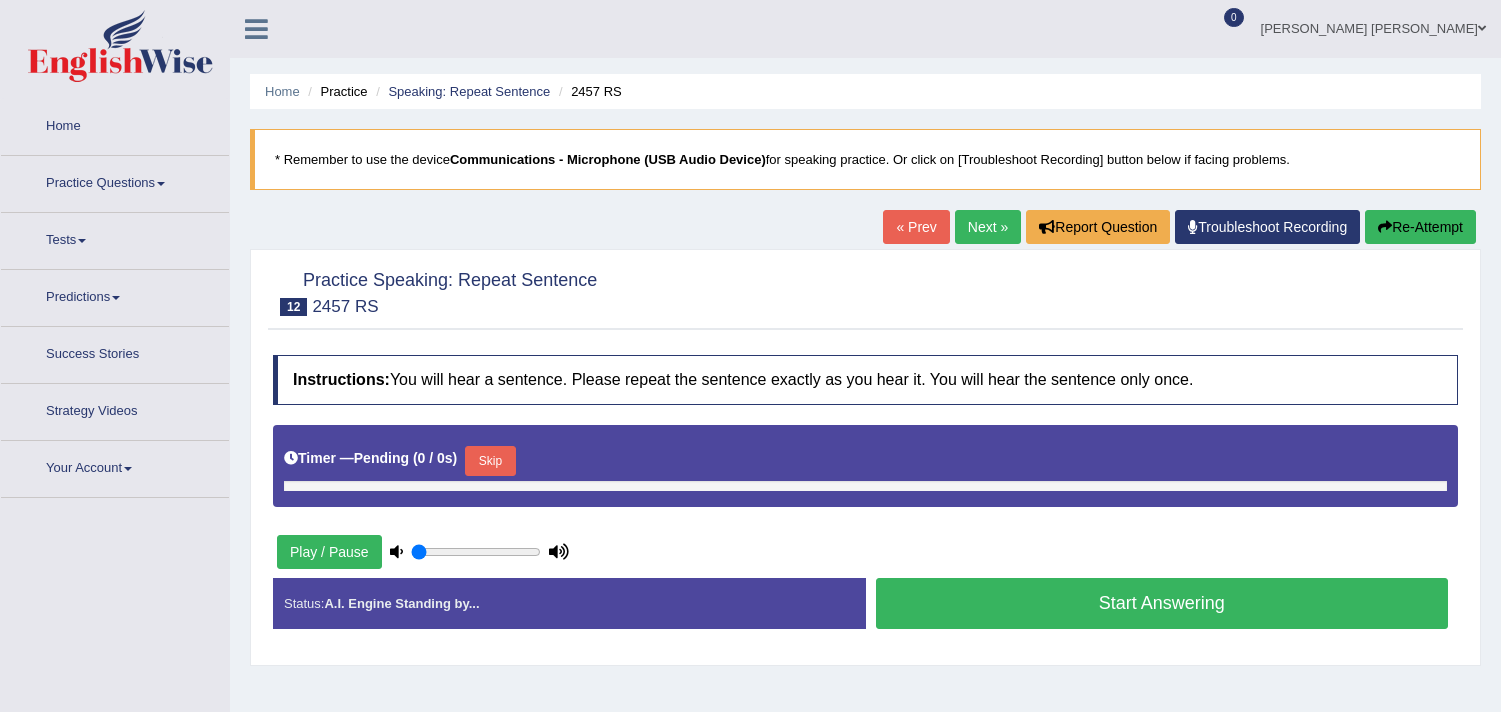 type on "0.9" 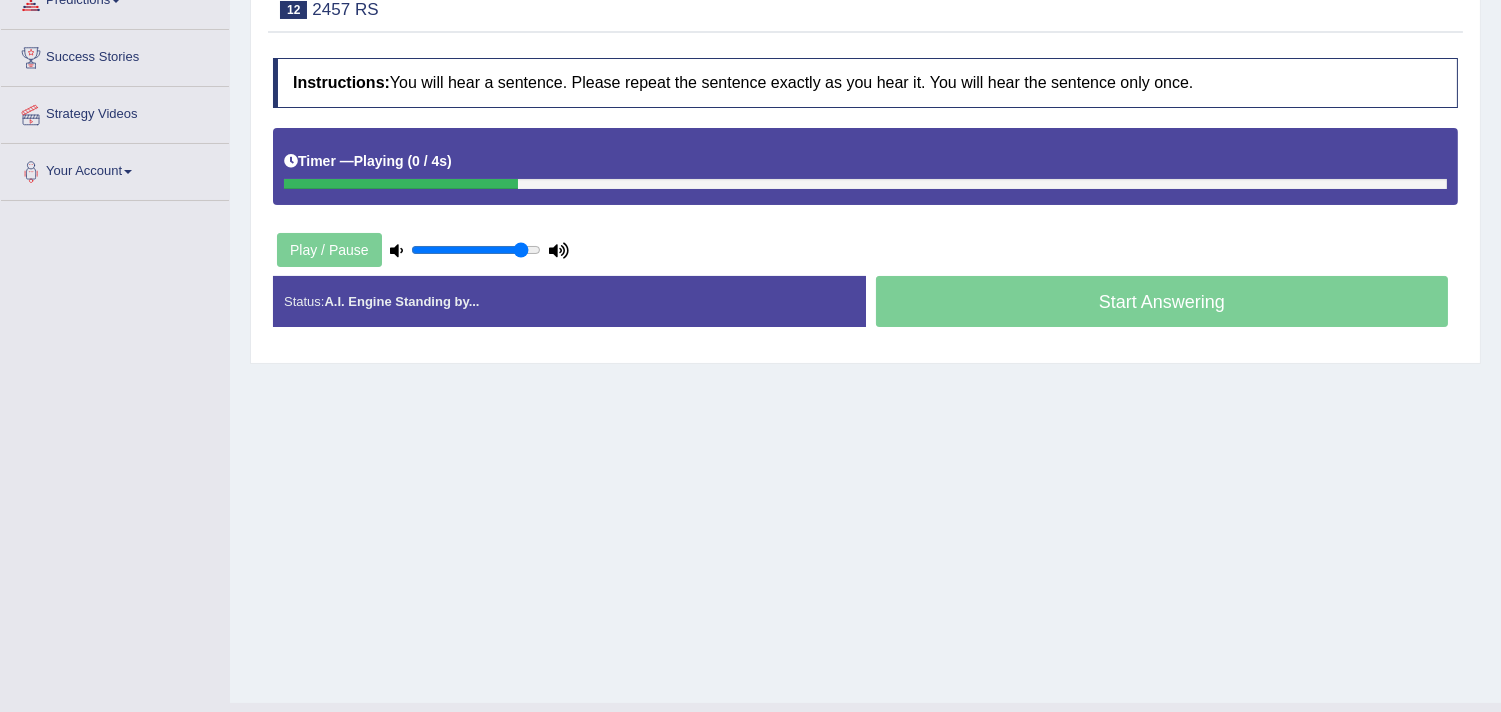 scroll, scrollTop: 297, scrollLeft: 0, axis: vertical 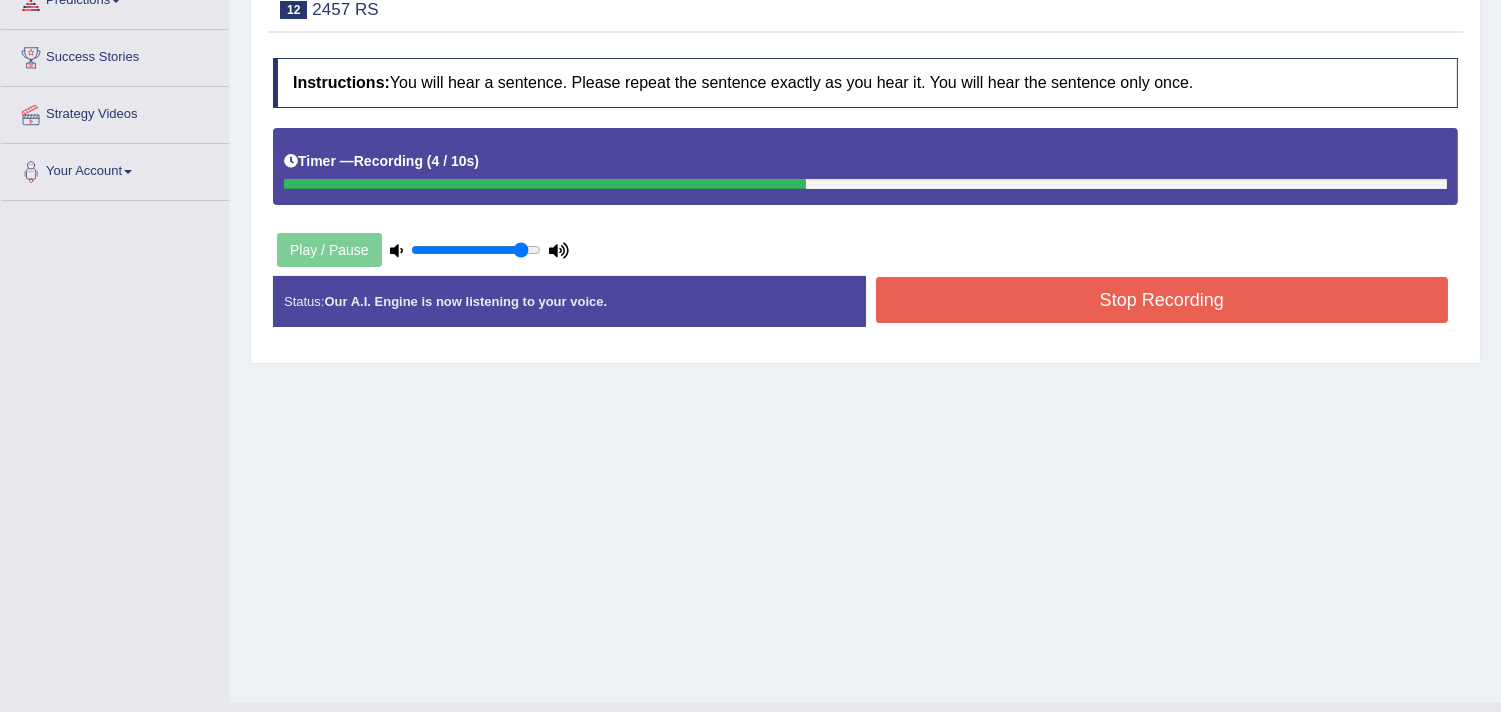 click on "Stop Recording" at bounding box center (1162, 300) 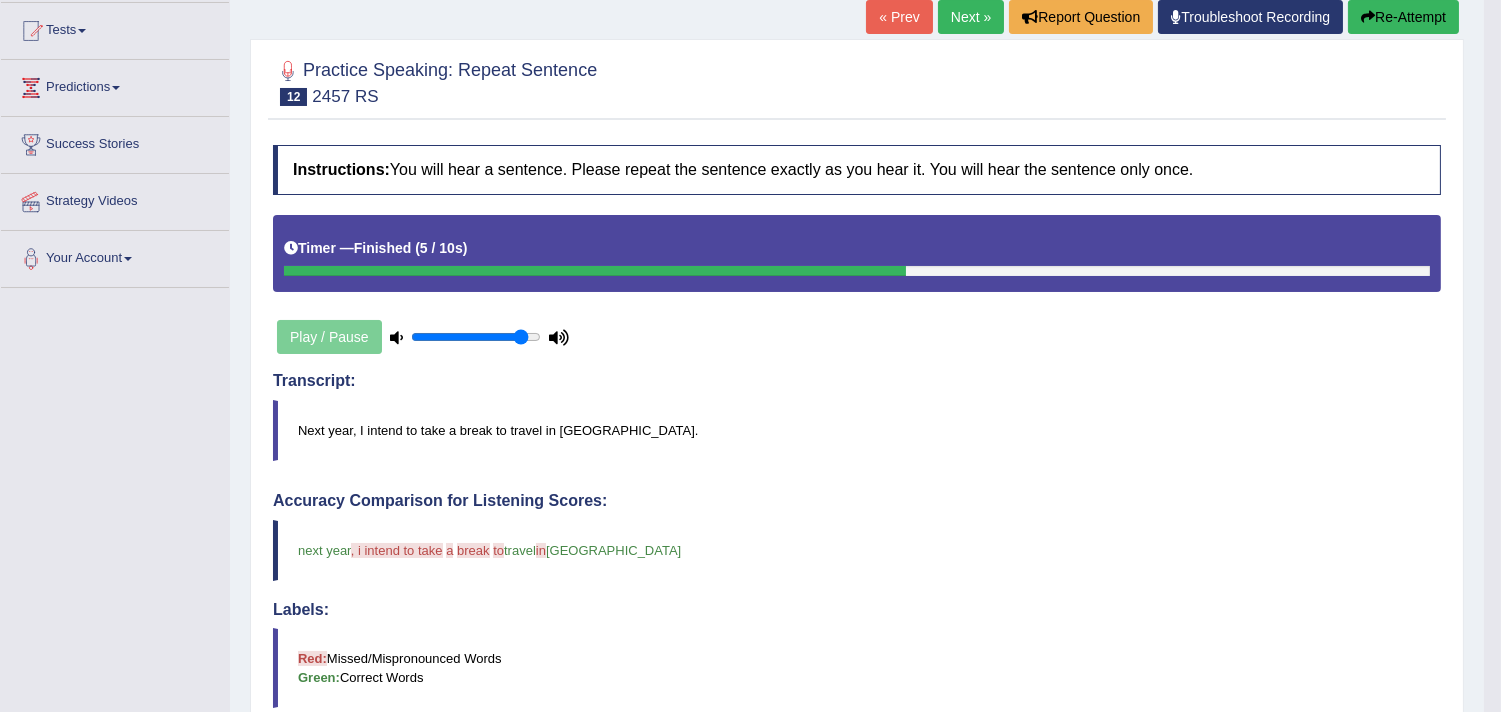 scroll, scrollTop: 212, scrollLeft: 0, axis: vertical 